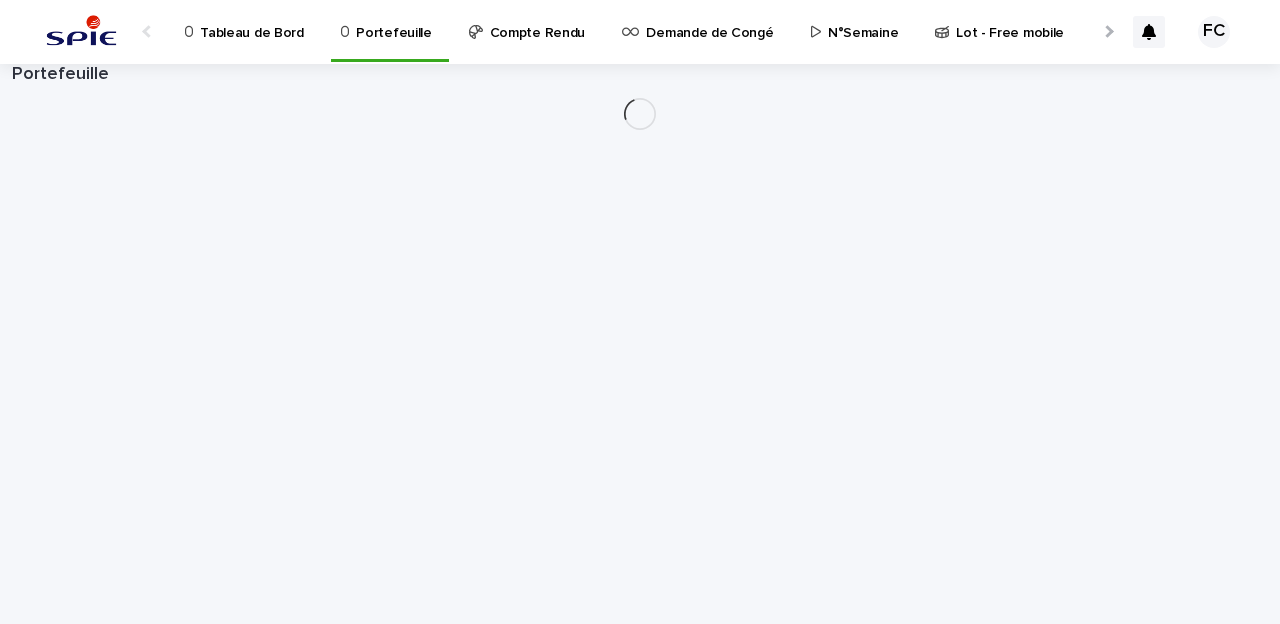 scroll, scrollTop: 0, scrollLeft: 0, axis: both 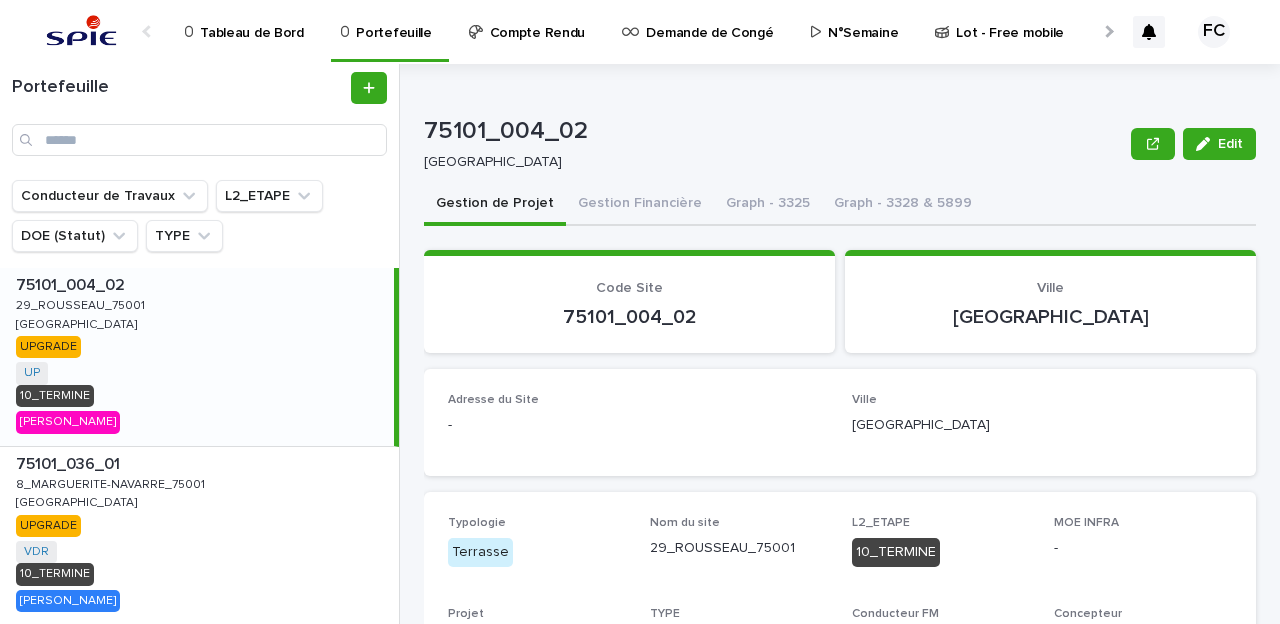 click on "N°Semaine" at bounding box center [863, 21] 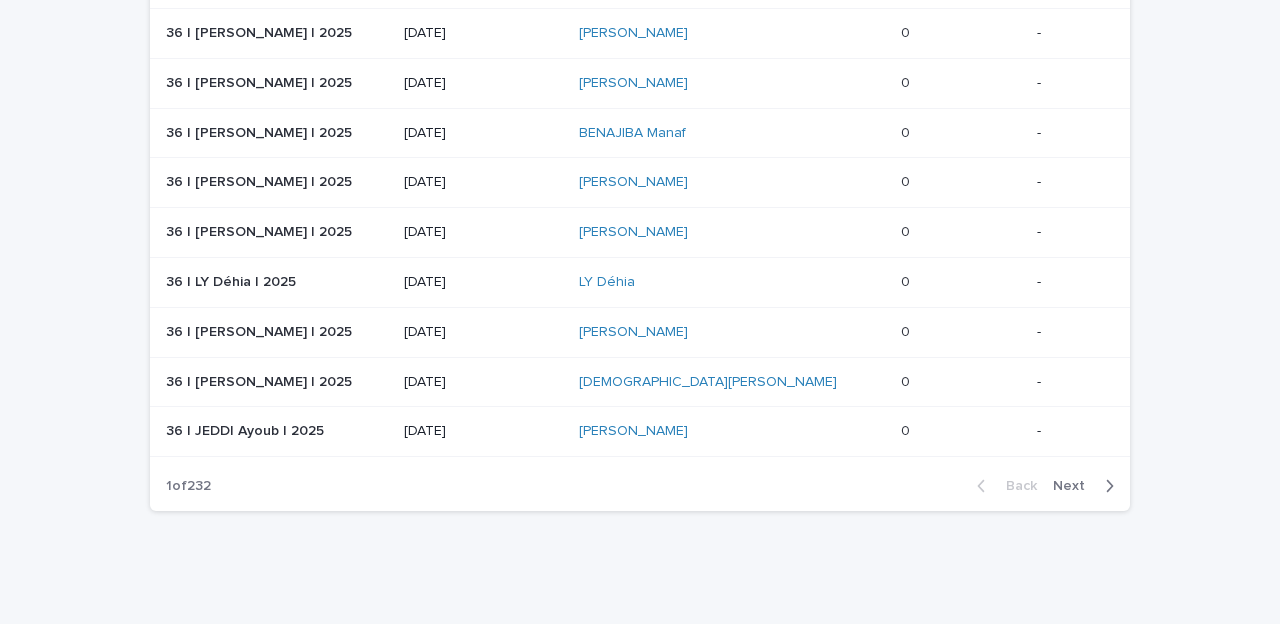scroll, scrollTop: 0, scrollLeft: 0, axis: both 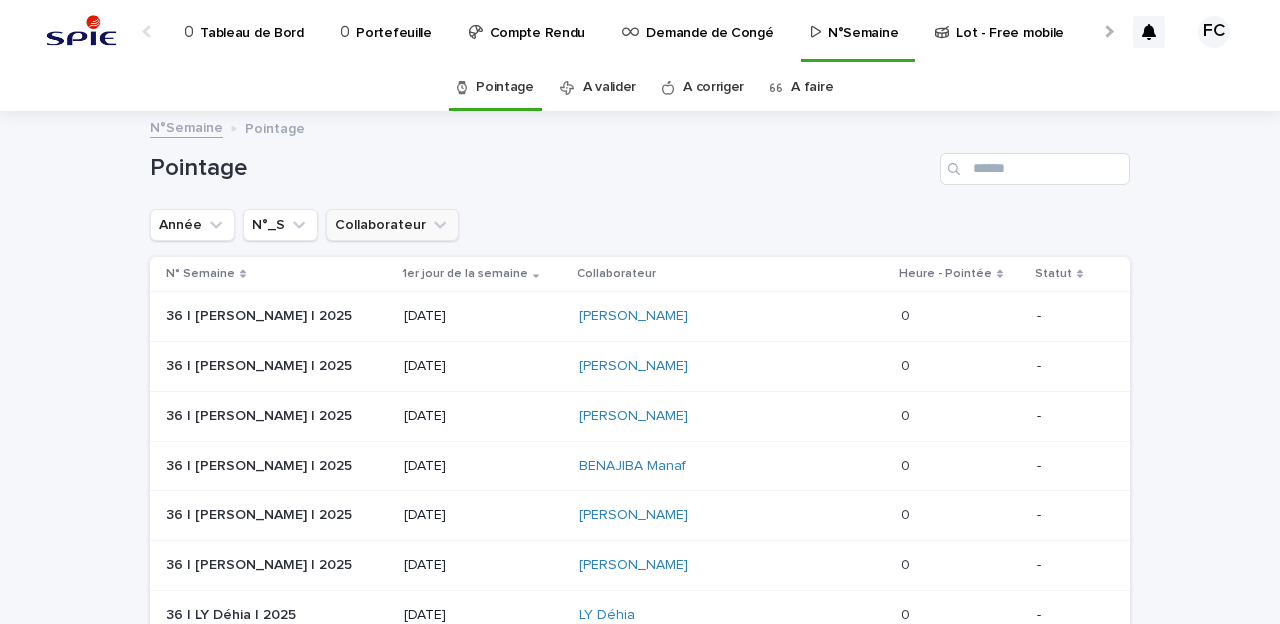 click 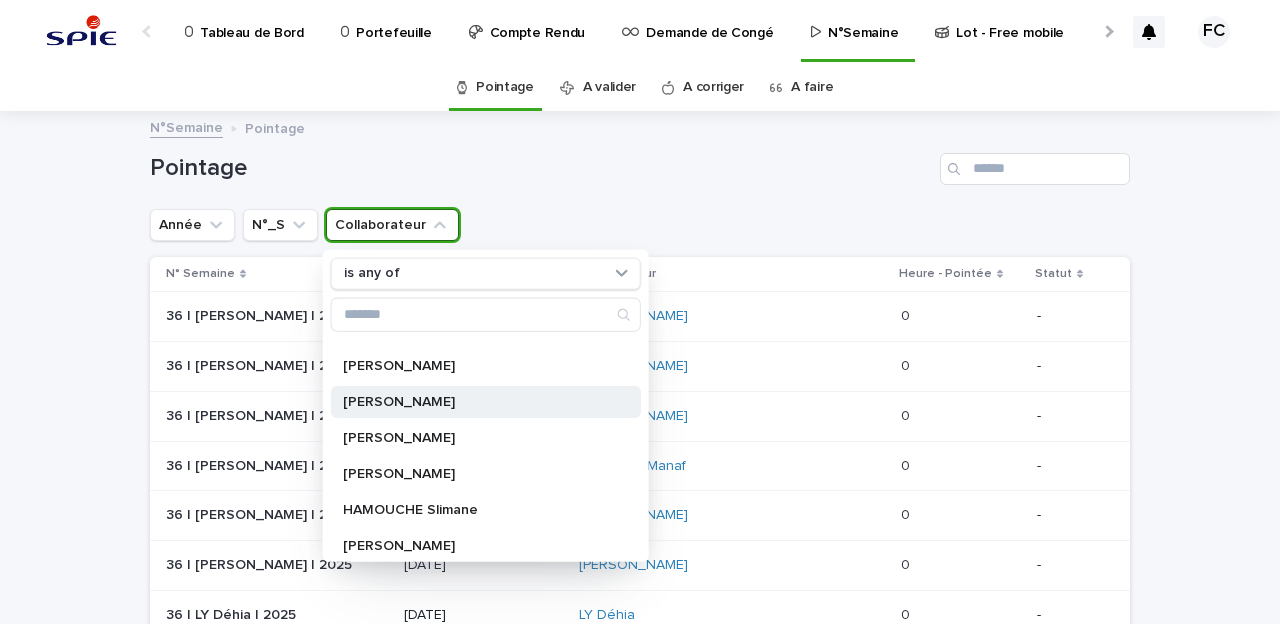 click on "[PERSON_NAME]" at bounding box center (476, 401) 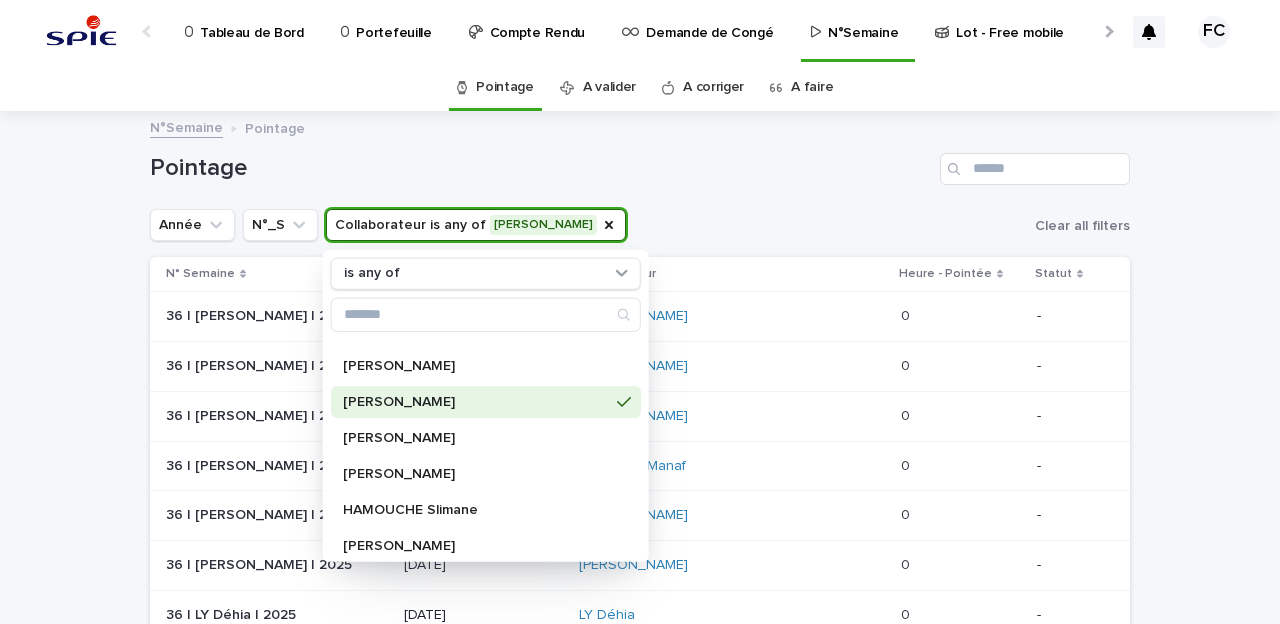 click on "Année N°_S Collaborateur is any of [PERSON_NAME] is any of  [PERSON_NAME] ACCAMAH  [PERSON_NAME] [PERSON_NAME] [PERSON_NAME] [PERSON_NAME]  Mohamed_Habib BENADDI Amine BENAJIBA Manaf [PERSON_NAME] BOULARAS [PERSON_NAME] COMPTE [PERSON_NAME] [PERSON_NAME] [PERSON_NAME] ELKHATABI EPEE [PERSON_NAME] [PERSON_NAME] [PERSON_NAME] [PERSON_NAME] [PERSON_NAME] GUEDDAM  [PERSON_NAME] [PERSON_NAME] [PERSON_NAME] [PERSON_NAME] [PERSON_NAME] LEGUEN [PERSON_NAME] [PERSON_NAME] [PERSON_NAME] [PERSON_NAME] [PERSON_NAME]  [PERSON_NAME] [PERSON_NAME] [PERSON_NAME] [PERSON_NAME] [PERSON_NAME] [PERSON_NAME] TALIB [PERSON_NAME] [PERSON_NAME] [PERSON_NAME]  [PERSON_NAME] [PERSON_NAME] Sandrine YAZID Hichem ZAHTI Anwar Clear all filters" at bounding box center [640, 225] 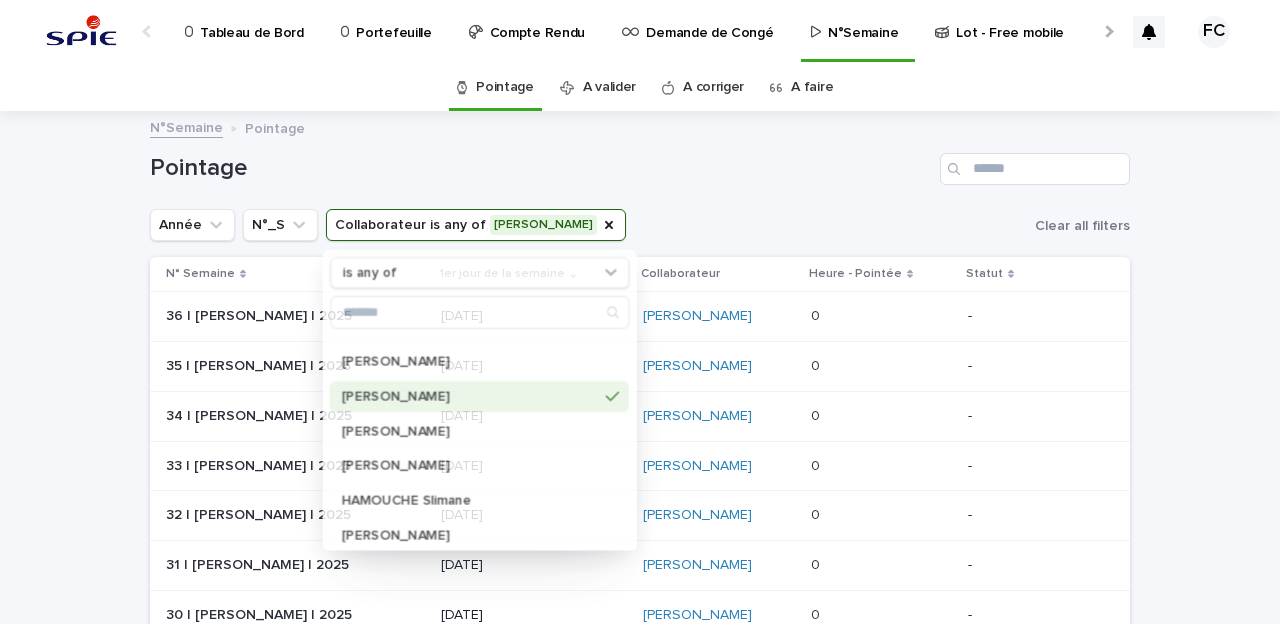scroll, scrollTop: 672, scrollLeft: 0, axis: vertical 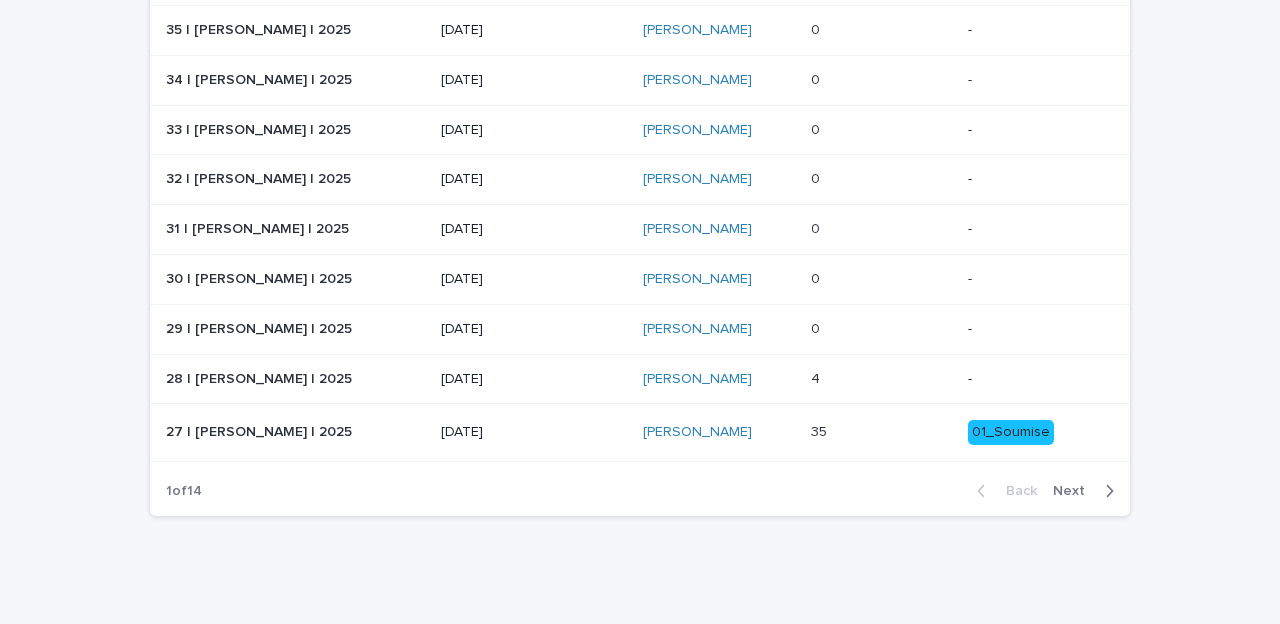 click at bounding box center [295, 379] 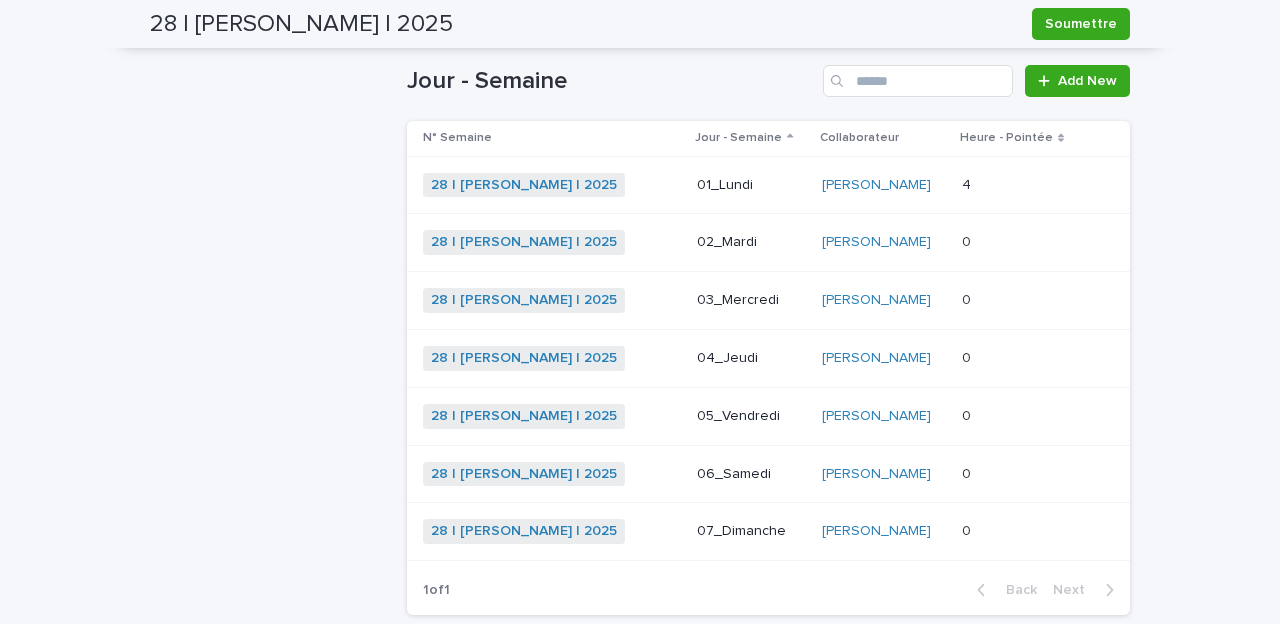 scroll, scrollTop: 756, scrollLeft: 0, axis: vertical 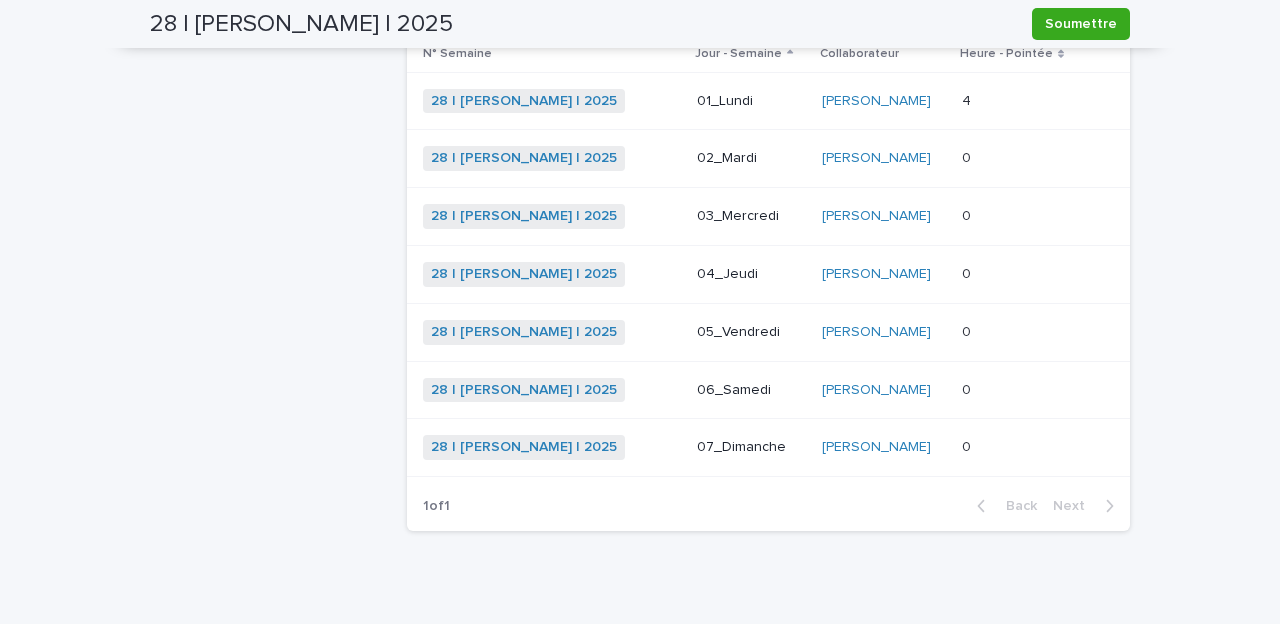 click on "28 | [PERSON_NAME] | 2025   + 0" at bounding box center (552, 101) 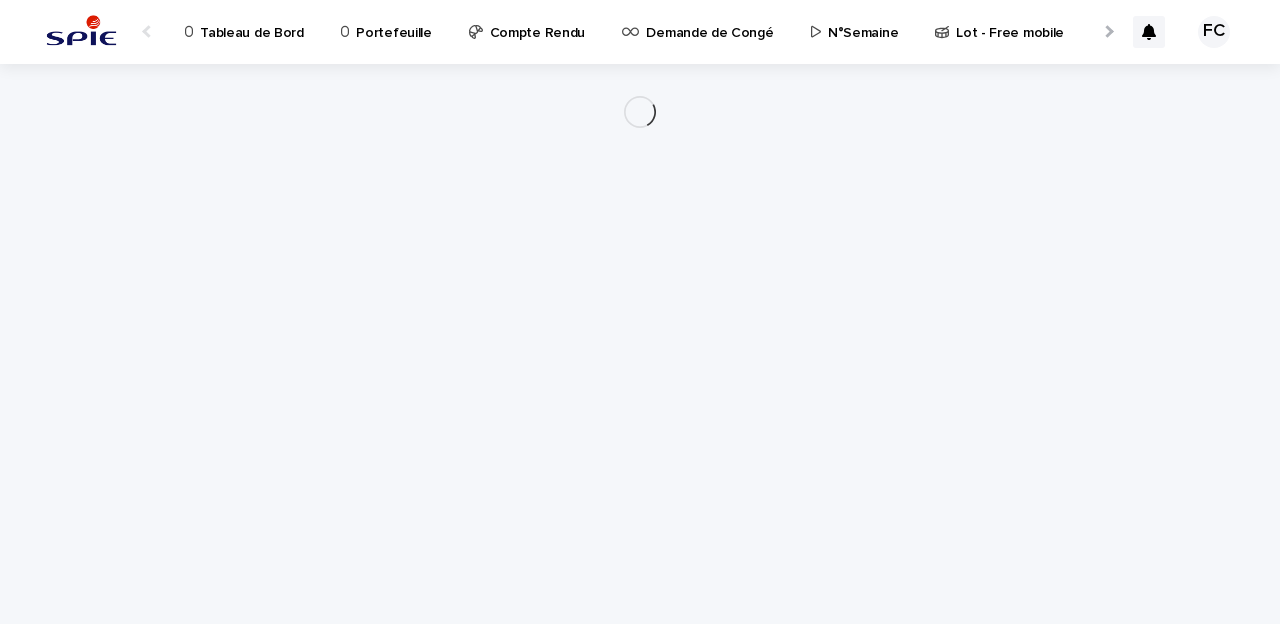 scroll, scrollTop: 0, scrollLeft: 0, axis: both 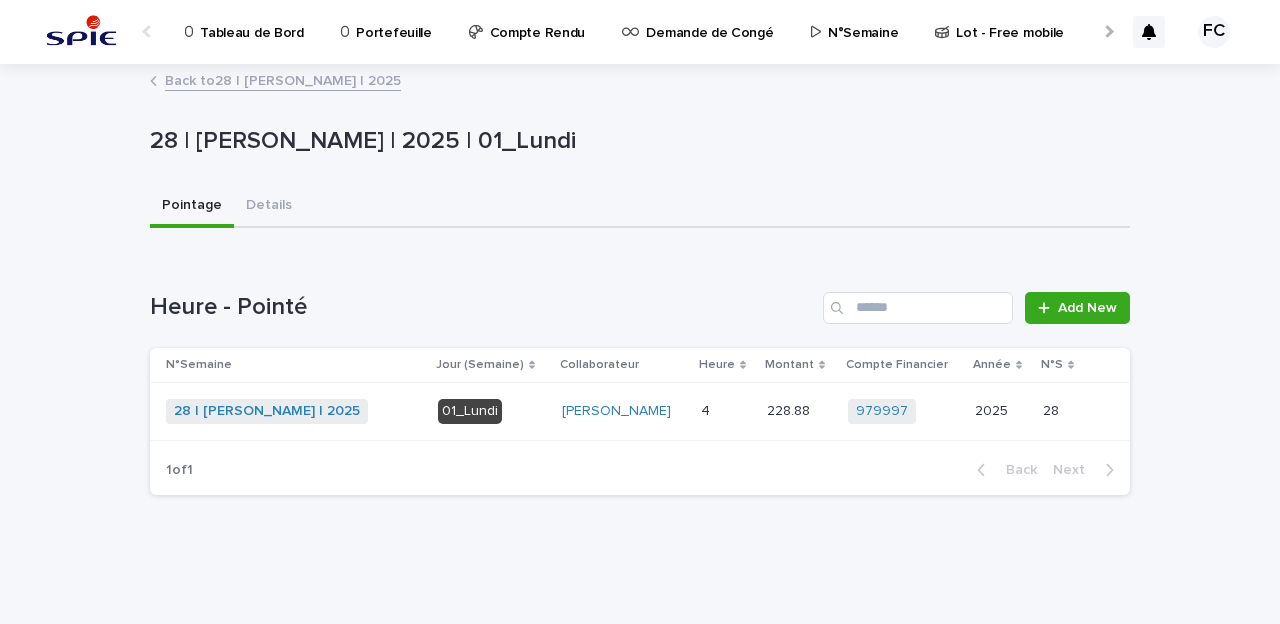 click on "01_Lundi" at bounding box center [492, 411] 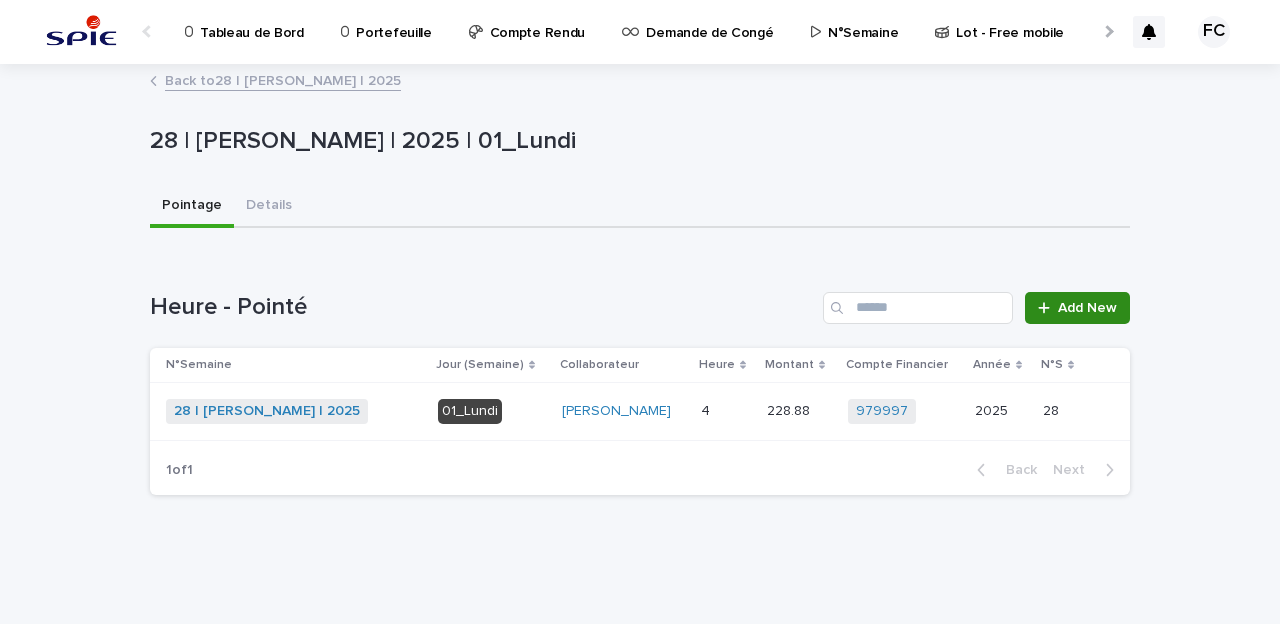 click on "Add New" at bounding box center (1087, 308) 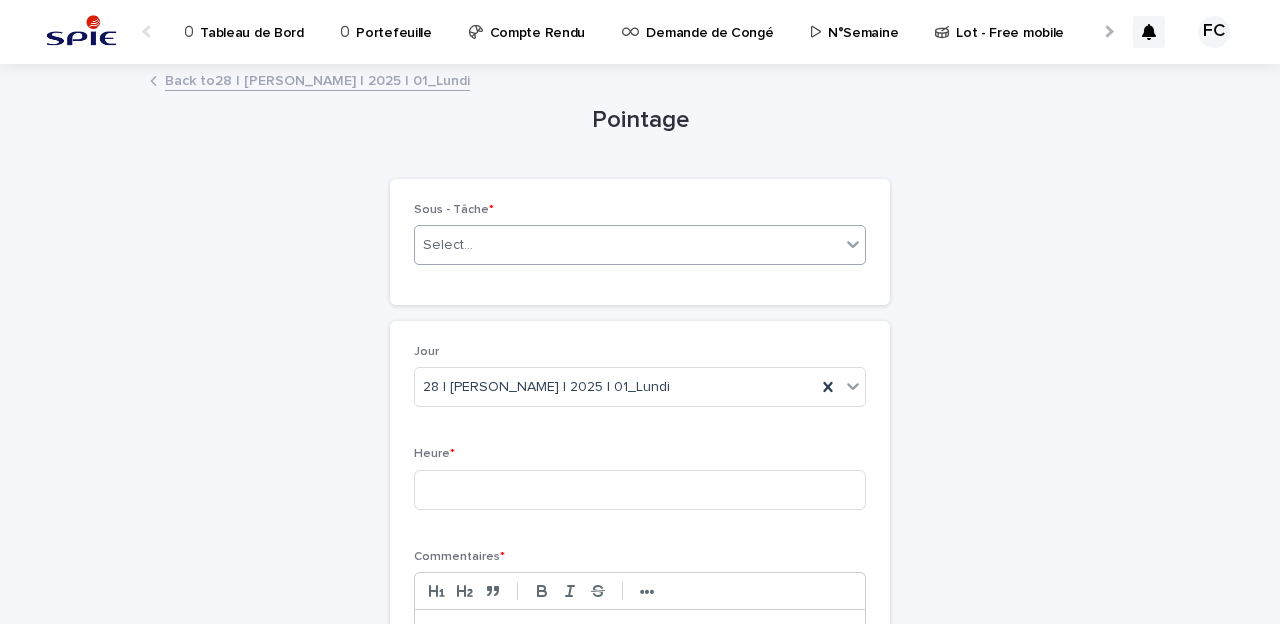 click on "Select..." at bounding box center (448, 245) 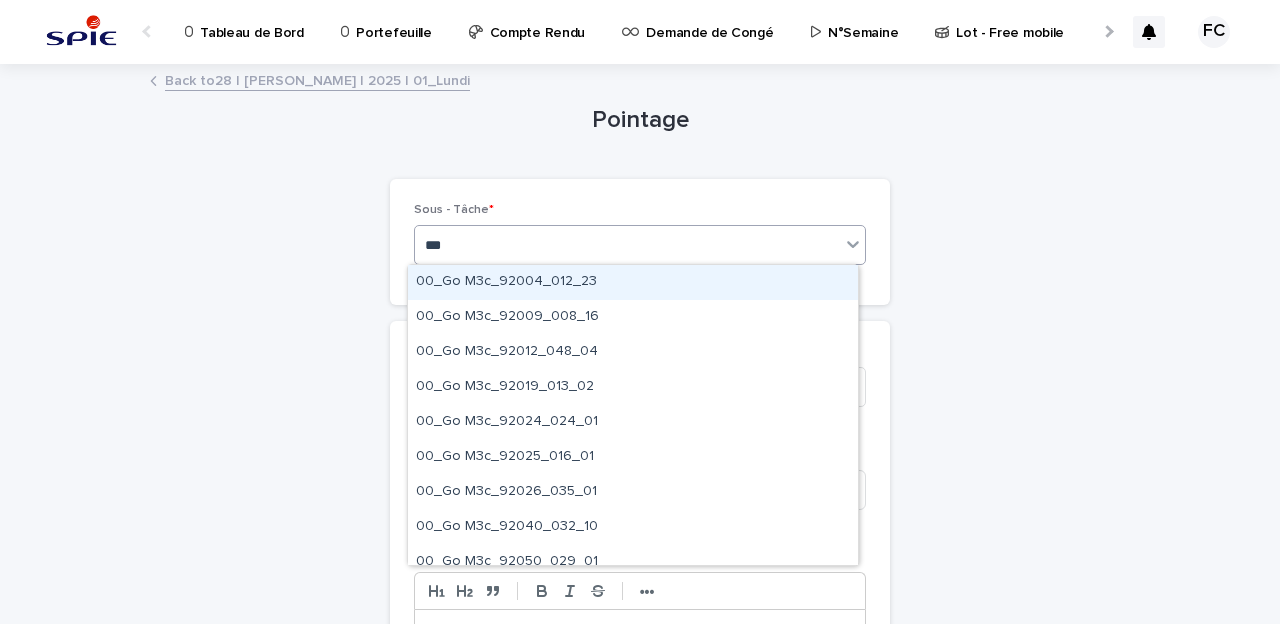 type on "***" 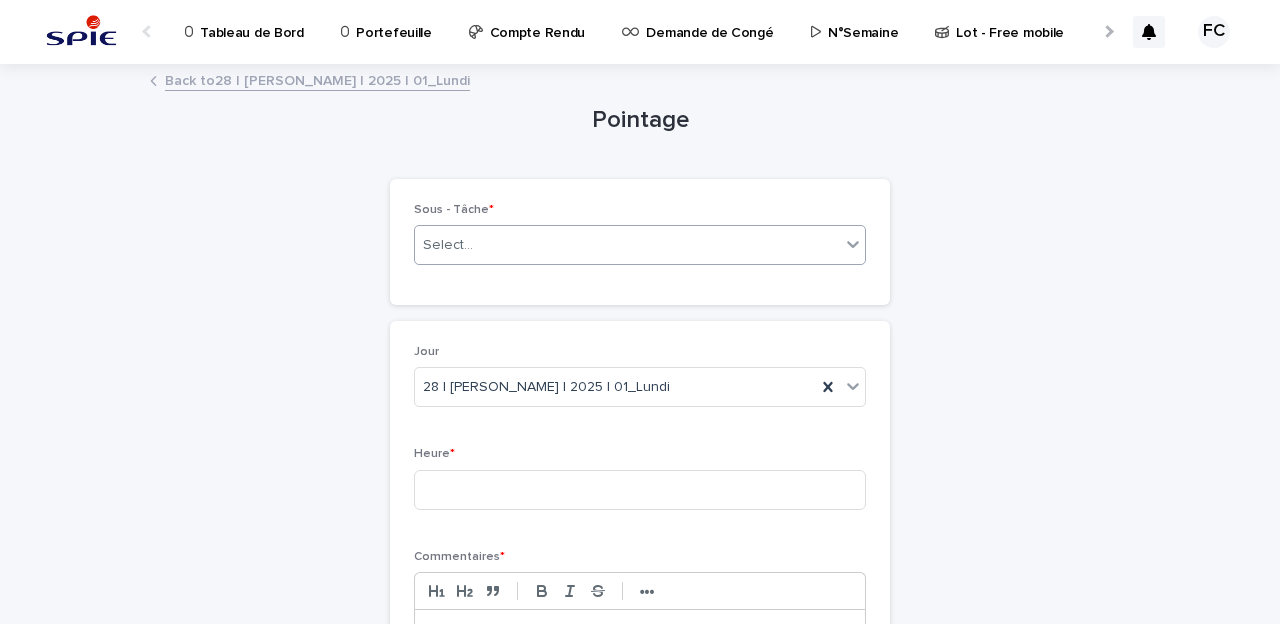 click on "Select..." at bounding box center (448, 245) 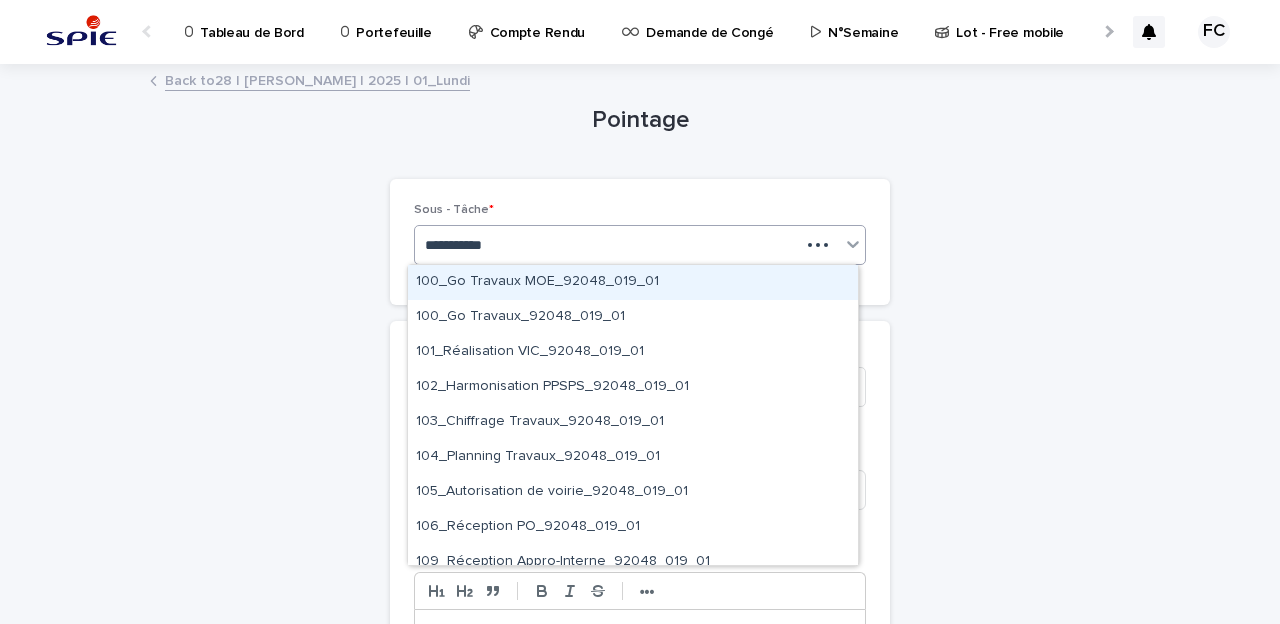 type on "**********" 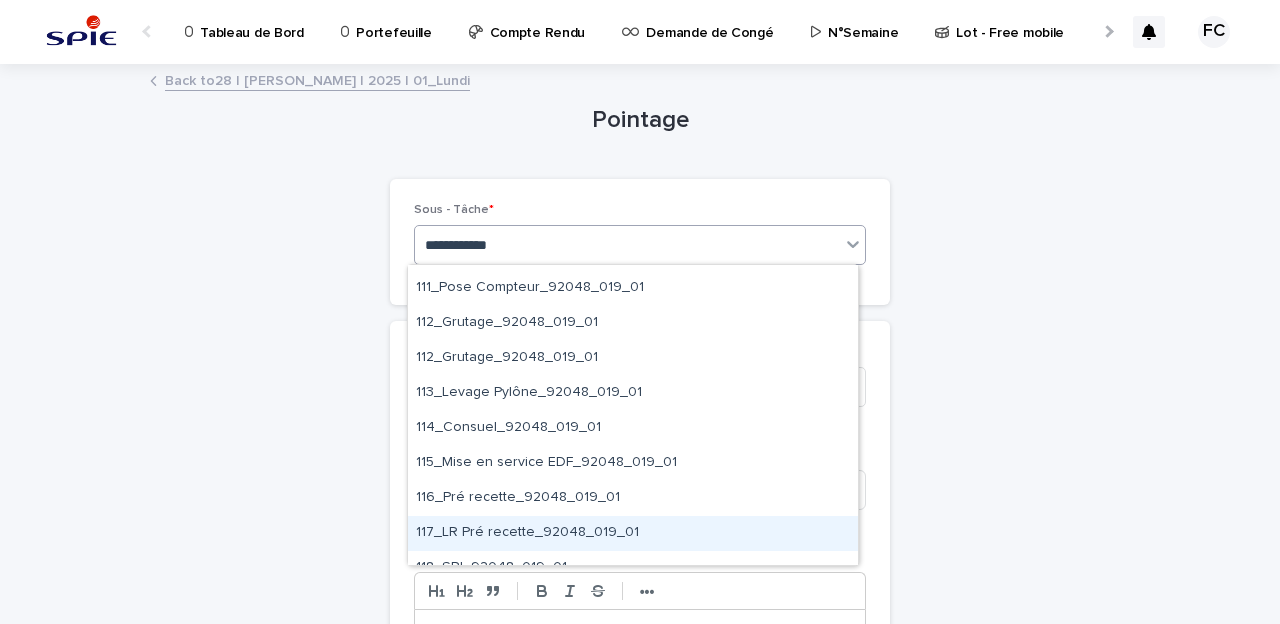 scroll, scrollTop: 260, scrollLeft: 0, axis: vertical 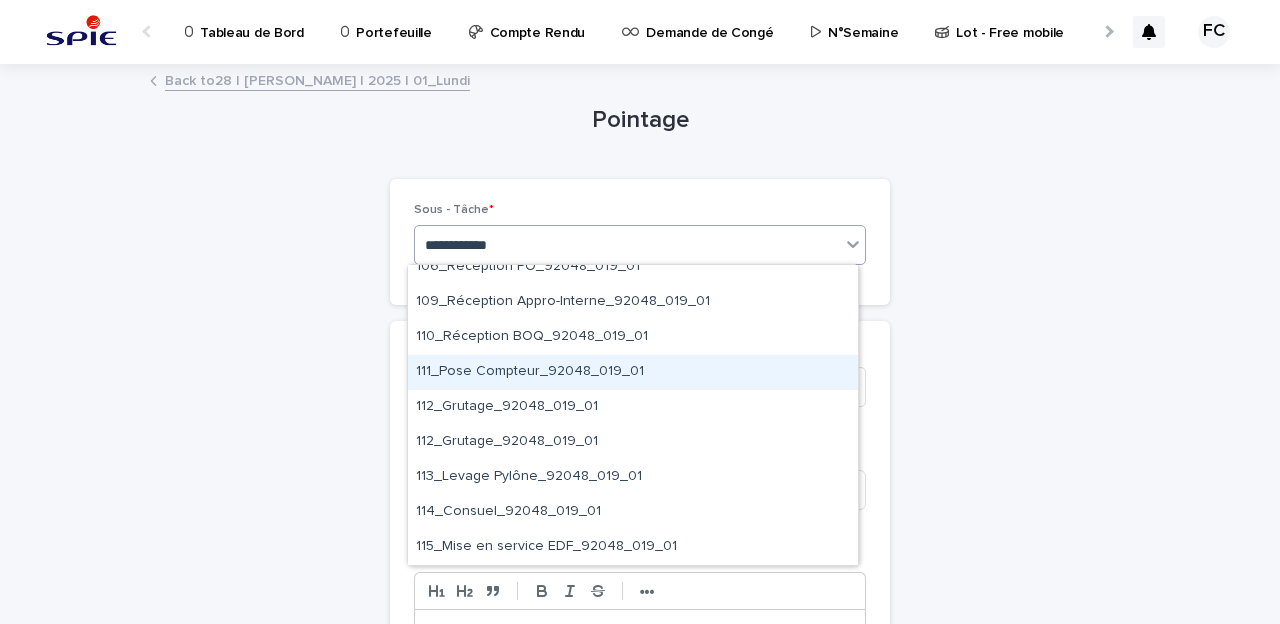 click on "111_Pose Compteur_92048_019_01" at bounding box center (633, 372) 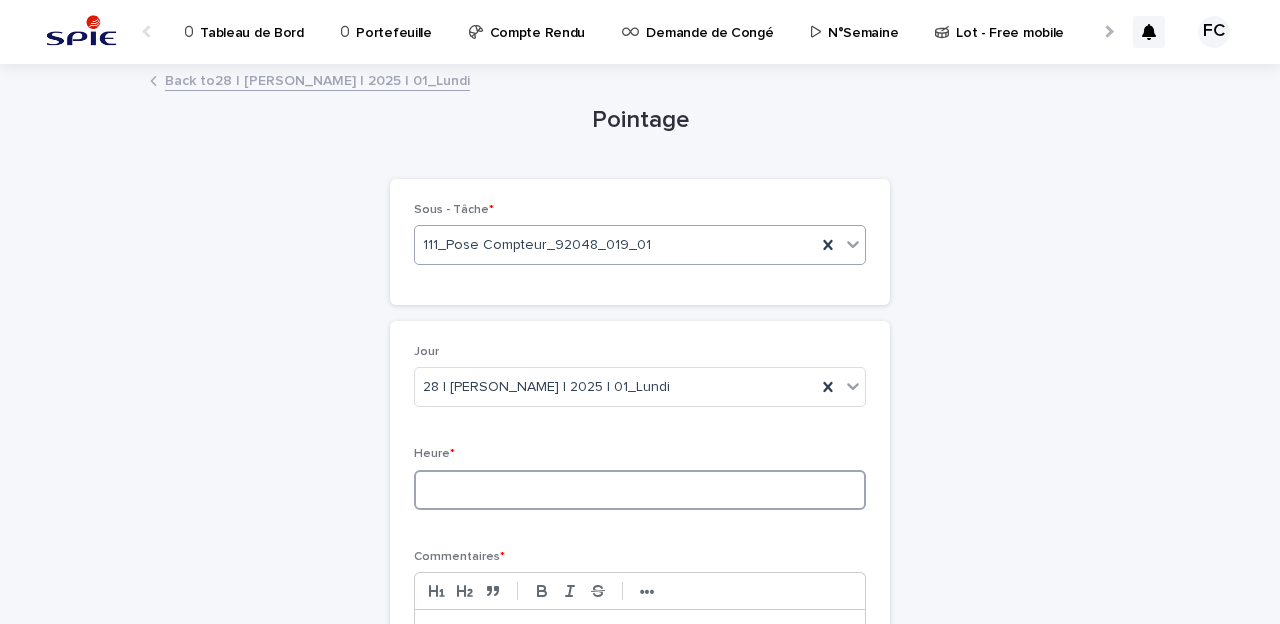 click at bounding box center (640, 490) 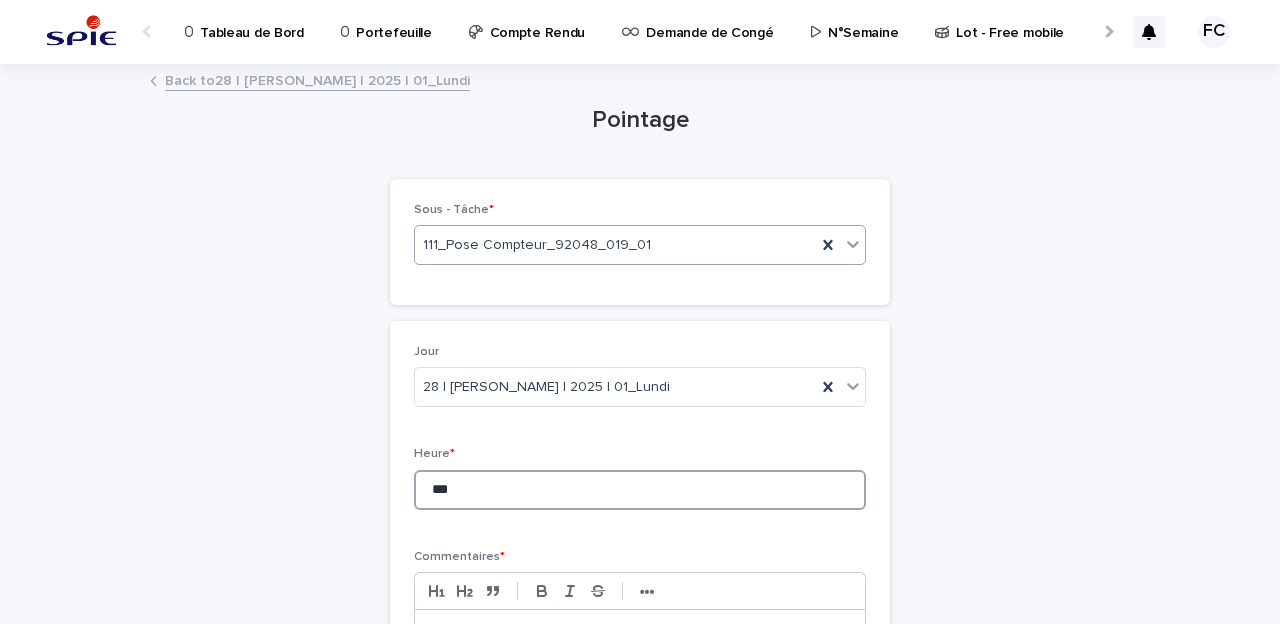 scroll, scrollTop: 252, scrollLeft: 0, axis: vertical 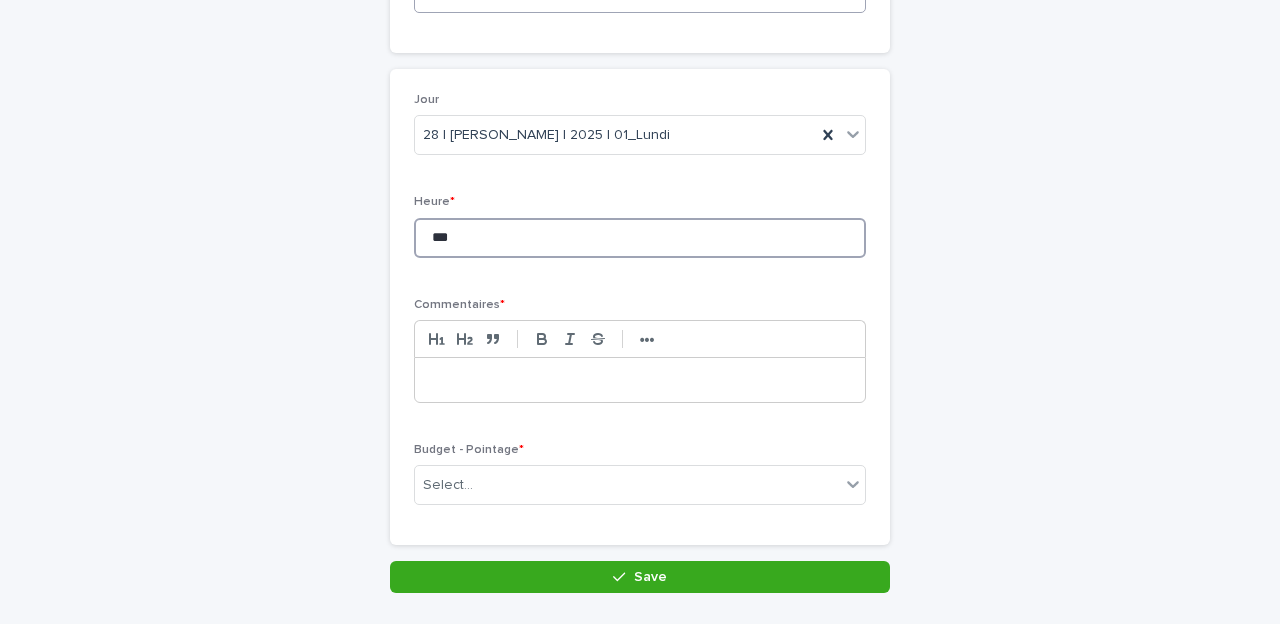 type on "***" 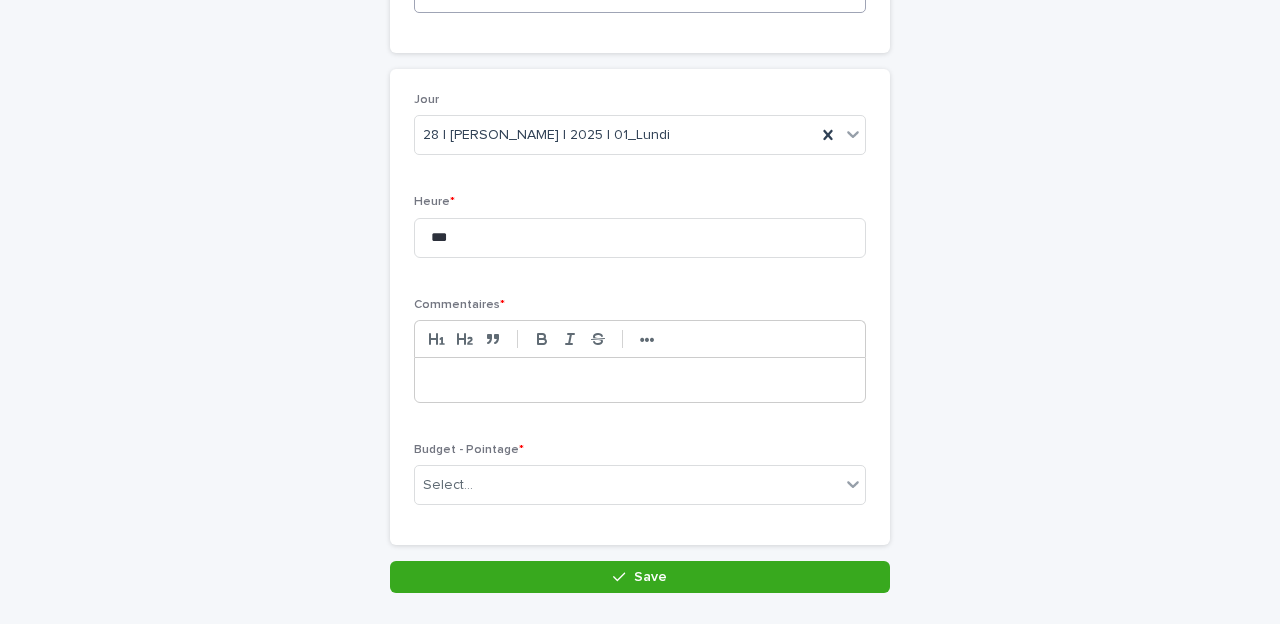 click at bounding box center [640, 380] 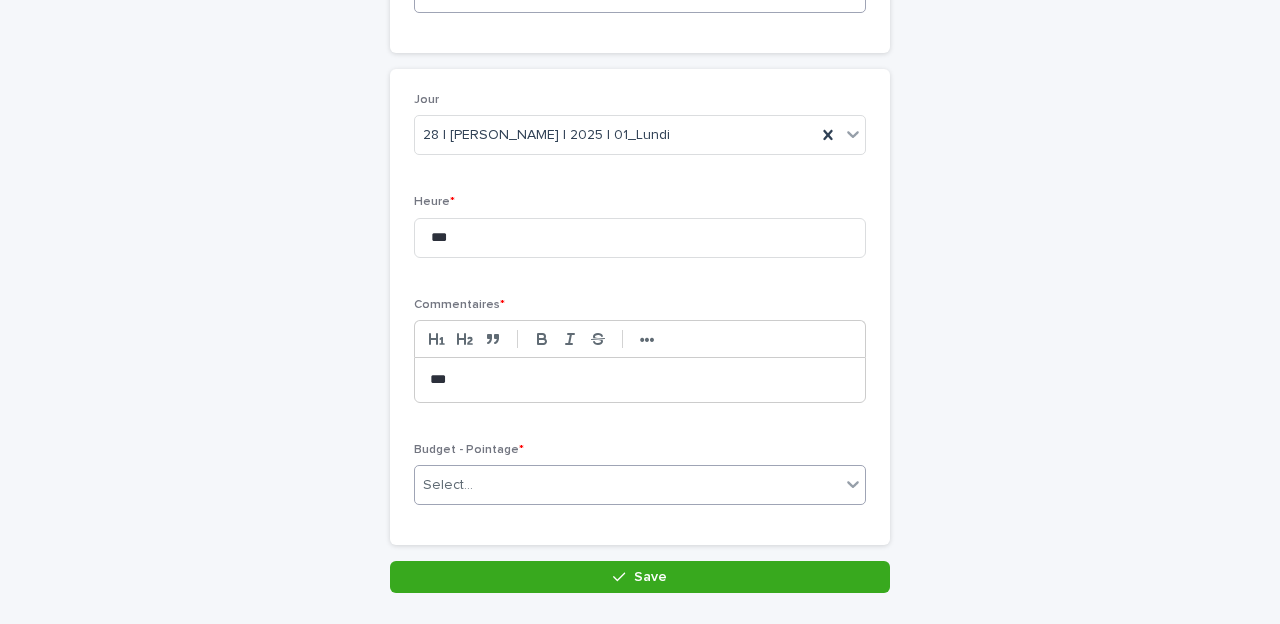 click on "Select..." at bounding box center (627, 485) 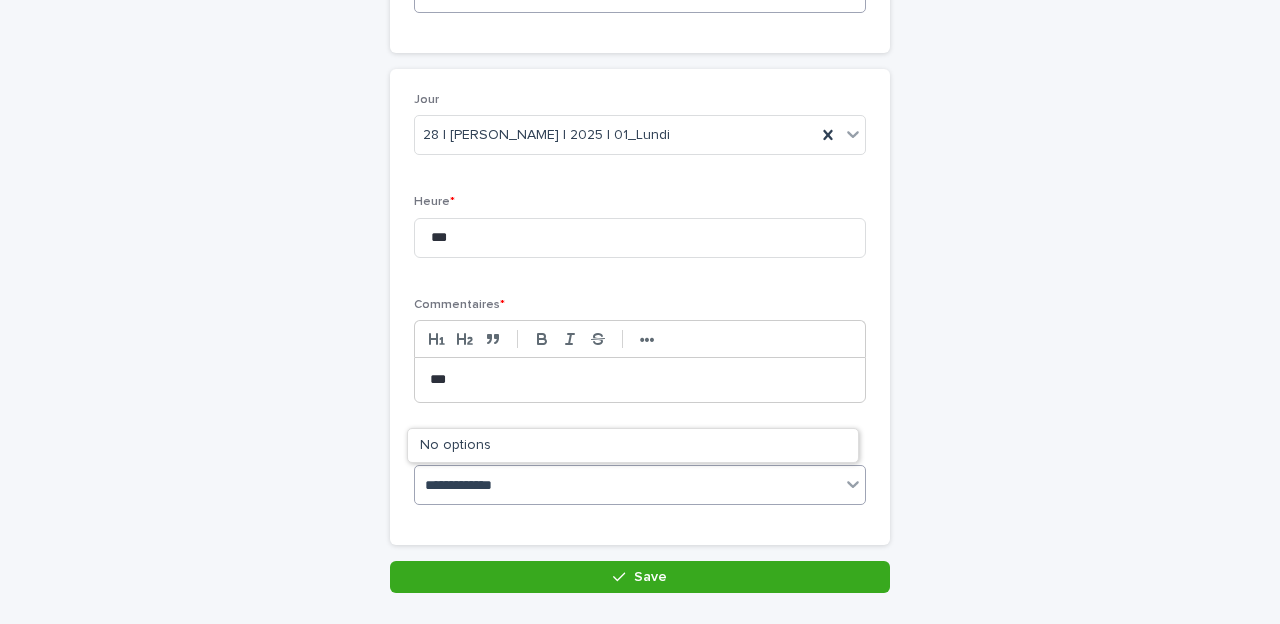 type on "**********" 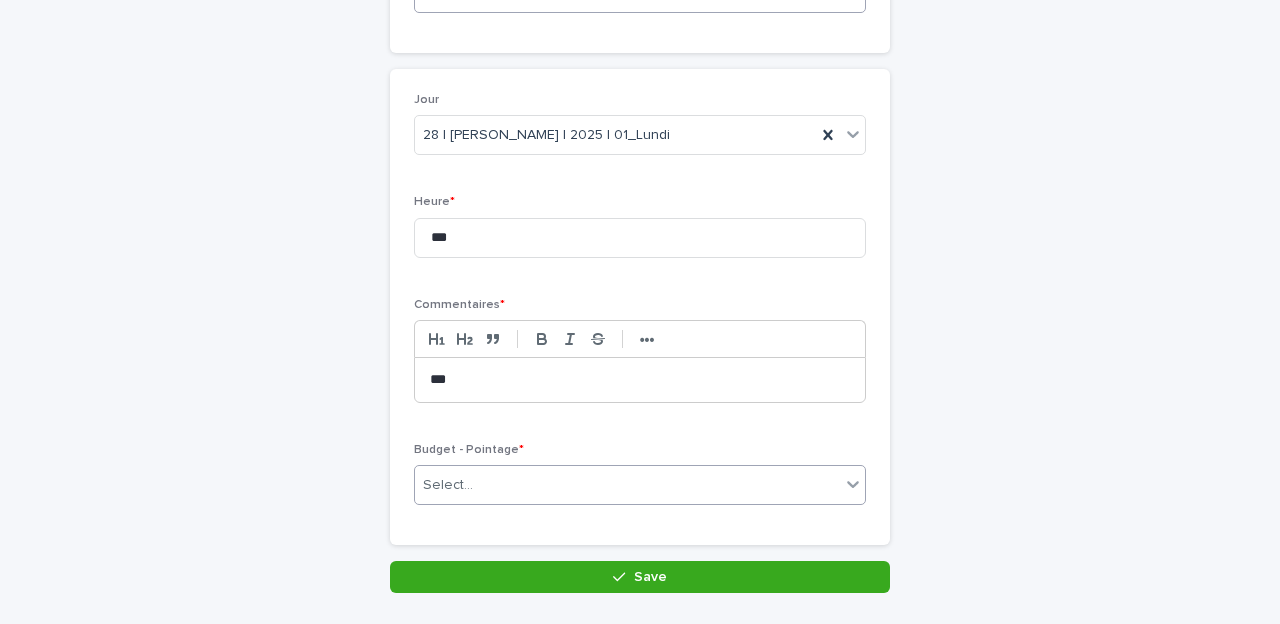 drag, startPoint x: 546, startPoint y: 483, endPoint x: 409, endPoint y: 481, distance: 137.0146 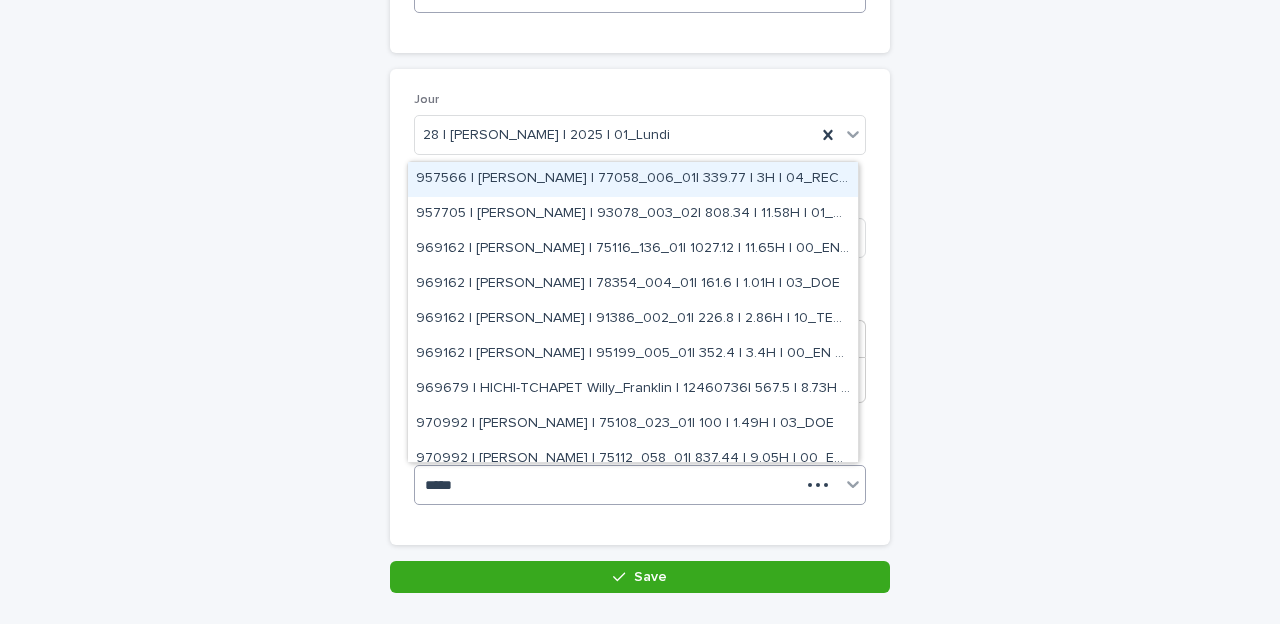 type on "******" 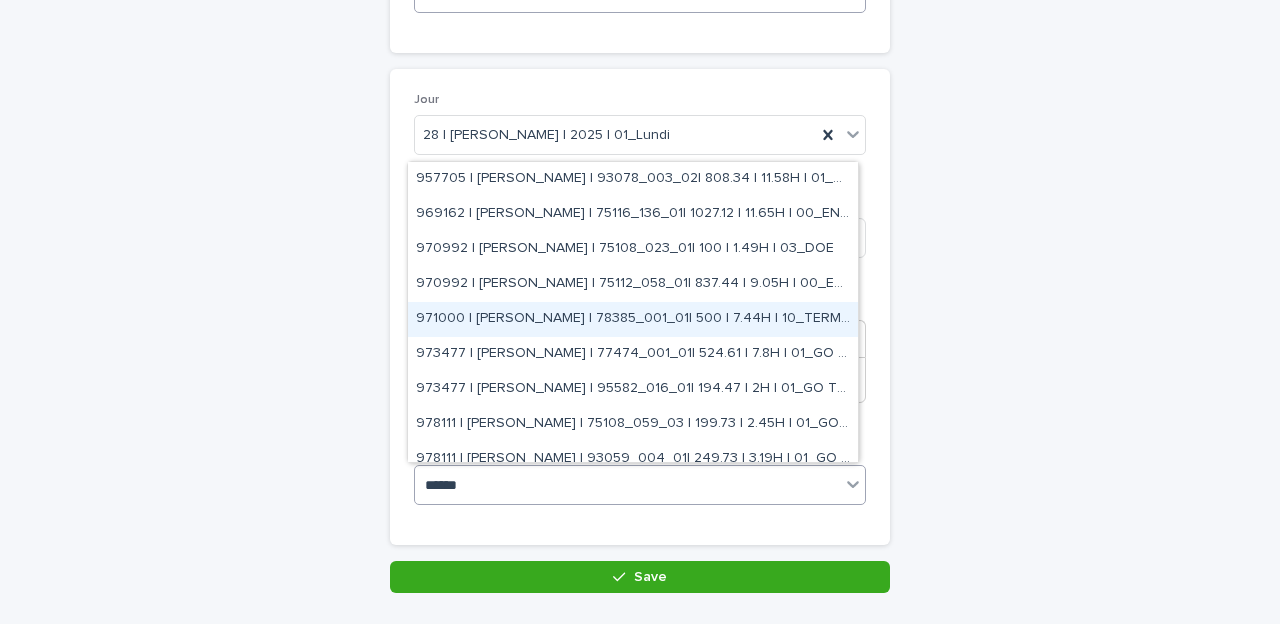 click on "971000 | [PERSON_NAME] | 78385_001_01| 500 | 7.44H  | 10_TERMINE" at bounding box center (633, 319) 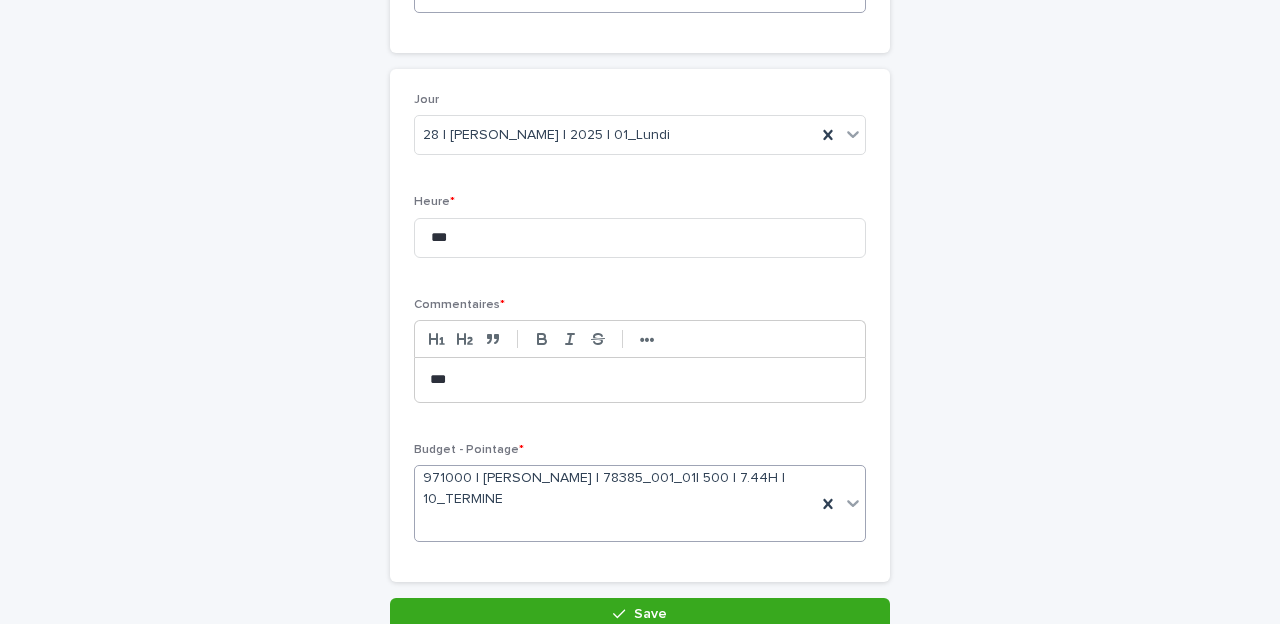 scroll, scrollTop: 270, scrollLeft: 0, axis: vertical 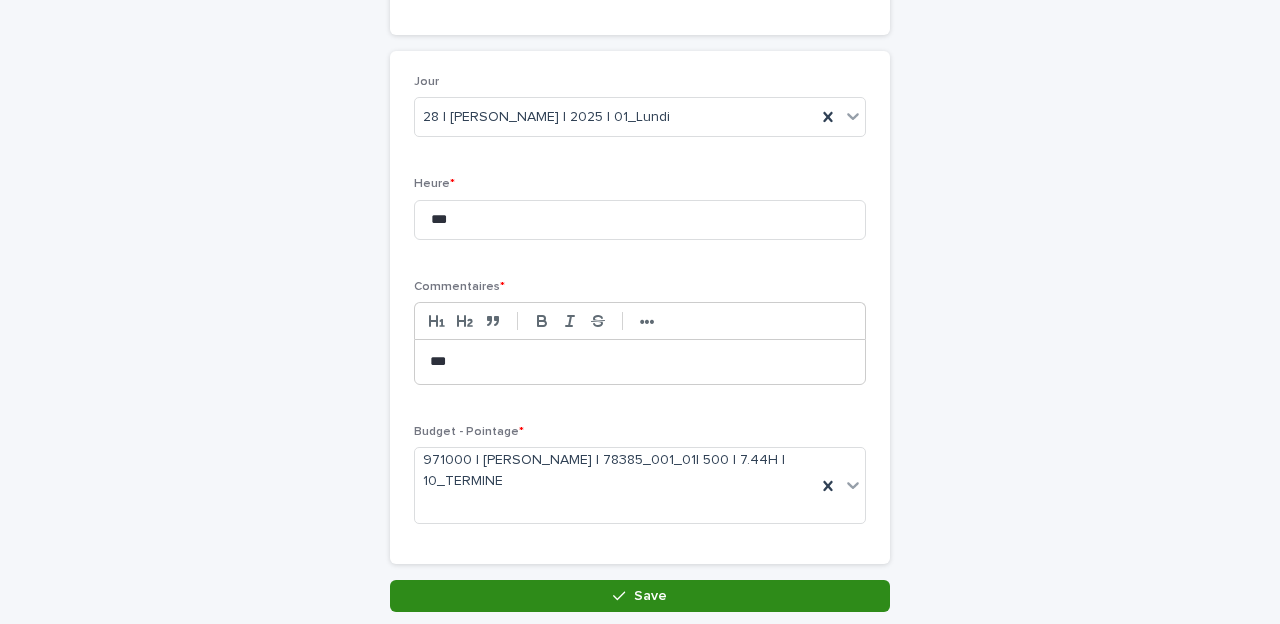click on "Save" at bounding box center [640, 596] 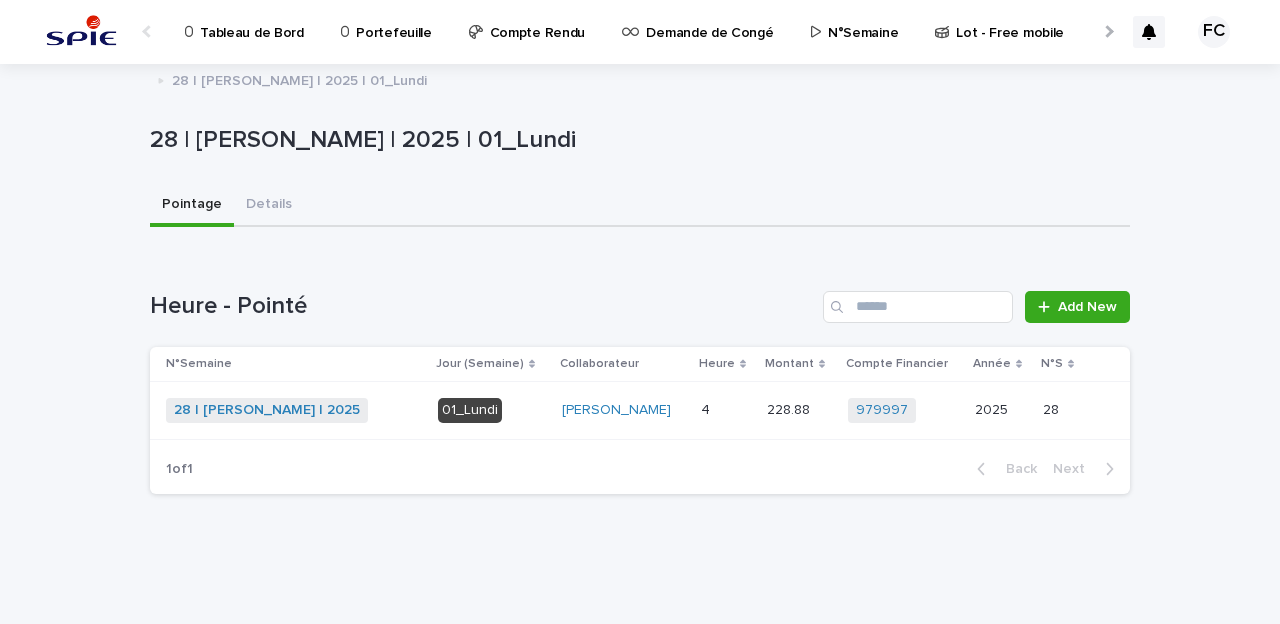 scroll, scrollTop: 0, scrollLeft: 0, axis: both 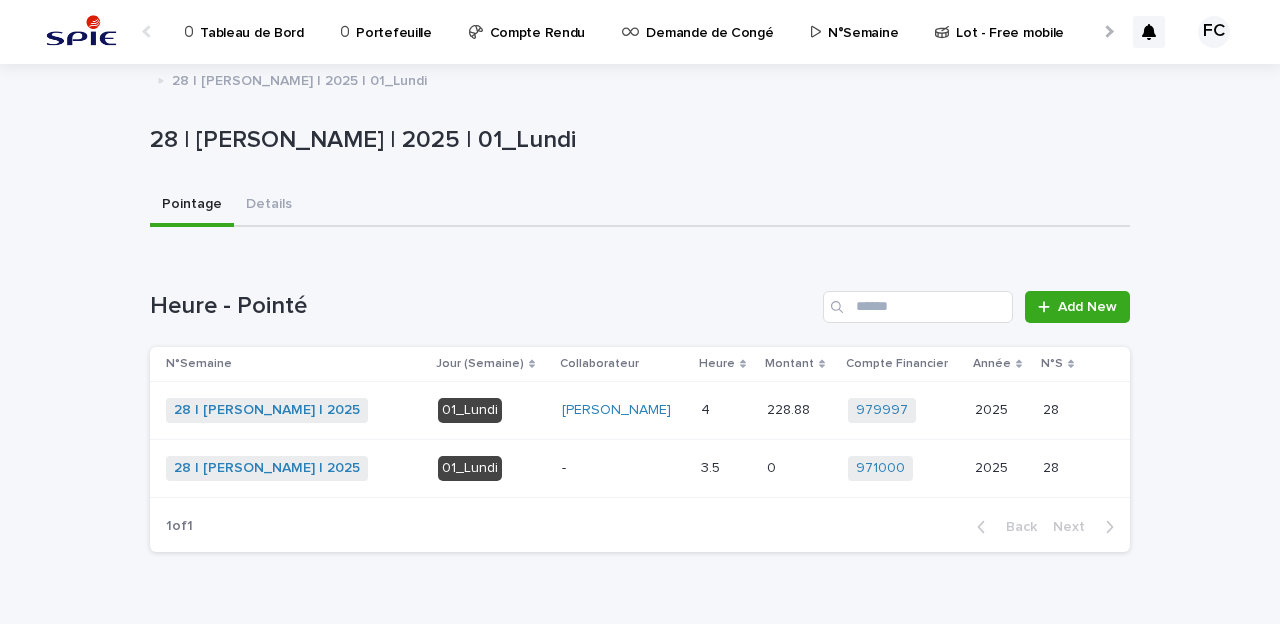 click on "-" at bounding box center [623, 468] 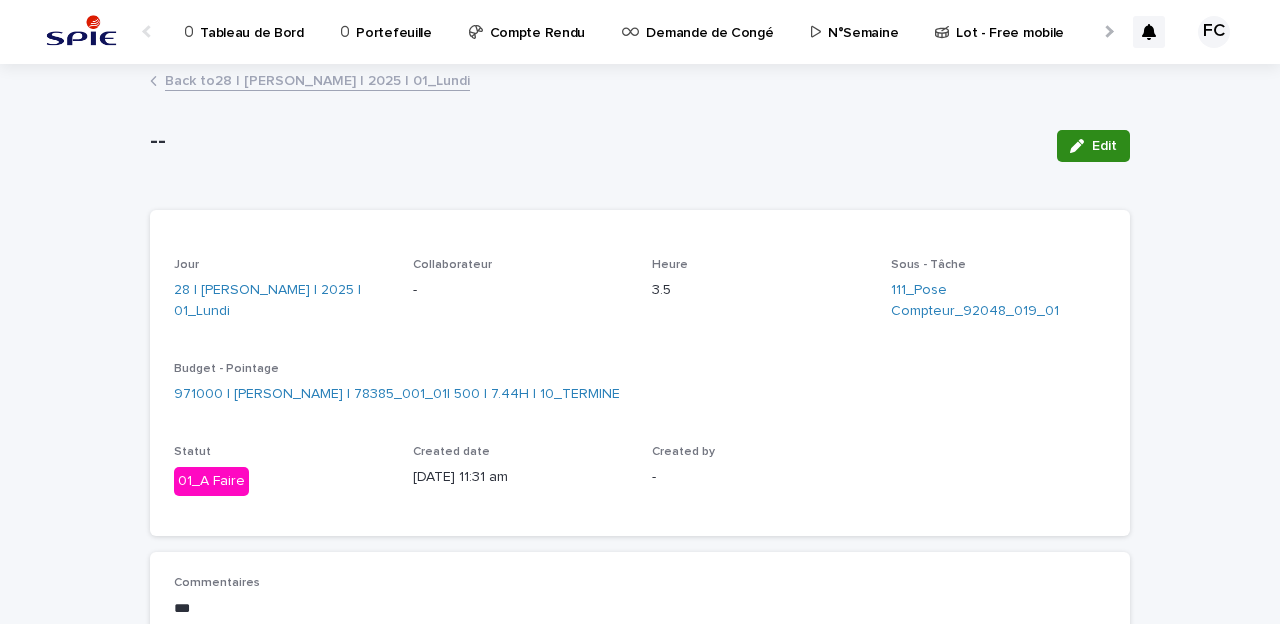 click on "Edit" at bounding box center (1093, 146) 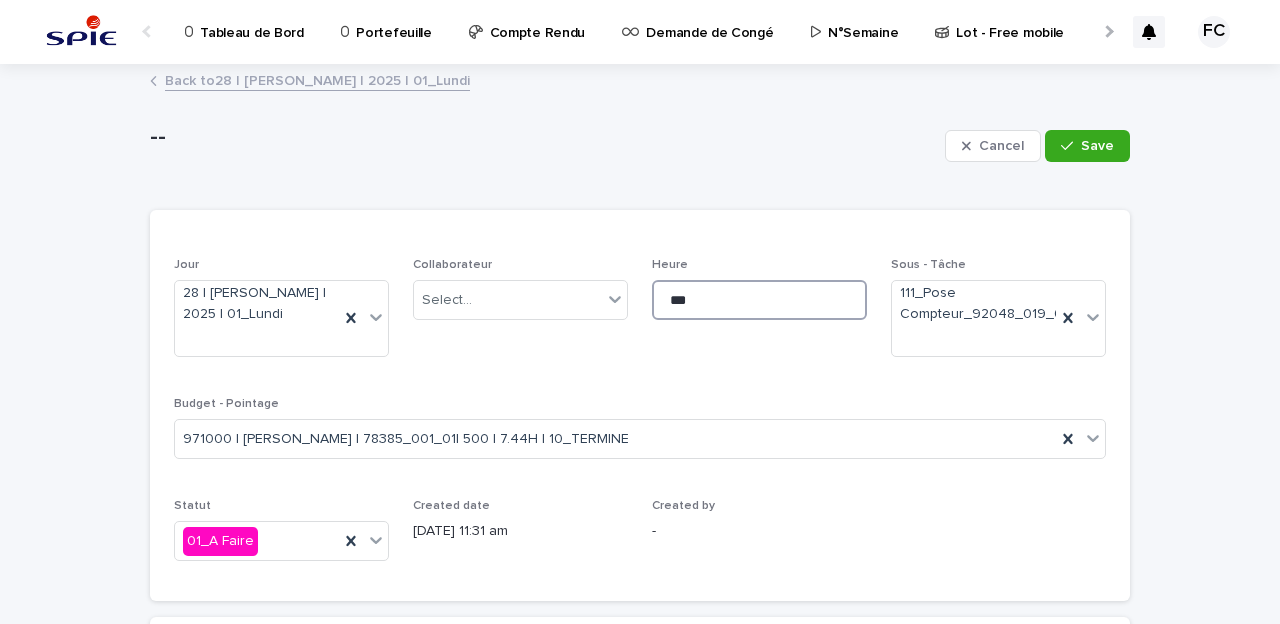 click on "***" at bounding box center (759, 300) 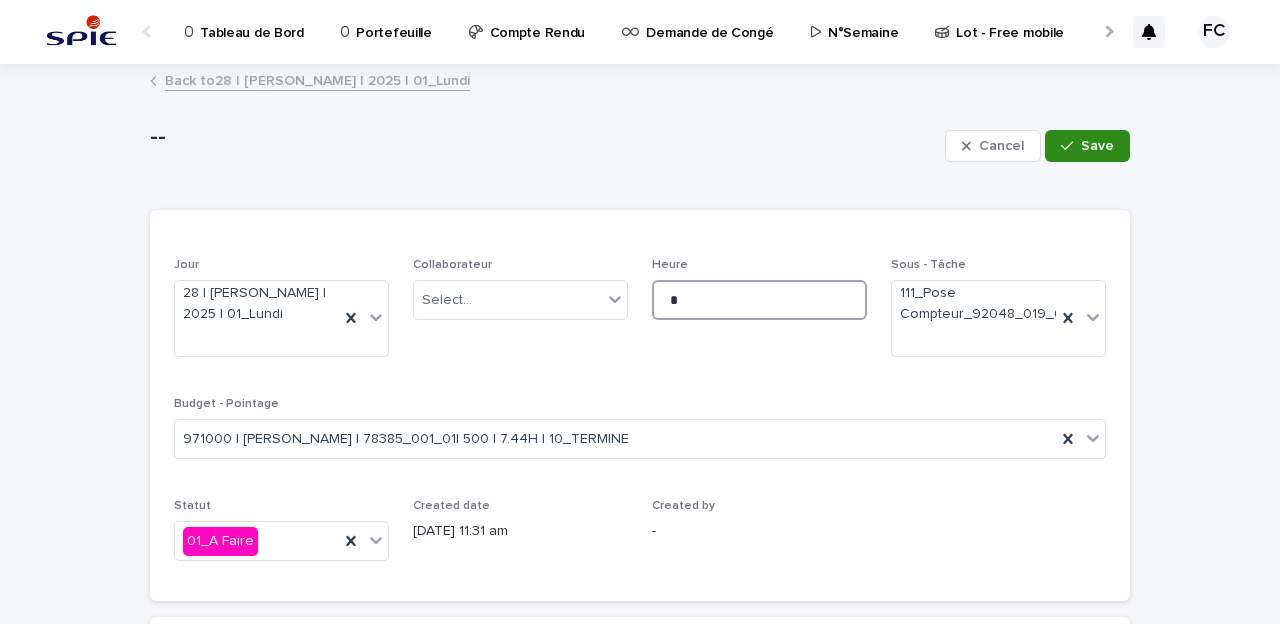 type on "*" 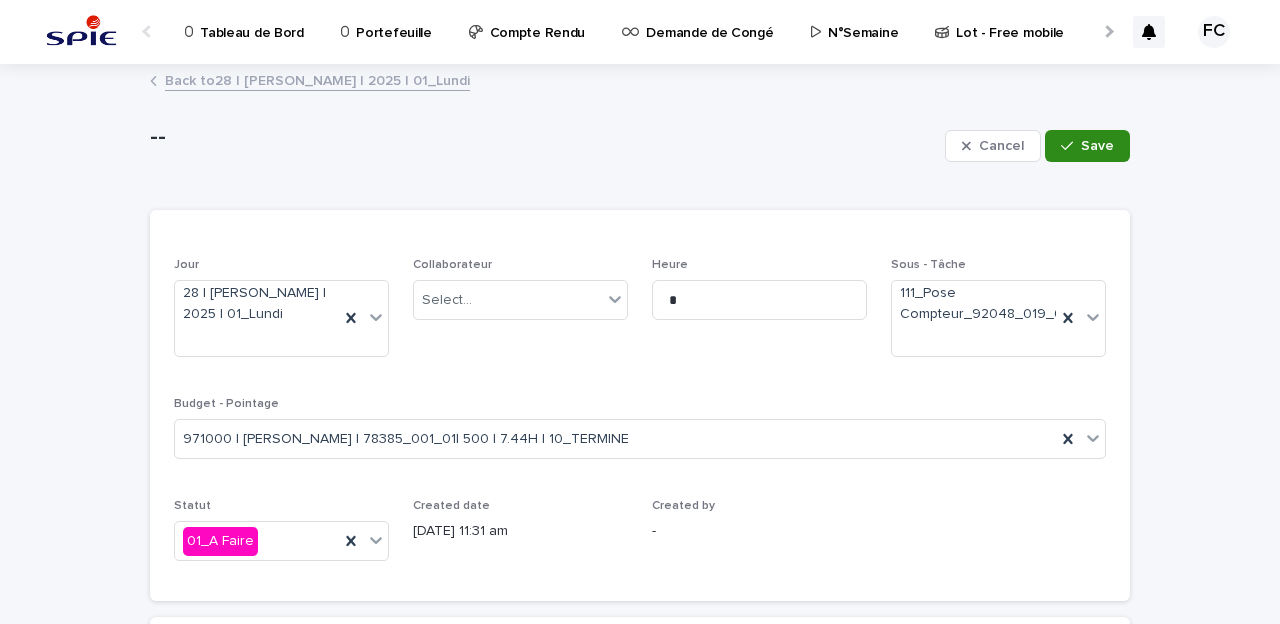 click on "Save" at bounding box center [1097, 146] 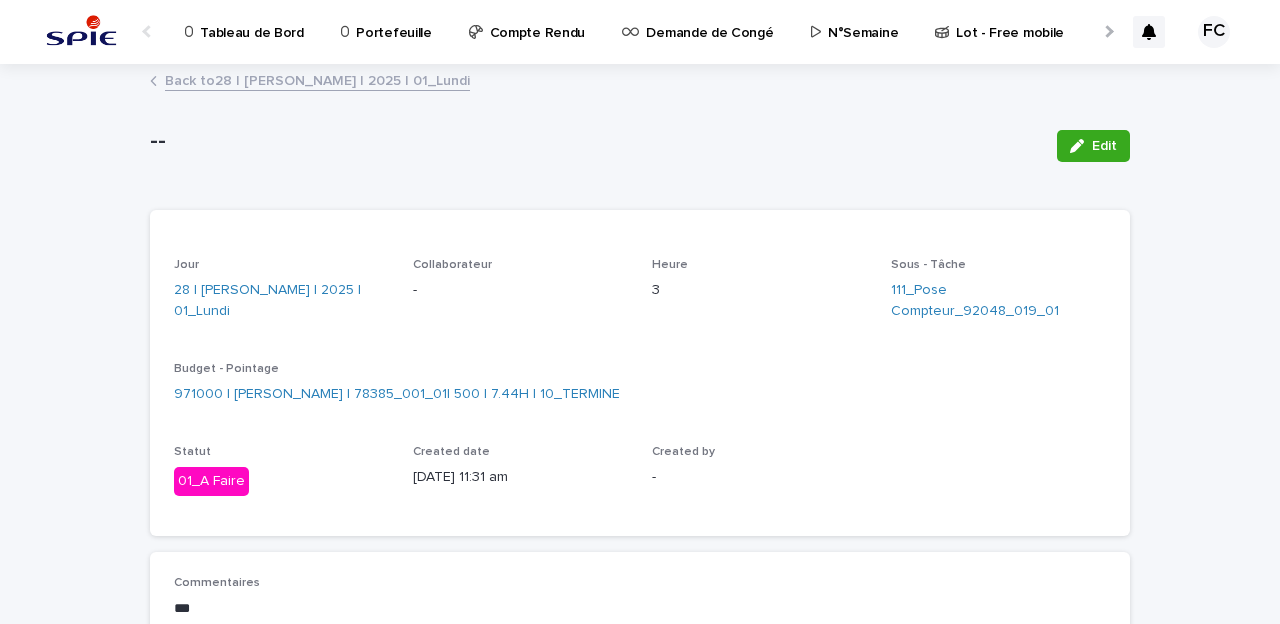 click on "Back to  28 | [PERSON_NAME] | 2025 | 01_Lundi" at bounding box center (317, 79) 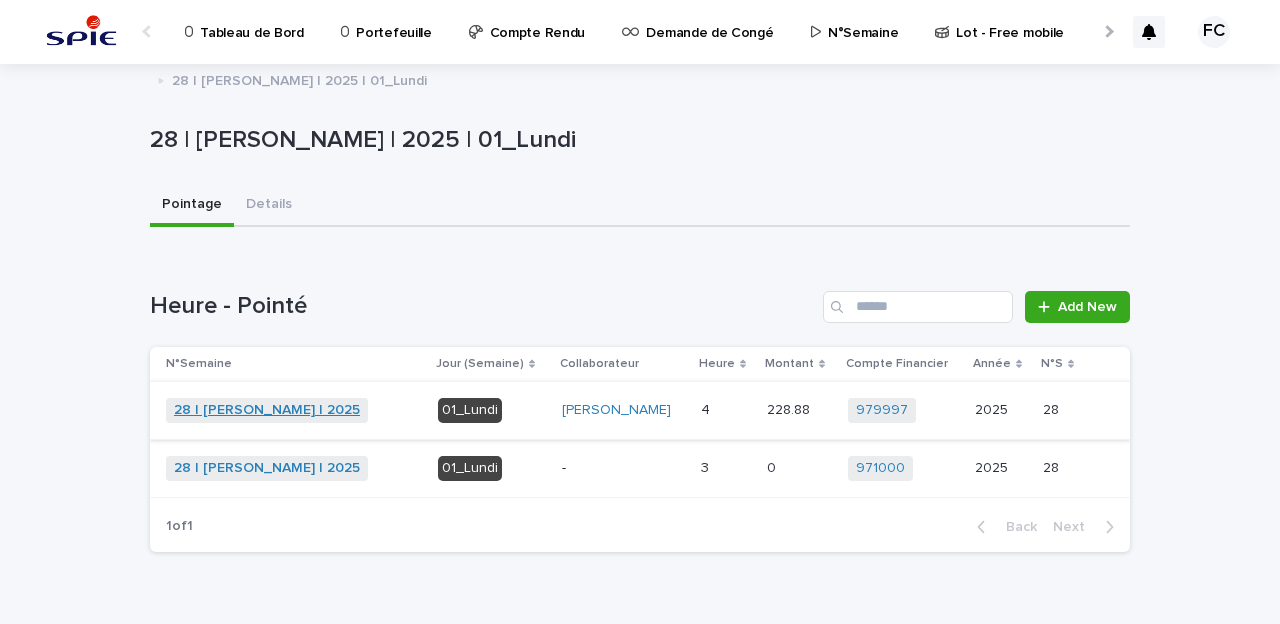click on "28 | [PERSON_NAME] | 2025" at bounding box center [267, 410] 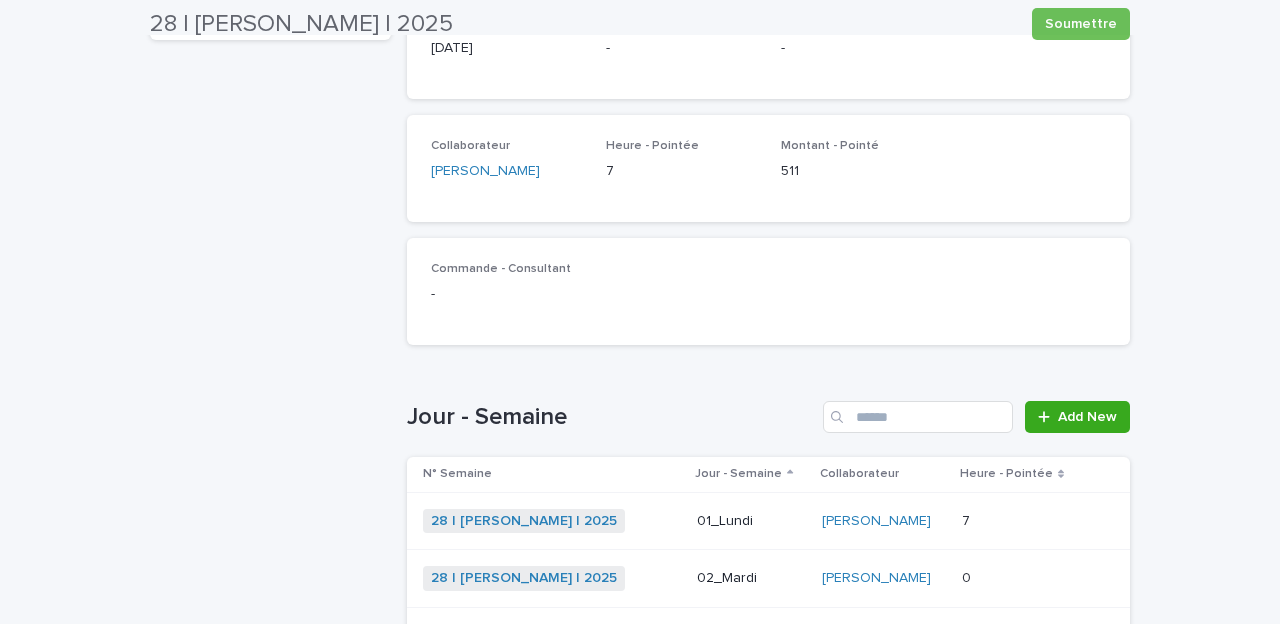 scroll, scrollTop: 672, scrollLeft: 0, axis: vertical 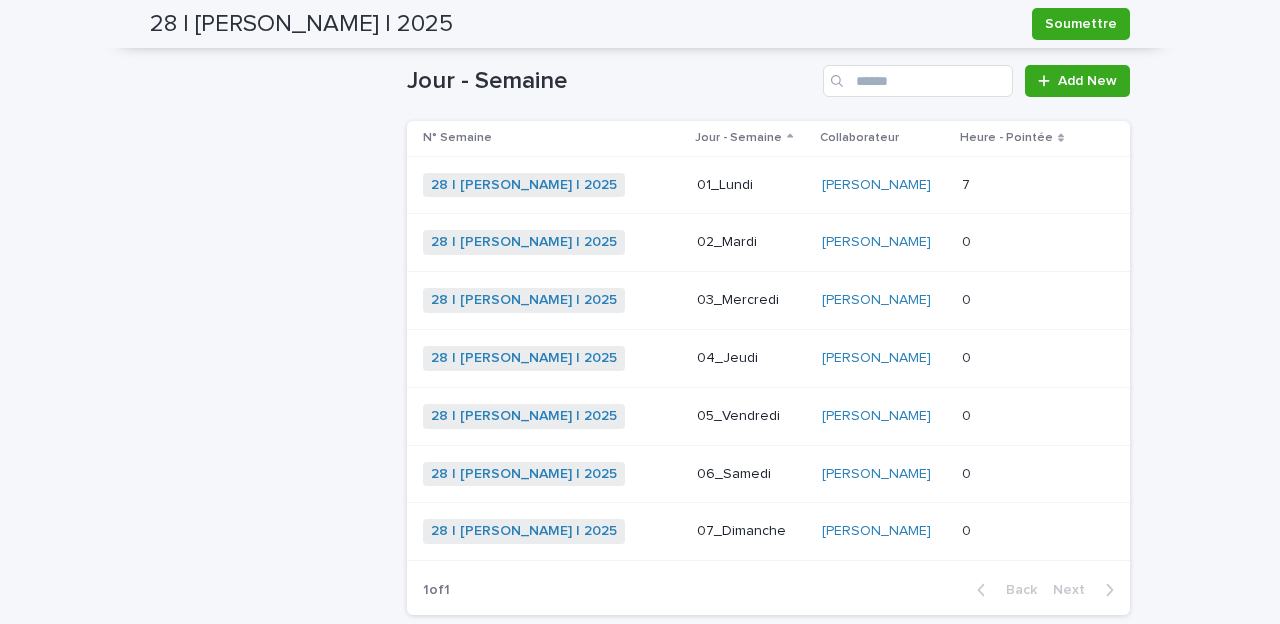 click on "28 | [PERSON_NAME] | 2025   + 0" at bounding box center (552, 242) 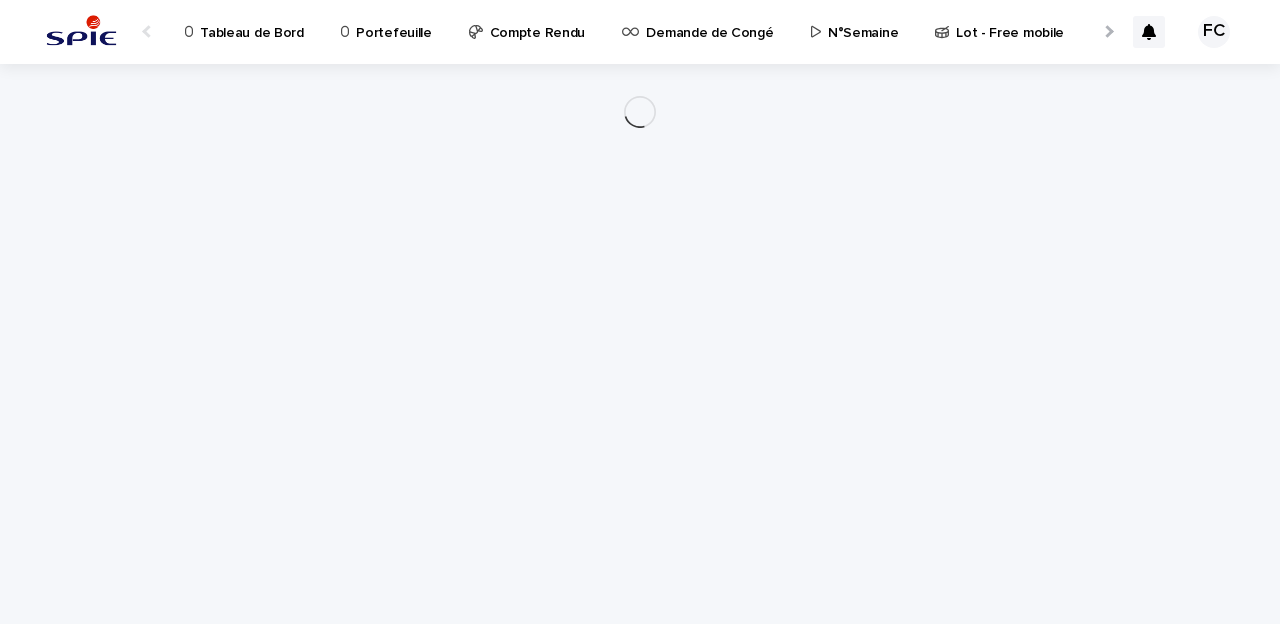 scroll, scrollTop: 0, scrollLeft: 0, axis: both 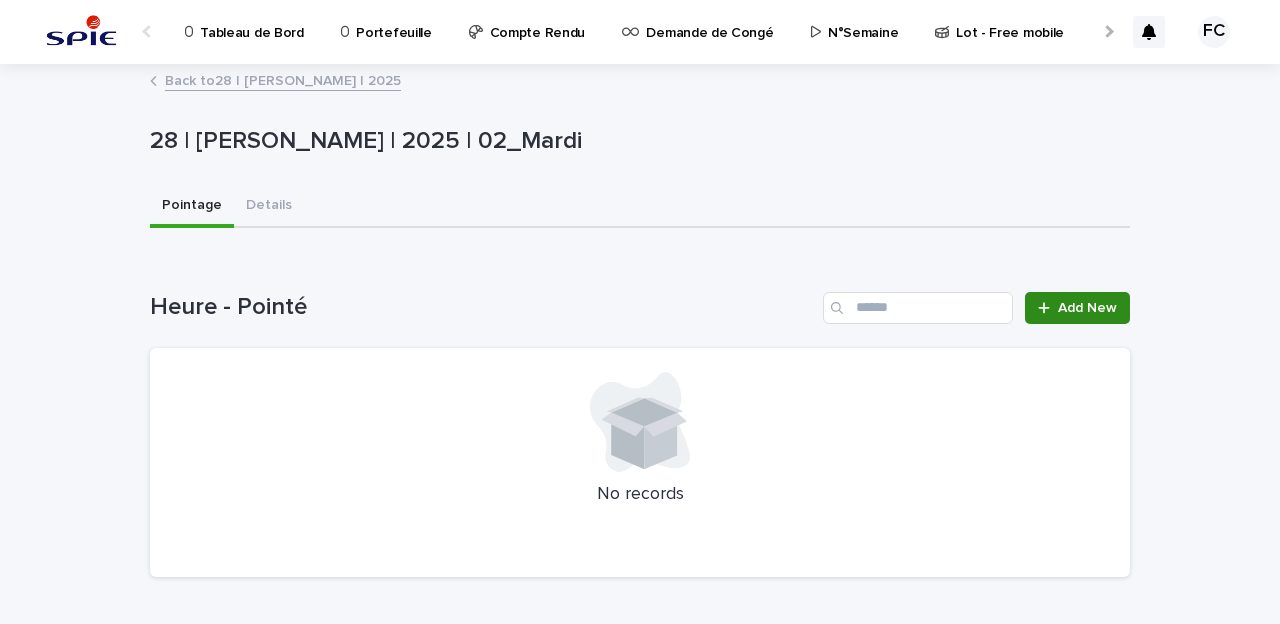 click on "Add New" at bounding box center [1087, 308] 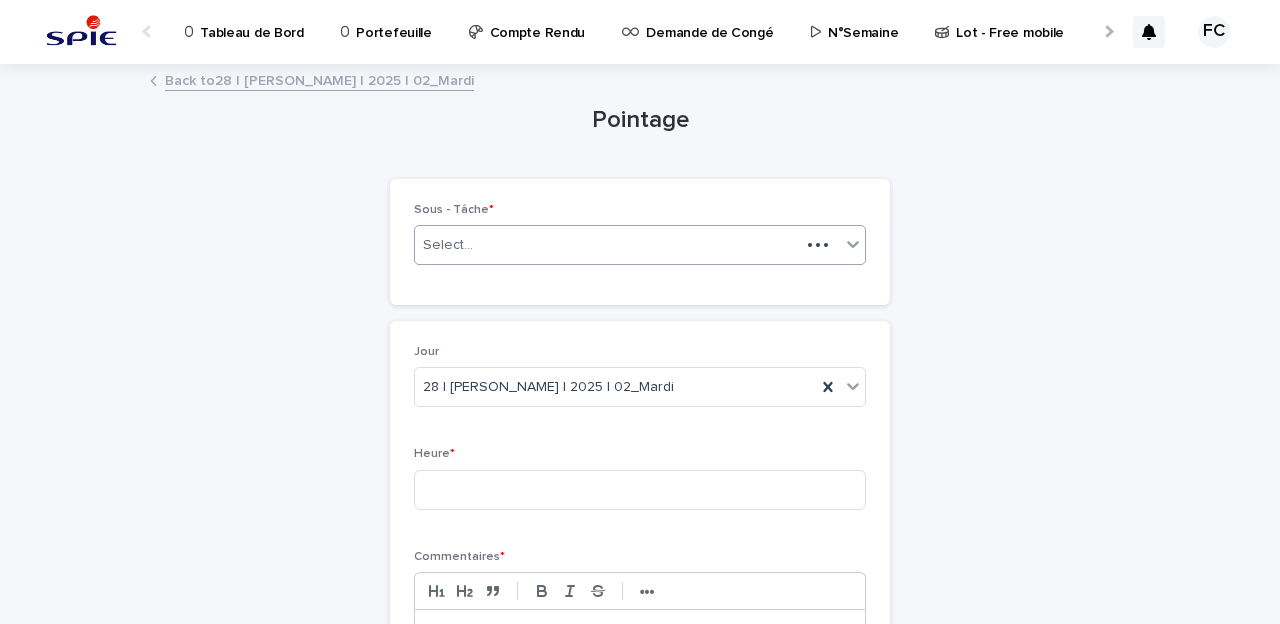 click on "Select..." at bounding box center (448, 245) 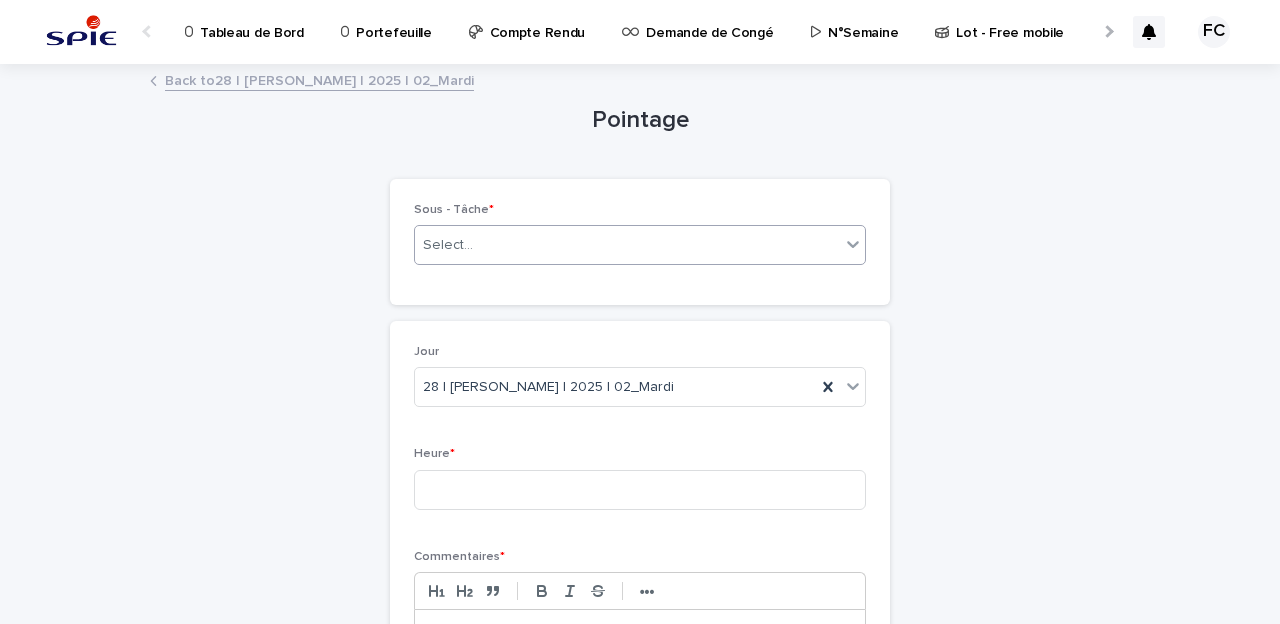 click on "Select..." at bounding box center (627, 245) 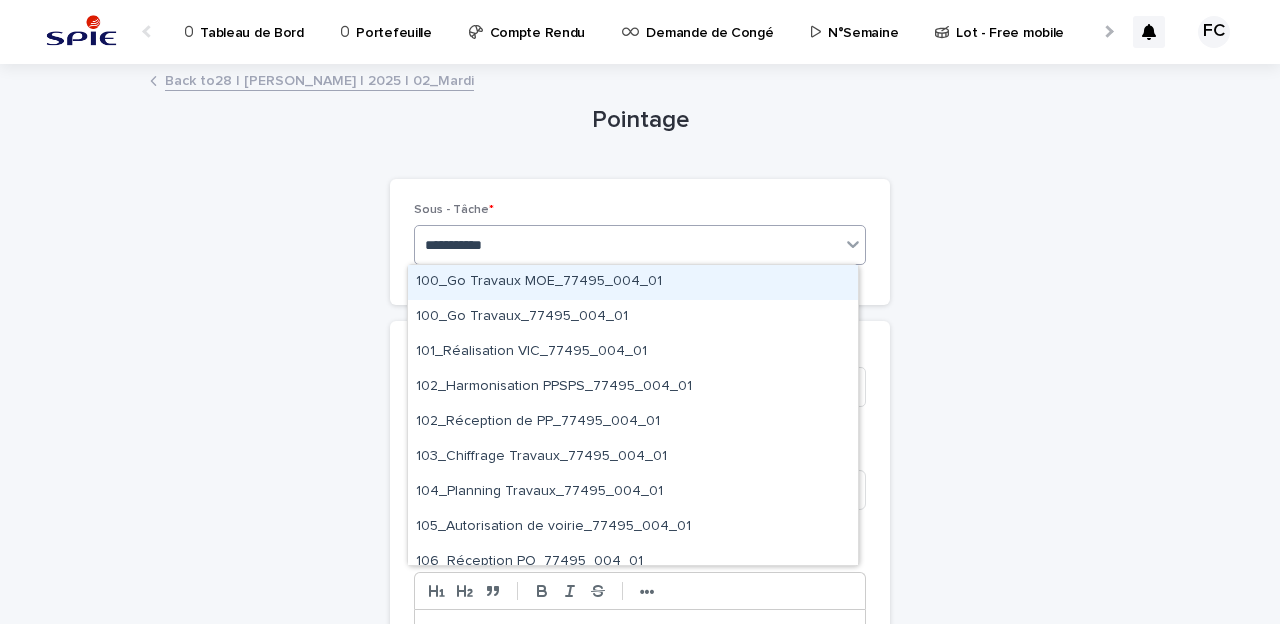 type on "**********" 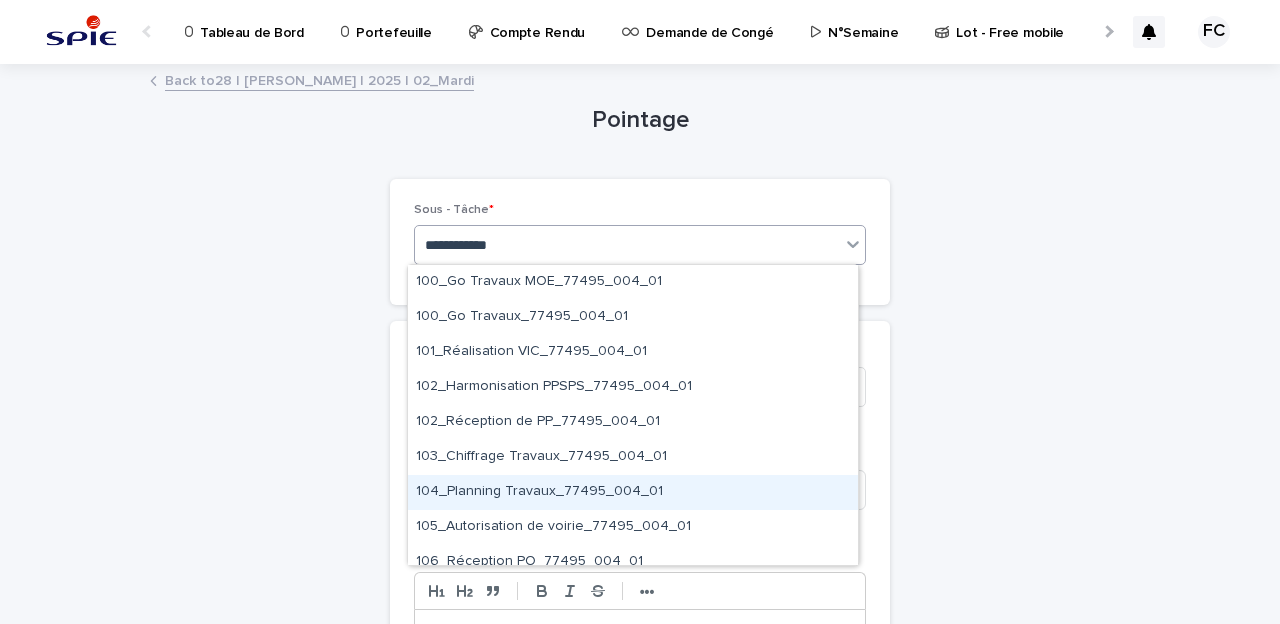 scroll, scrollTop: 336, scrollLeft: 0, axis: vertical 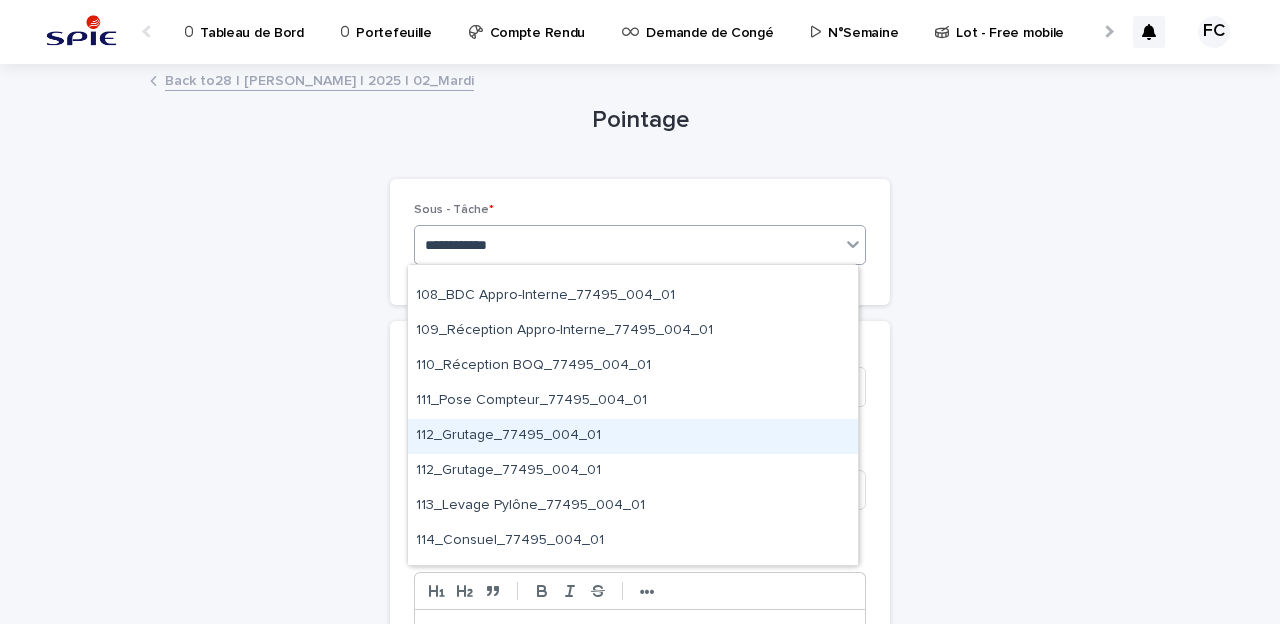 click on "112_Grutage_77495_004_01" at bounding box center (633, 436) 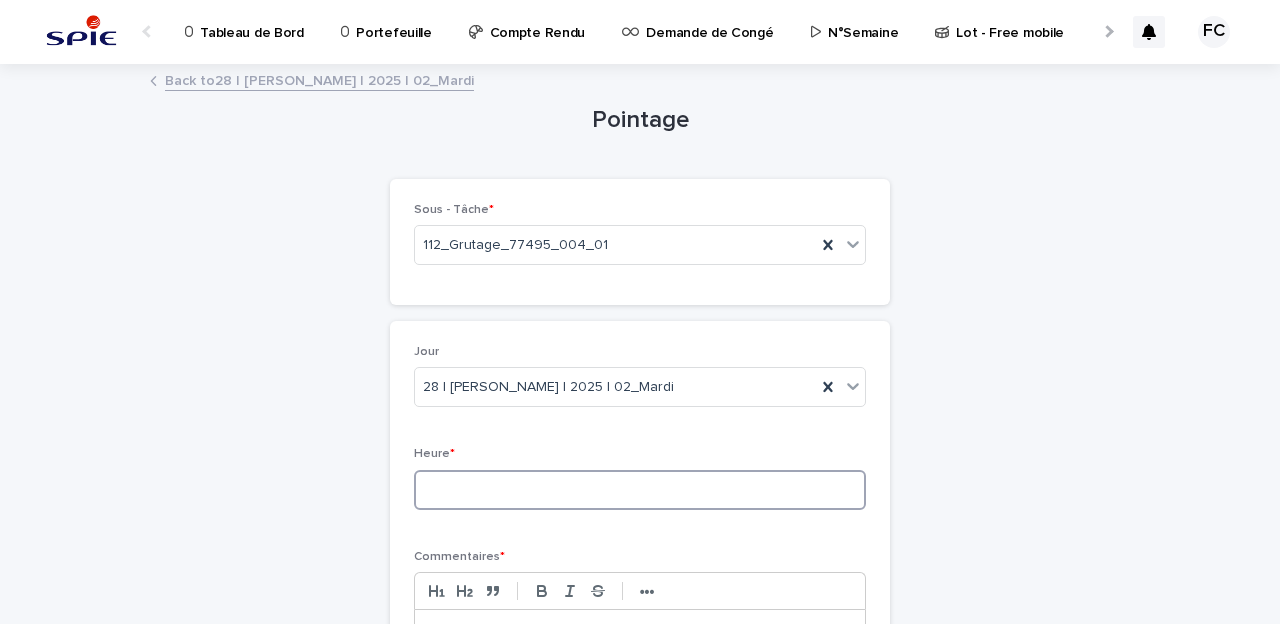 click at bounding box center (640, 490) 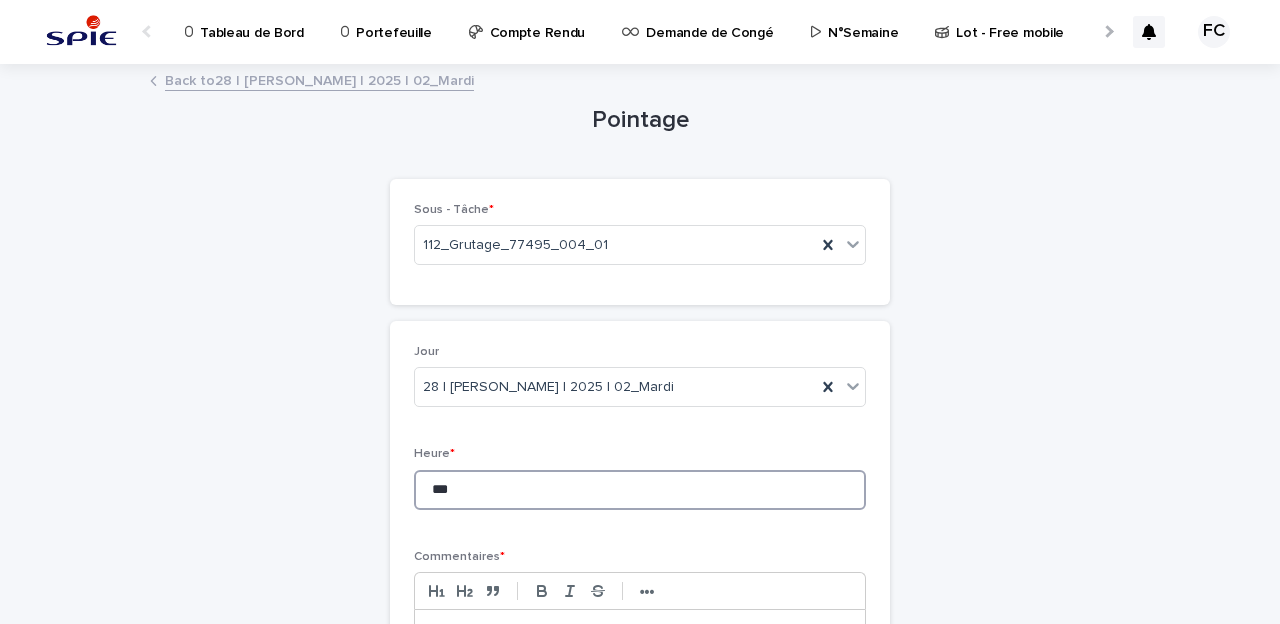scroll, scrollTop: 252, scrollLeft: 0, axis: vertical 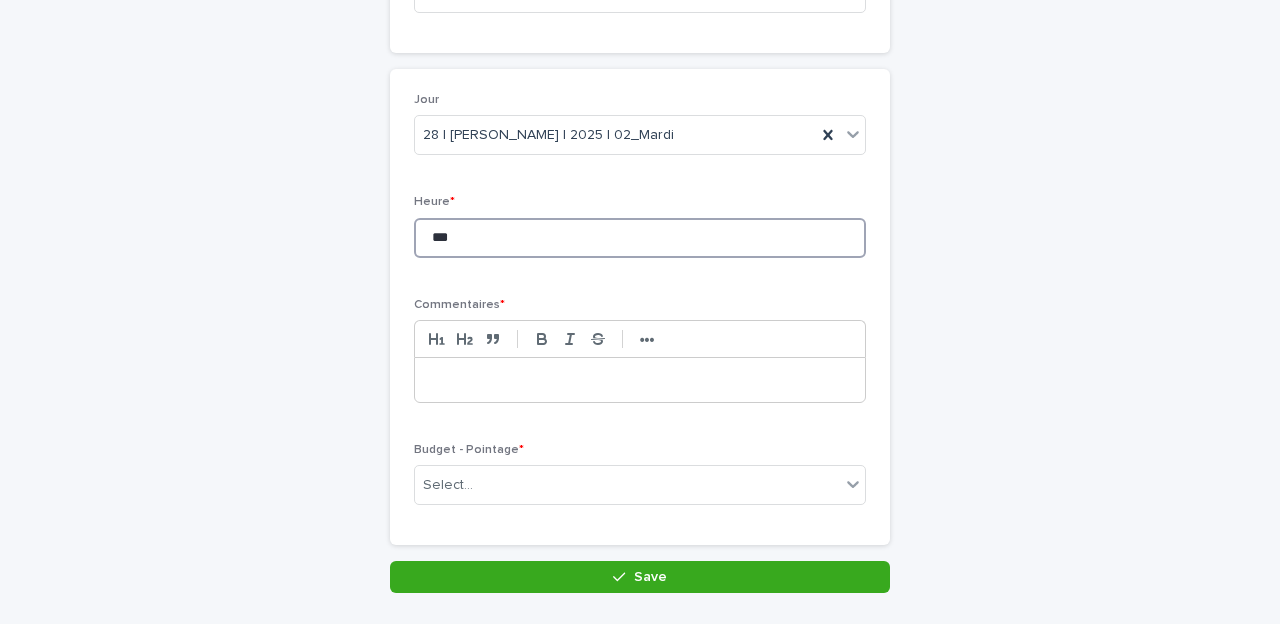 type on "***" 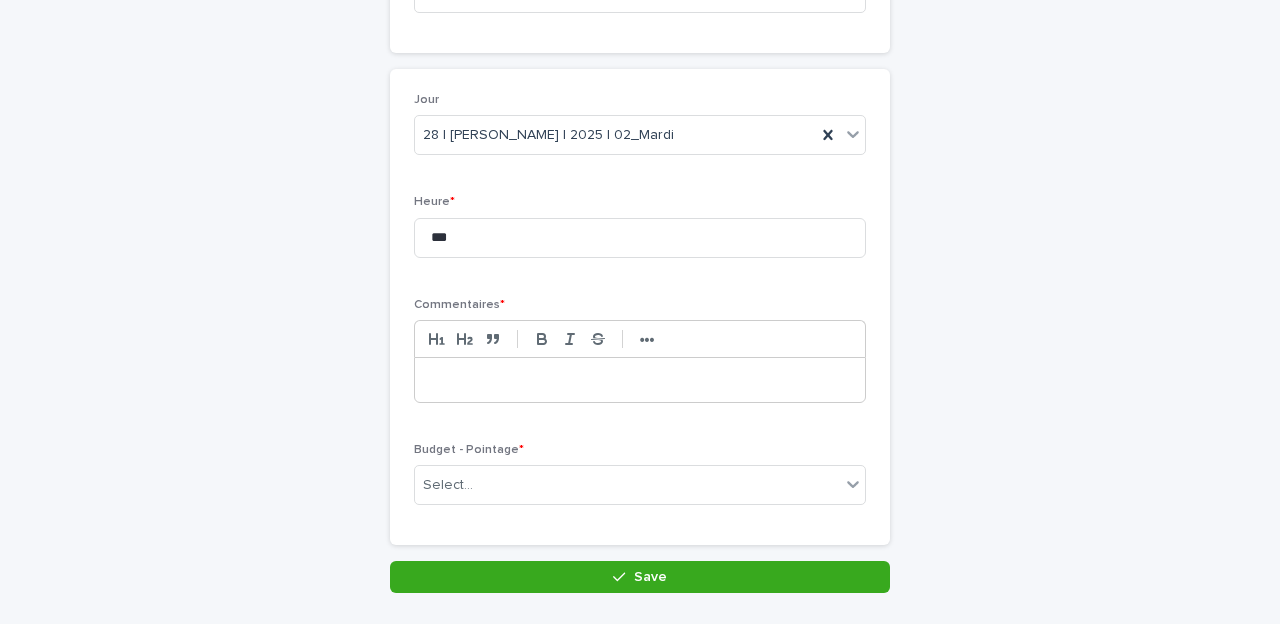click at bounding box center [640, 380] 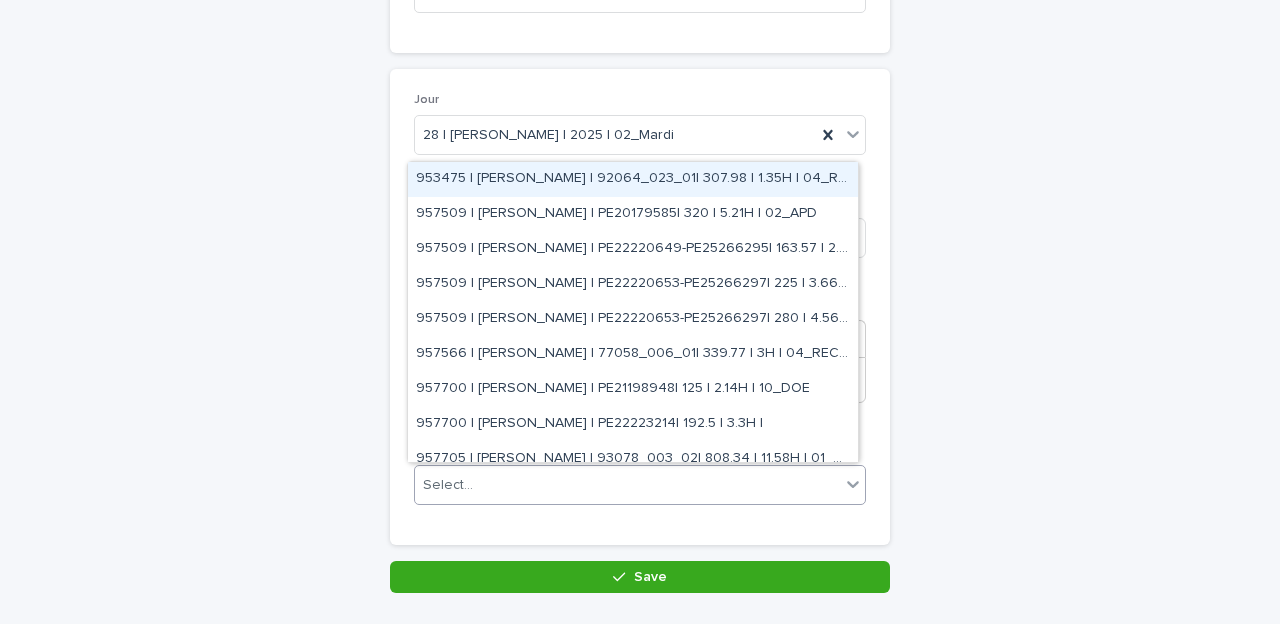 click on "Select..." at bounding box center (448, 485) 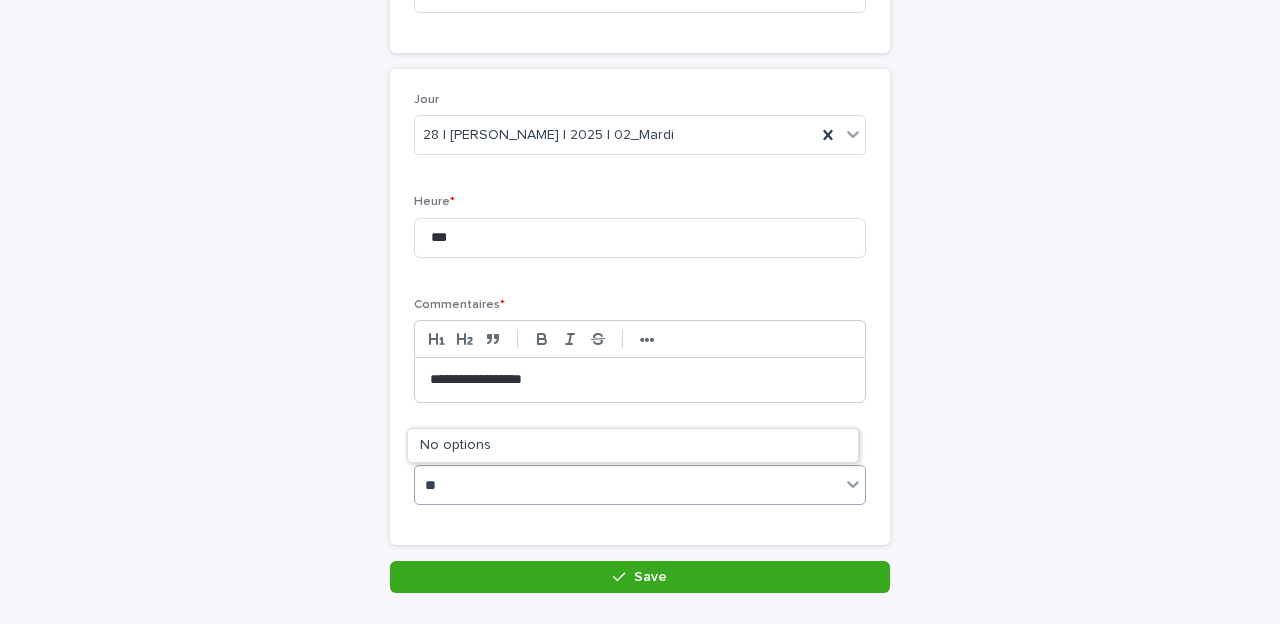 type on "*" 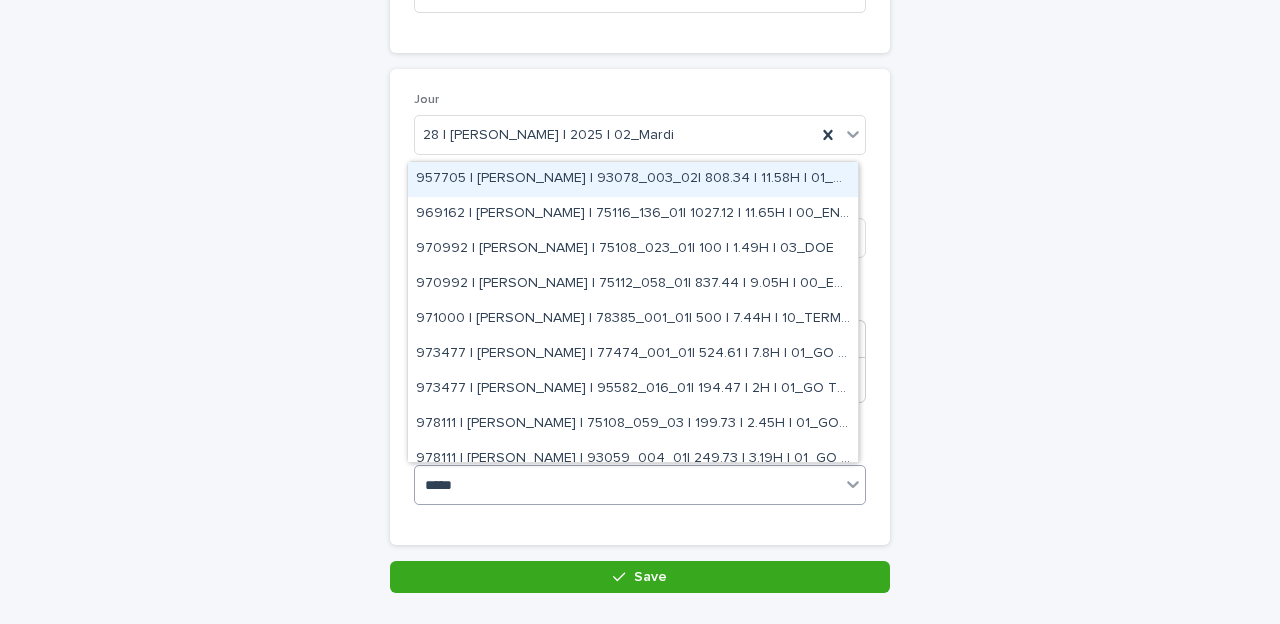 type on "******" 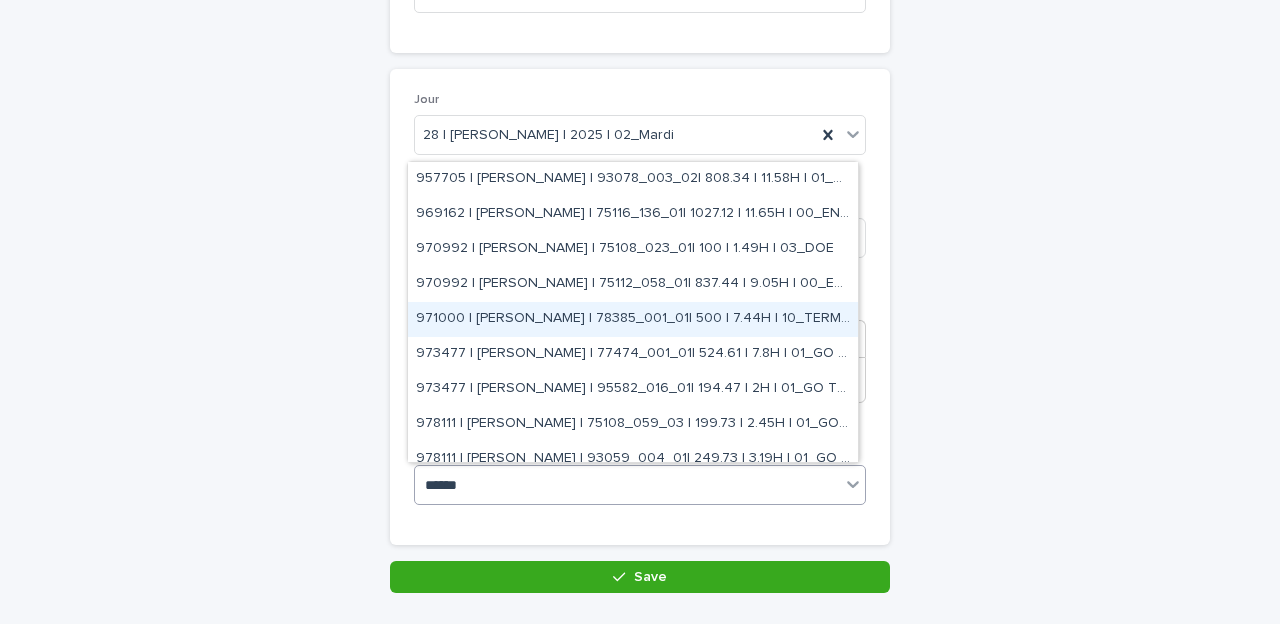 click on "971000 | [PERSON_NAME] | 78385_001_01| 500 | 7.44H  | 10_TERMINE" at bounding box center (633, 319) 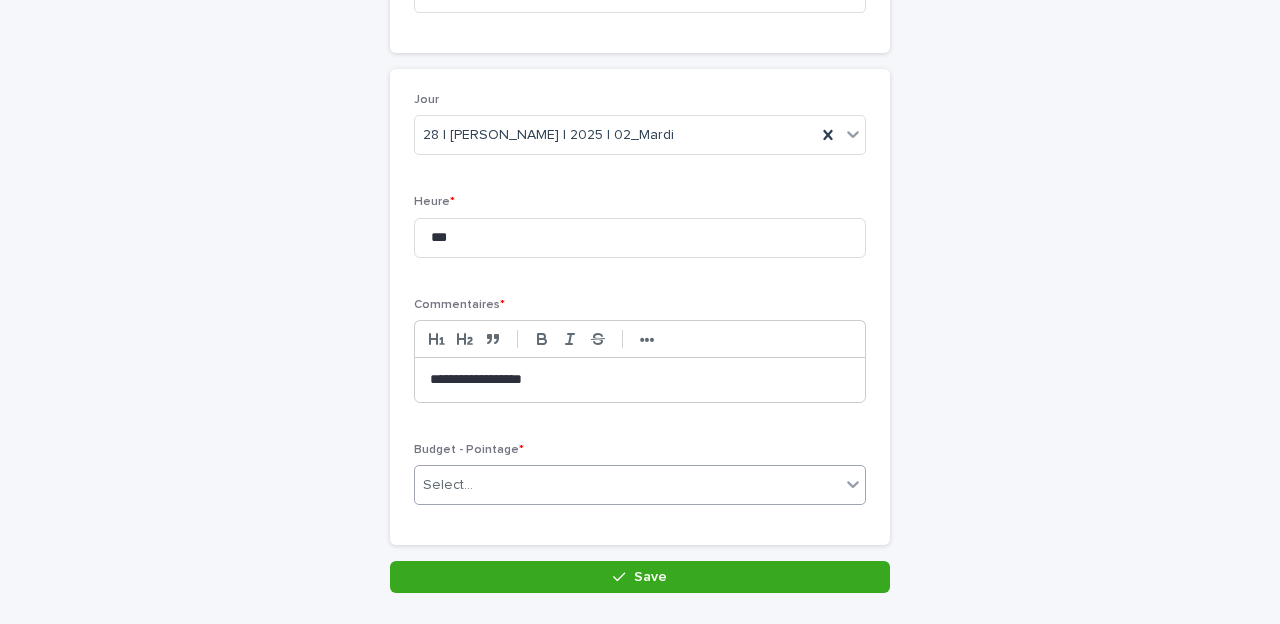 scroll, scrollTop: 270, scrollLeft: 0, axis: vertical 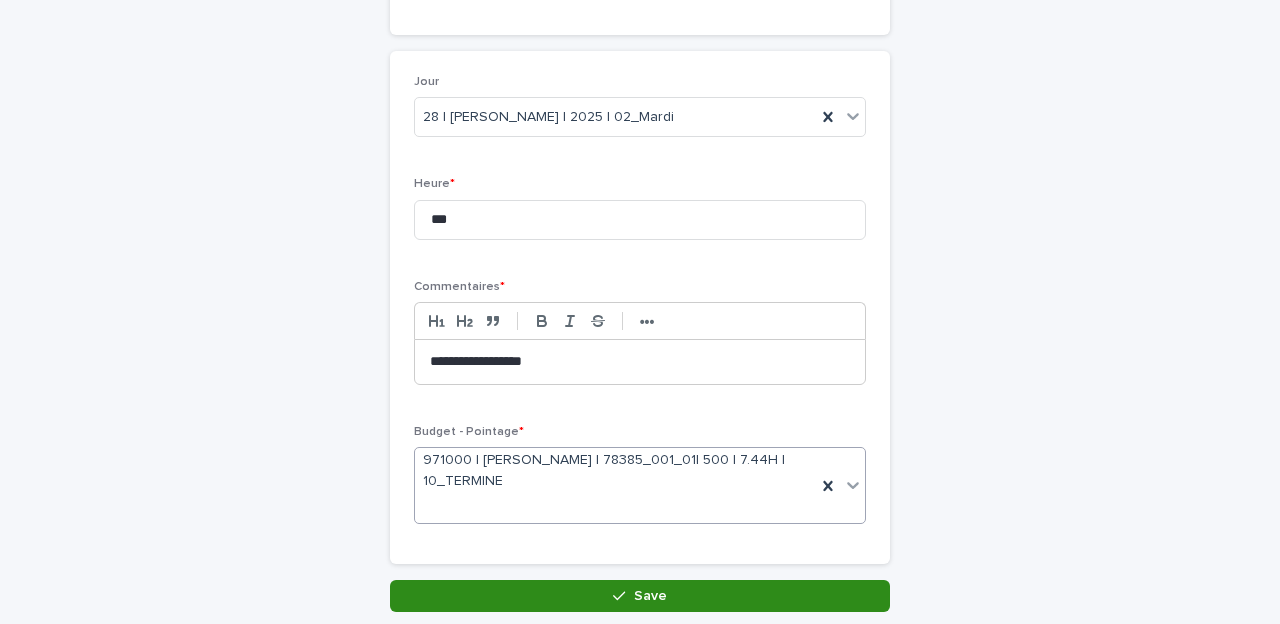 click on "Save" at bounding box center (640, 596) 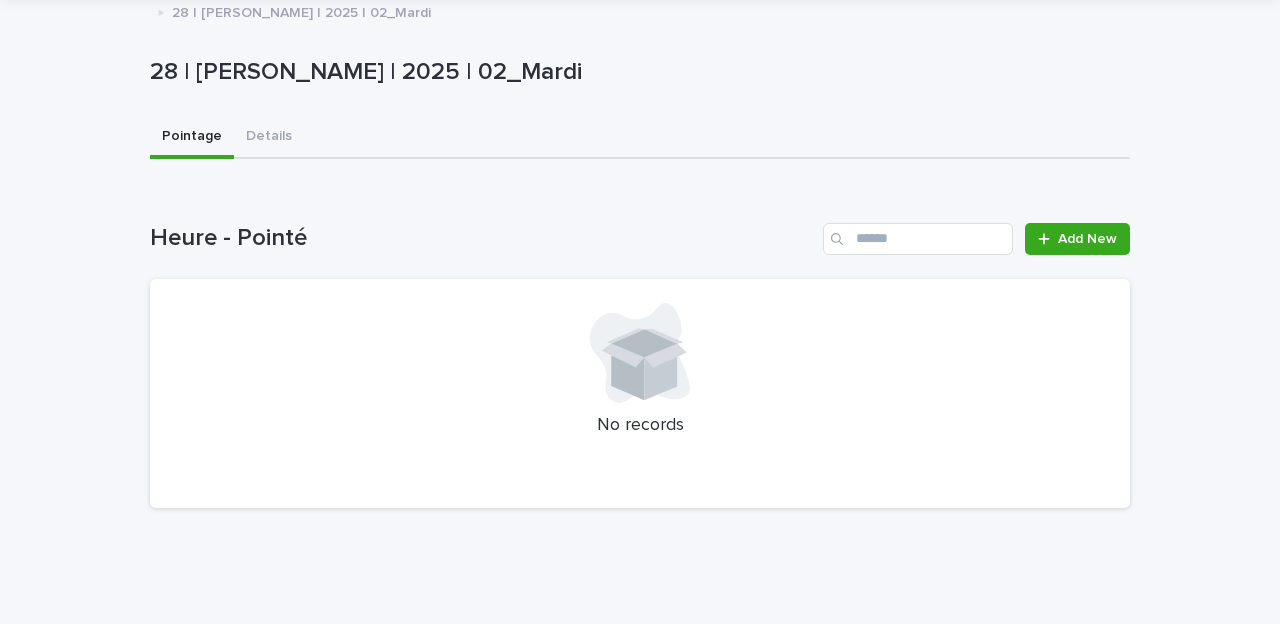 scroll, scrollTop: 0, scrollLeft: 0, axis: both 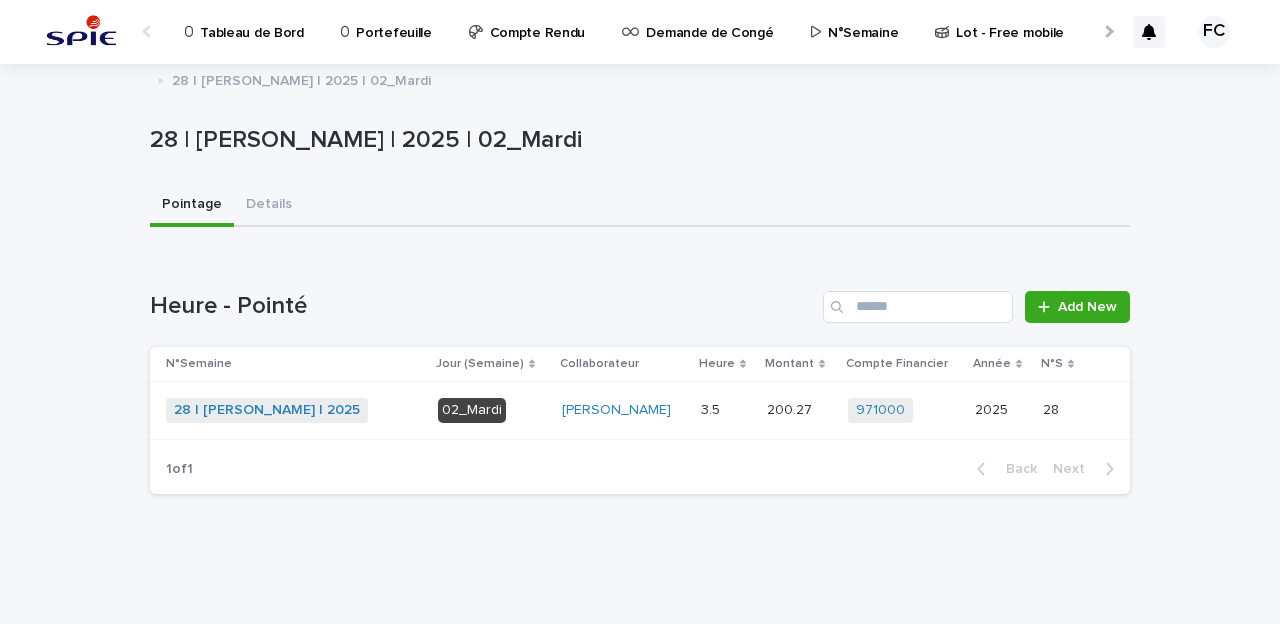 click on "Loading... Saving… Heure - Pointé Add New N°Semaine Jour (Semaine) Collaborateur Heure Montant Compte Financier Année N°S 28 | [PERSON_NAME] | 2025   + 0 02_Mardi [PERSON_NAME]   3.5 3.5   200.27 200.27   971000   + 0 2025 2025   28 28   1  of  1 Back Next" at bounding box center (640, 380) 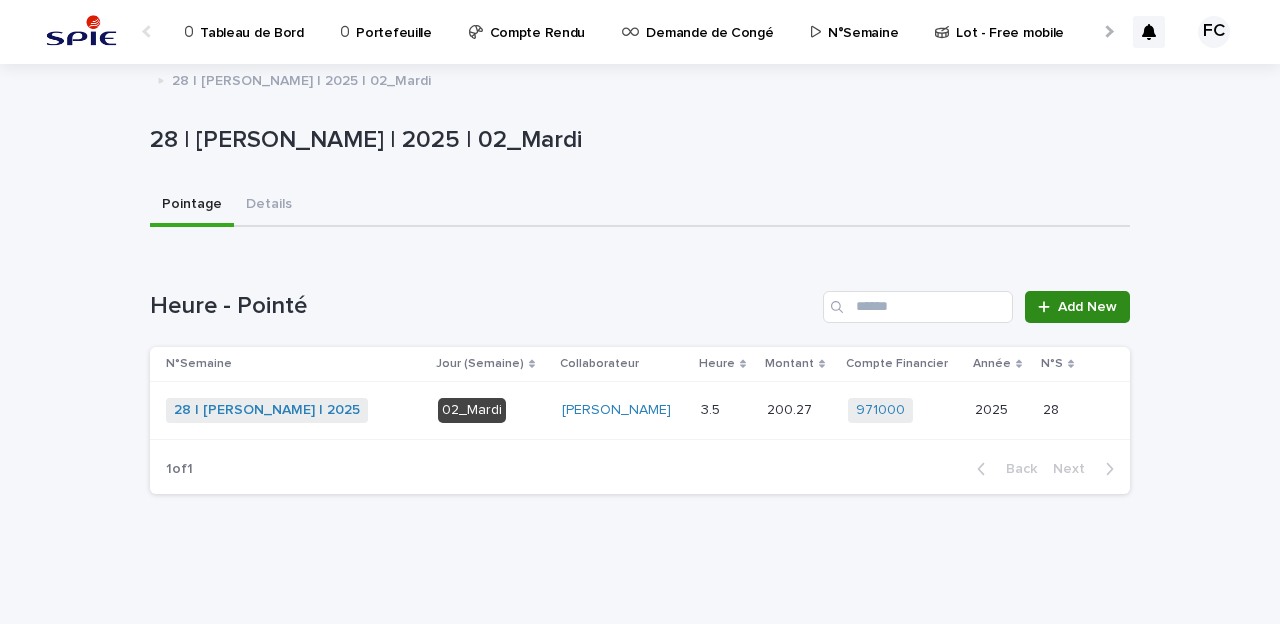 click on "Add New" at bounding box center [1087, 307] 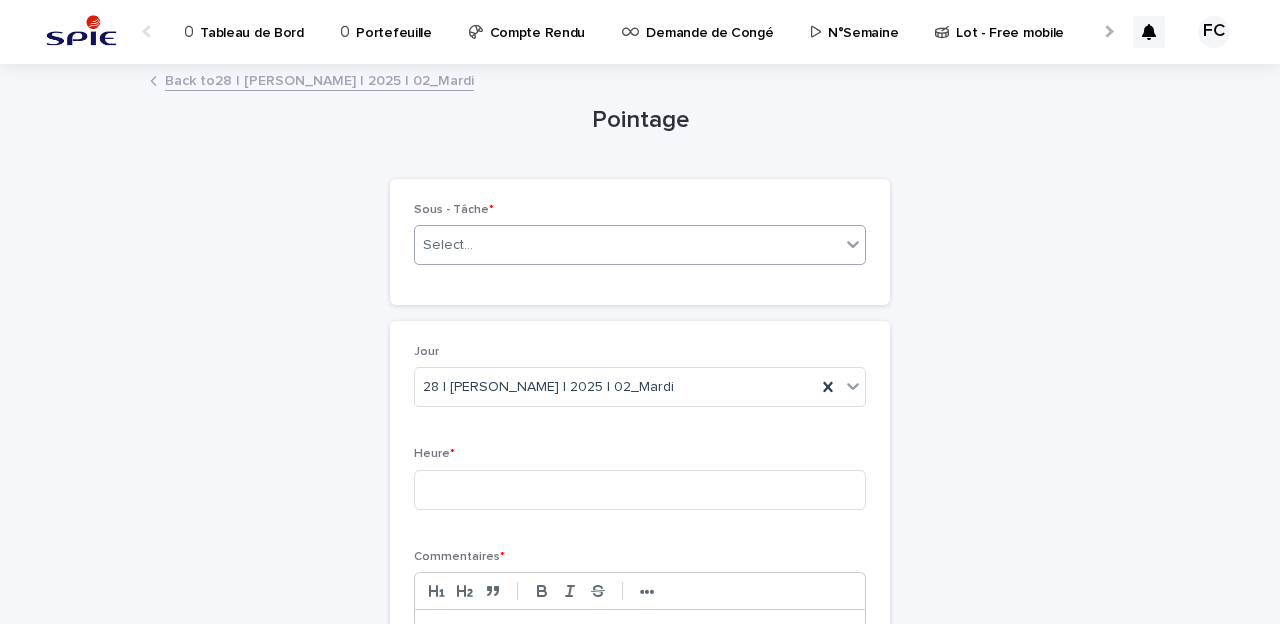 click on "Select..." at bounding box center [448, 245] 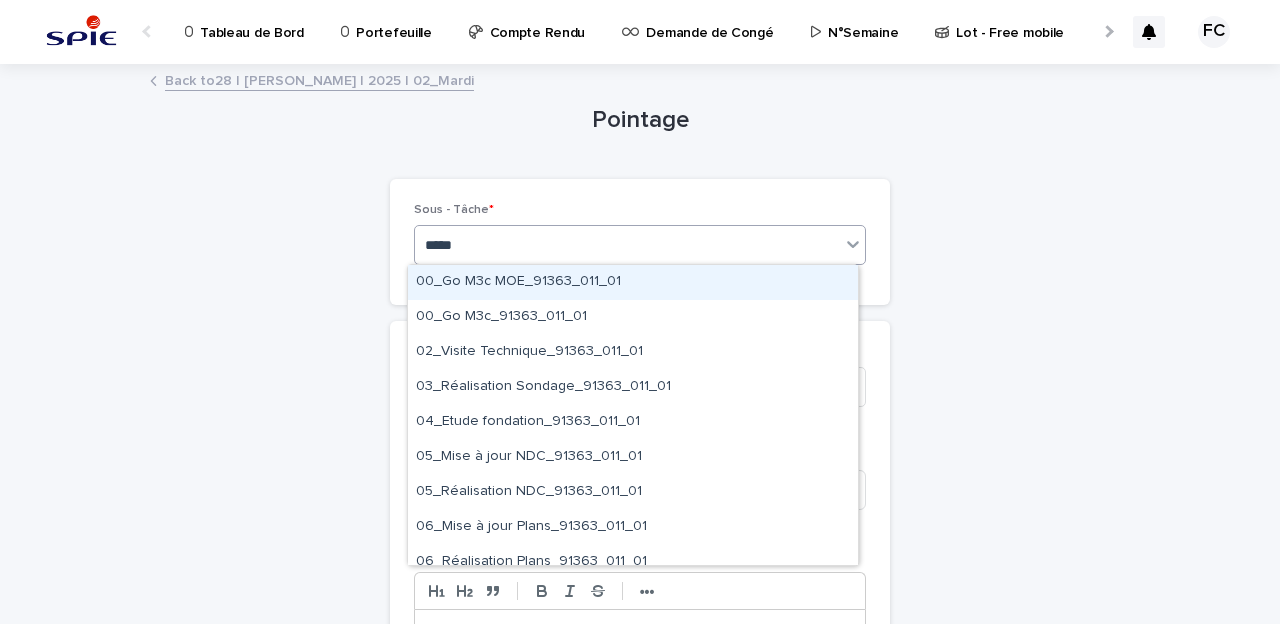 type on "*****" 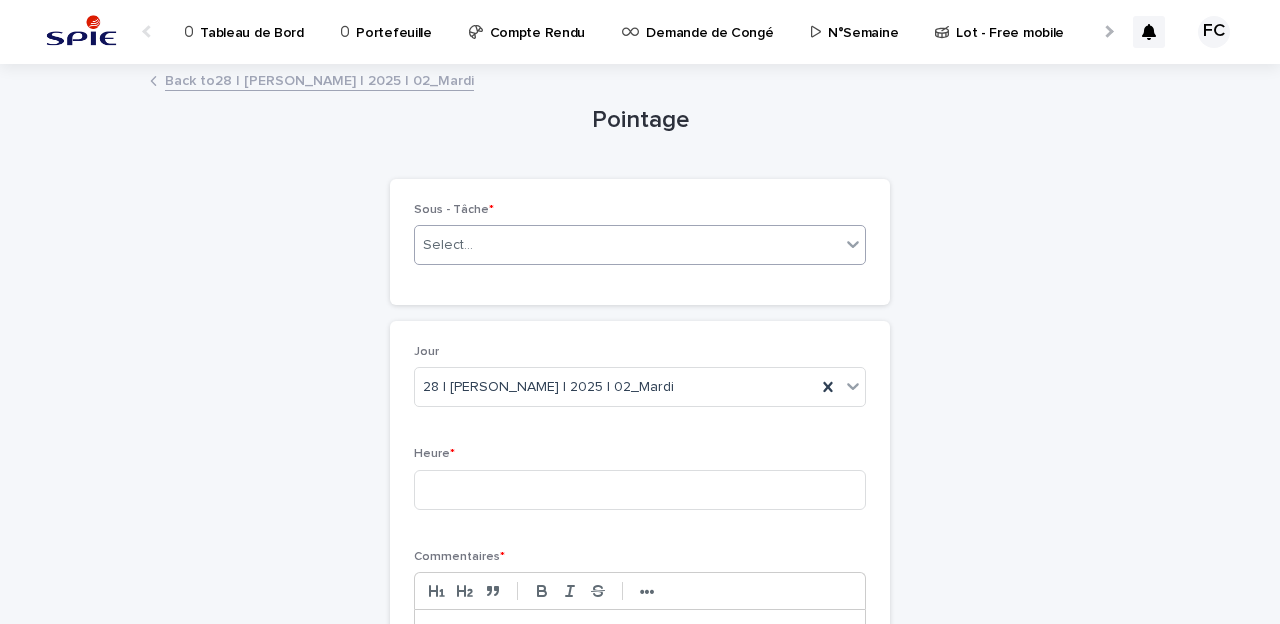 click on "Select..." at bounding box center (448, 245) 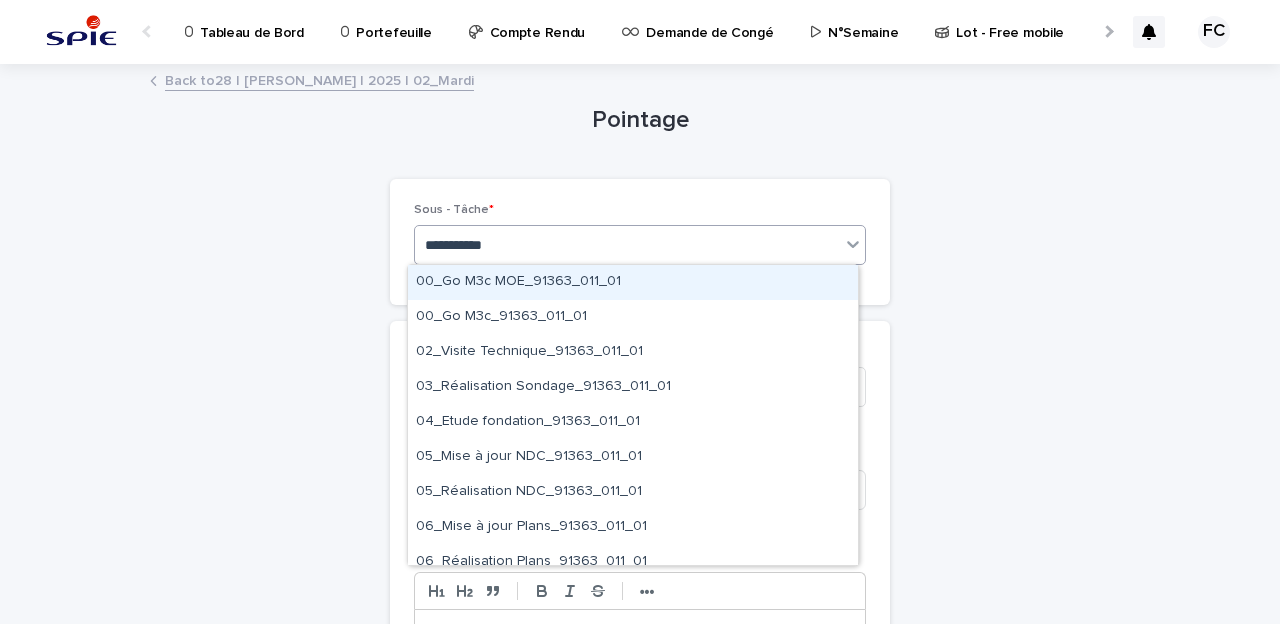 type on "**********" 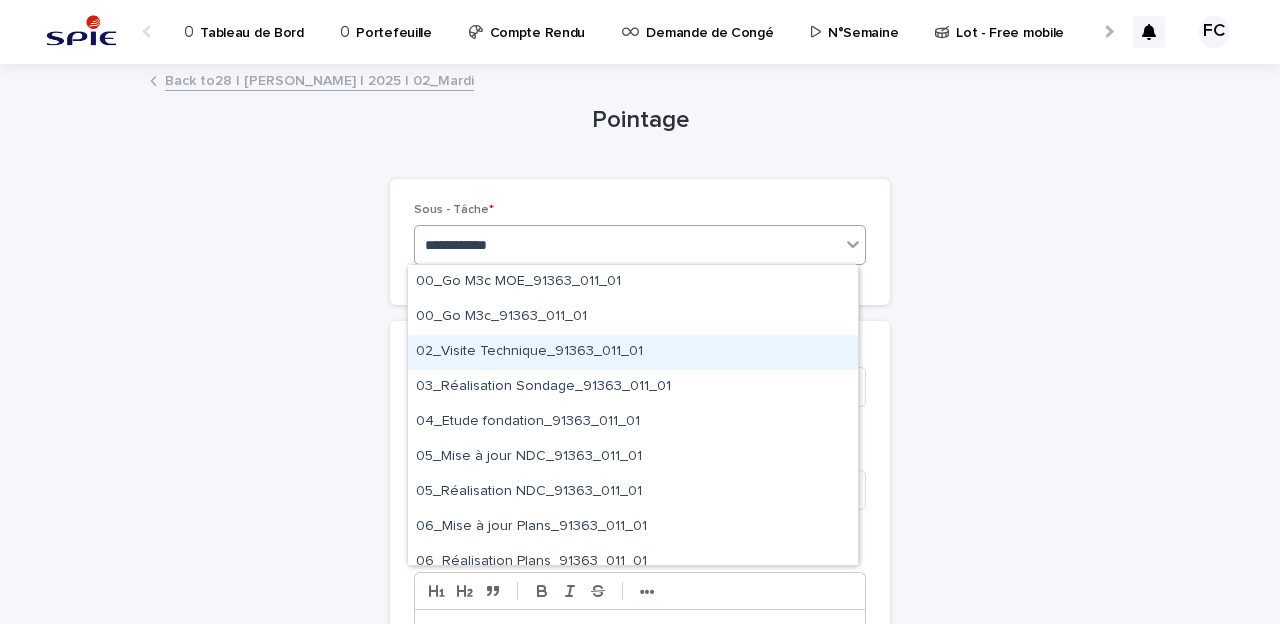scroll, scrollTop: 336, scrollLeft: 0, axis: vertical 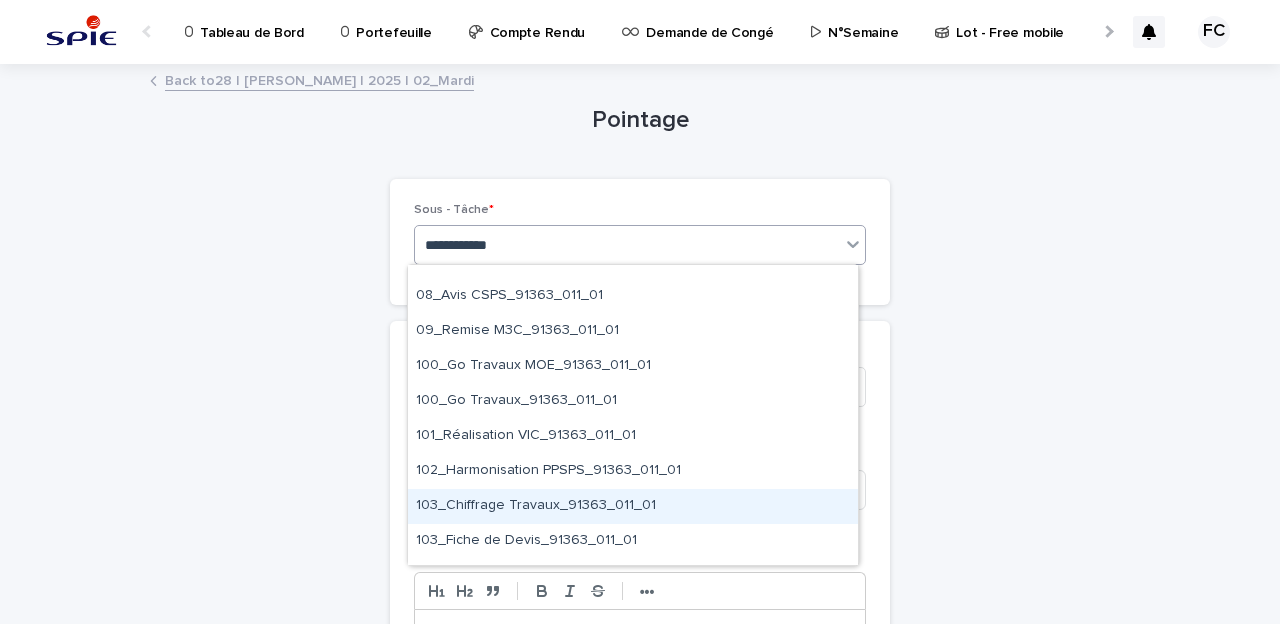 click on "103_Chiffrage Travaux_91363_011_01" at bounding box center [633, 506] 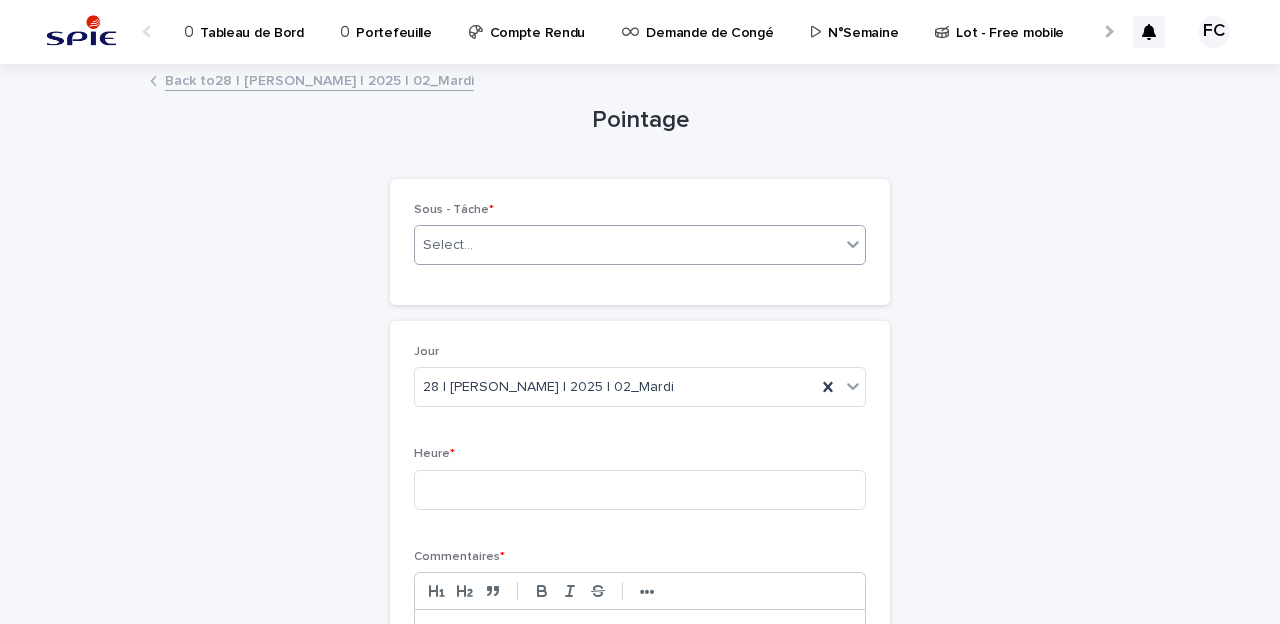 type 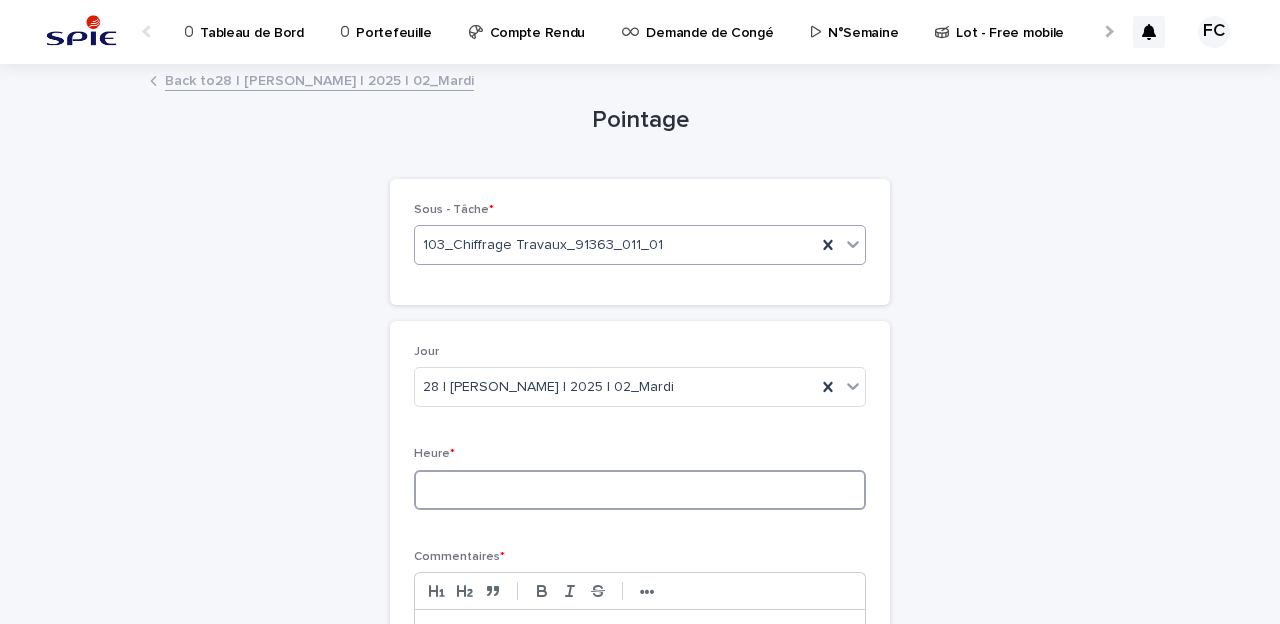 click at bounding box center [640, 490] 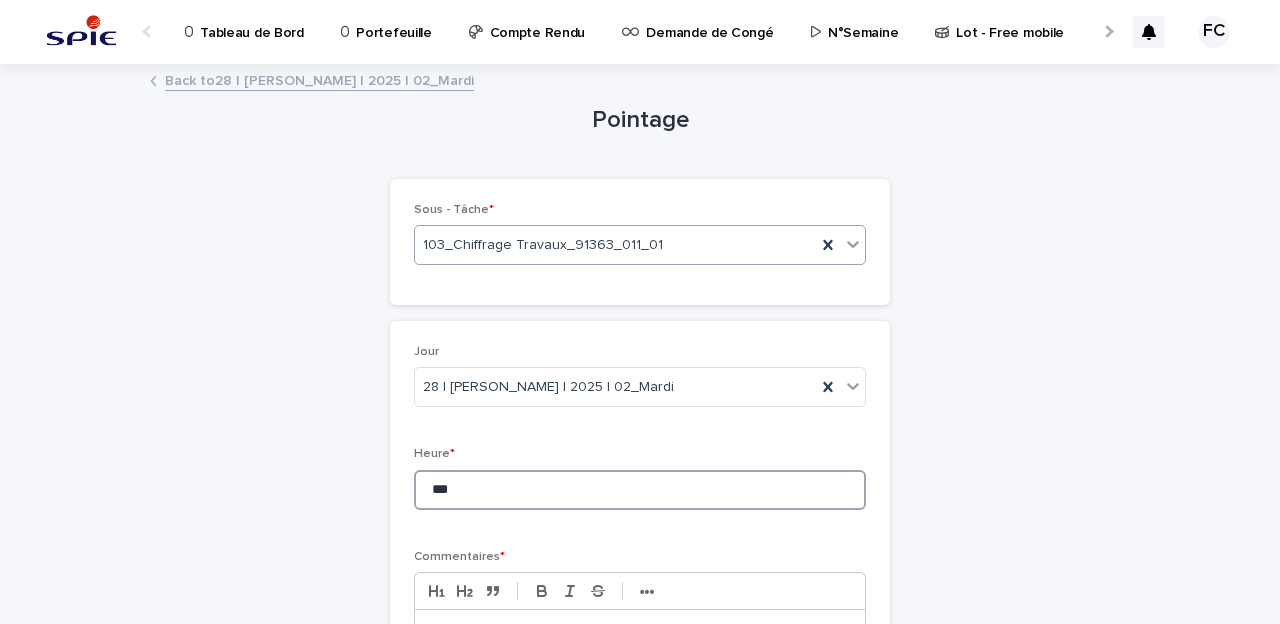 scroll, scrollTop: 252, scrollLeft: 0, axis: vertical 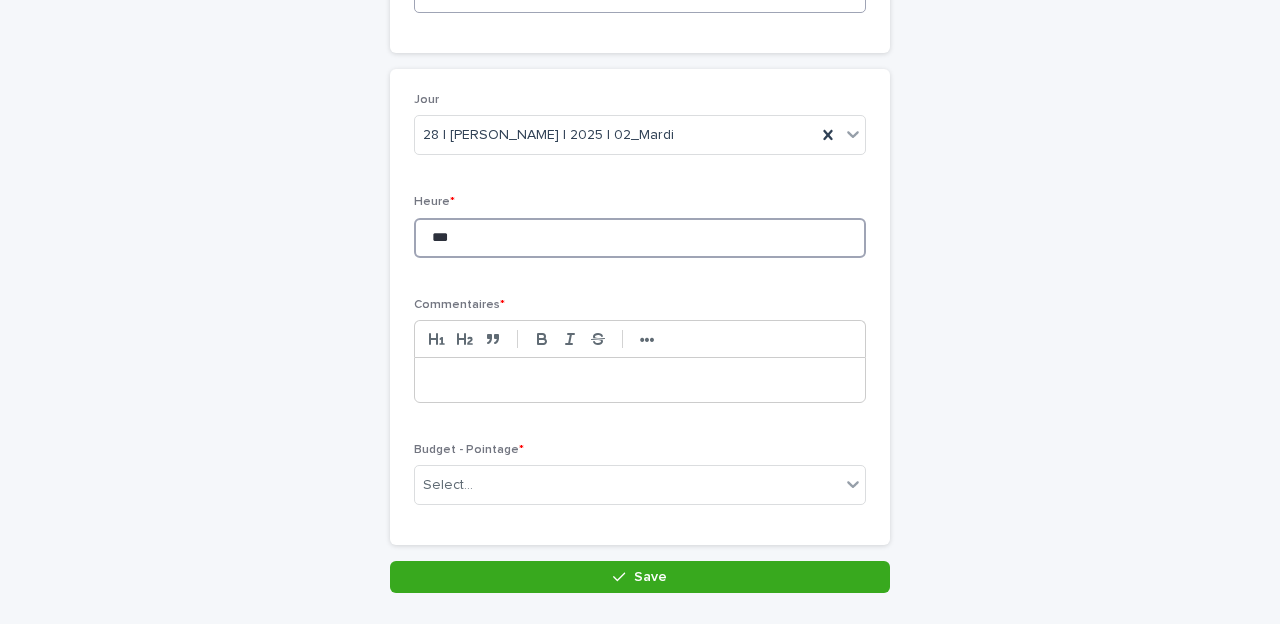 type on "***" 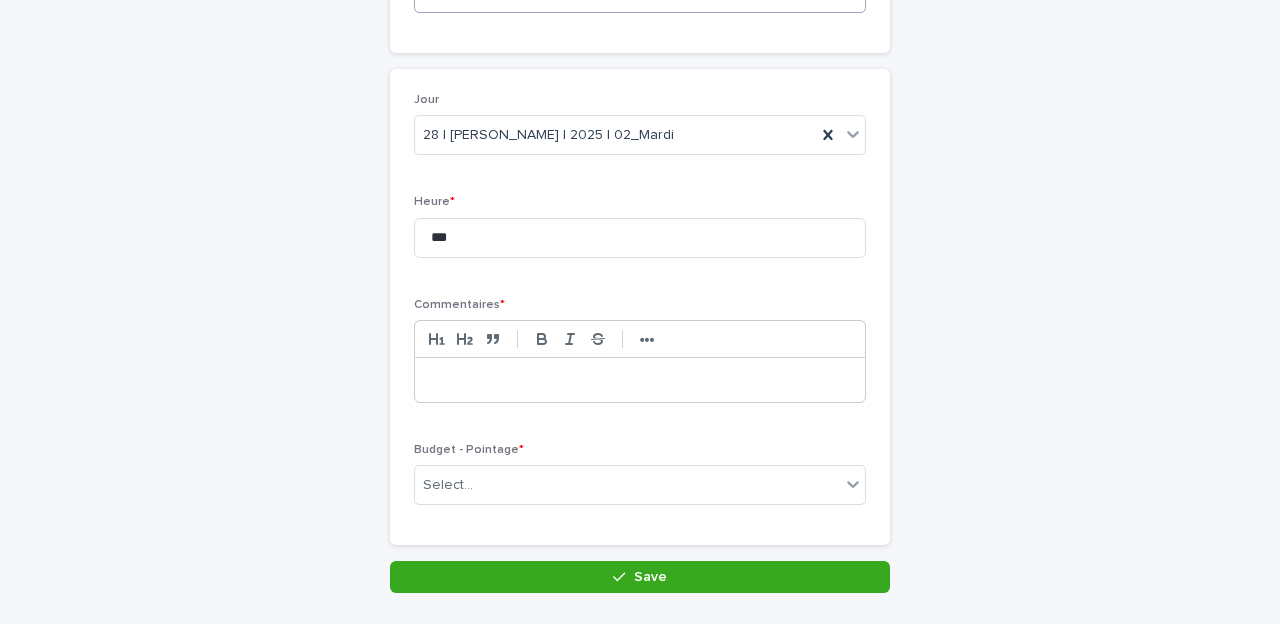 click at bounding box center [640, 380] 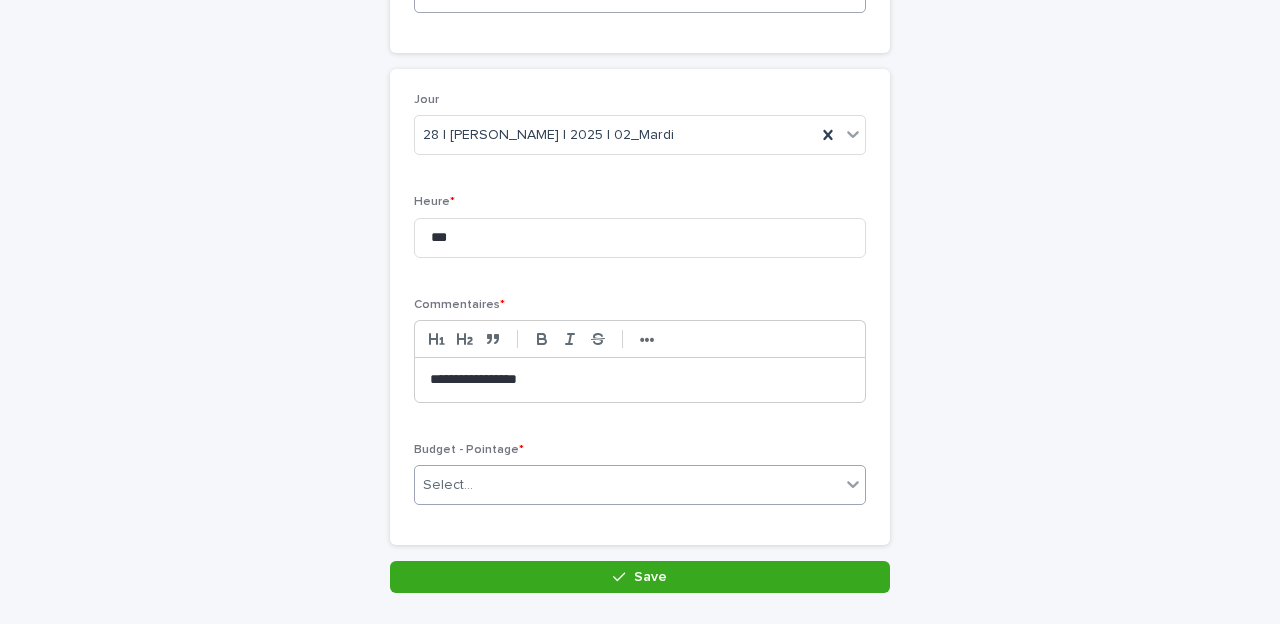 click on "Select..." at bounding box center (627, 485) 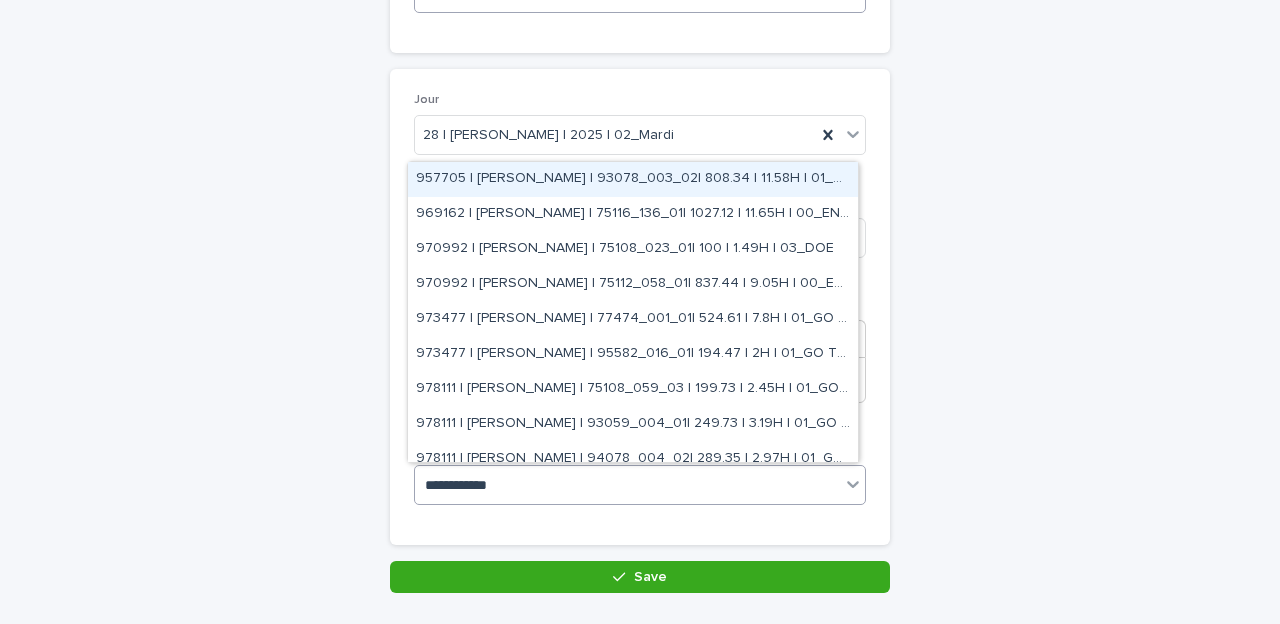 type on "**********" 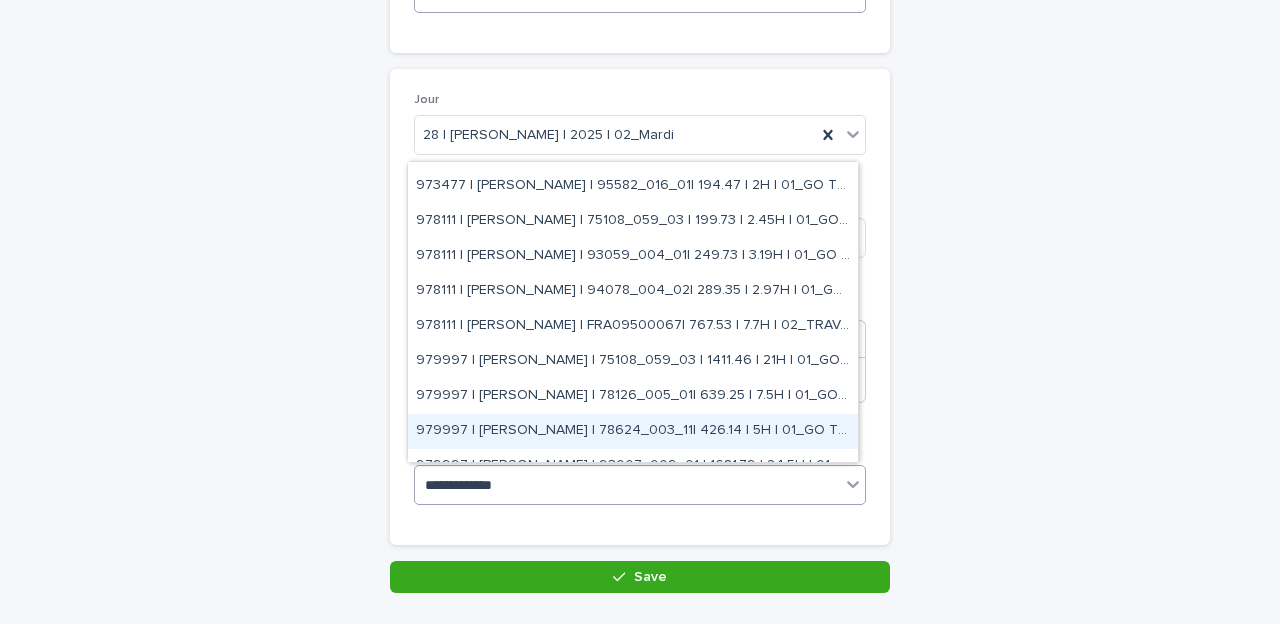 scroll, scrollTop: 190, scrollLeft: 0, axis: vertical 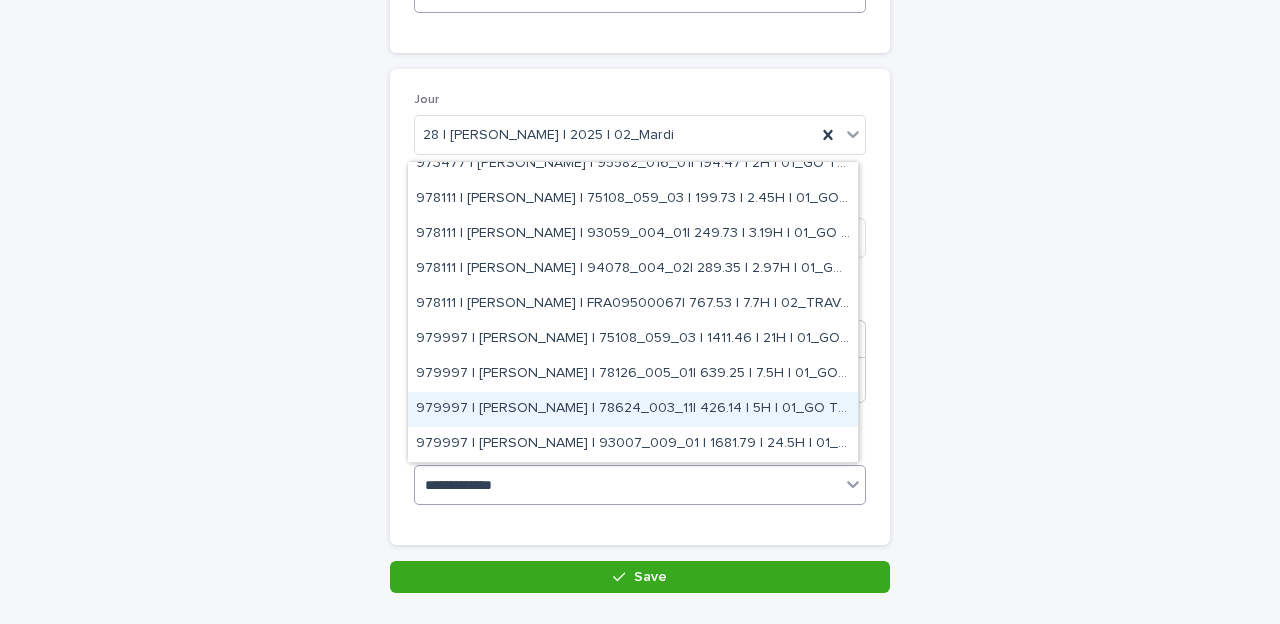 click on "979997 | [PERSON_NAME] | 78624_003_11| 426.14 | 5H  | 01_GO TRAVAUX" at bounding box center (633, 409) 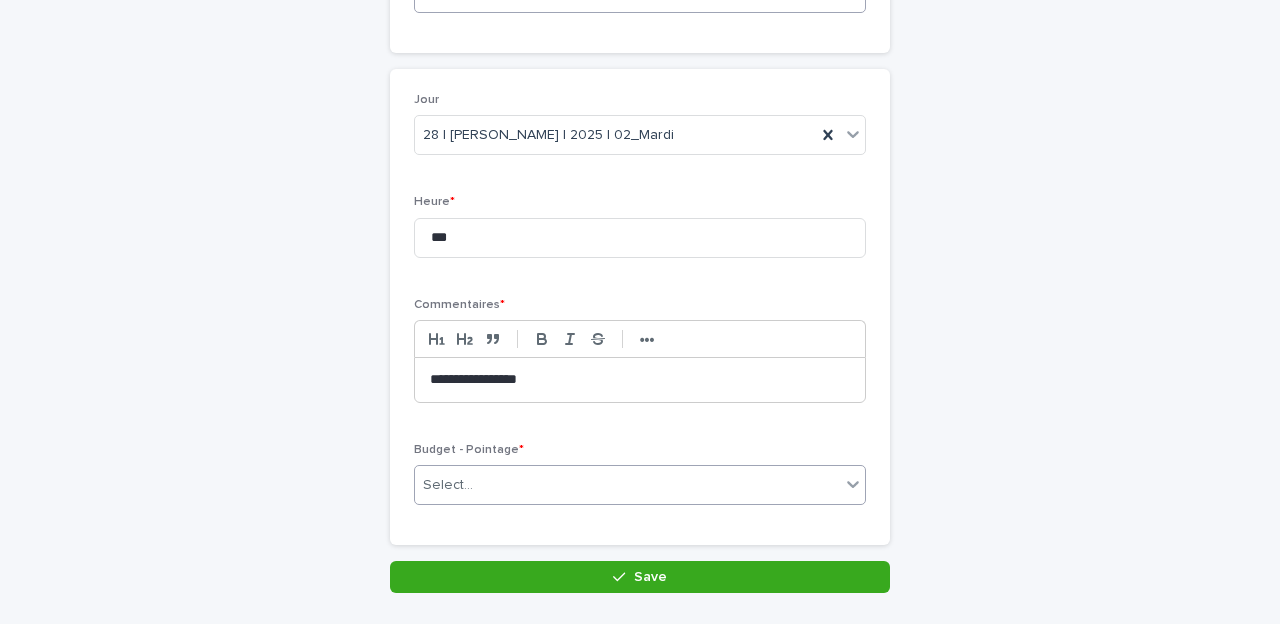 scroll, scrollTop: 270, scrollLeft: 0, axis: vertical 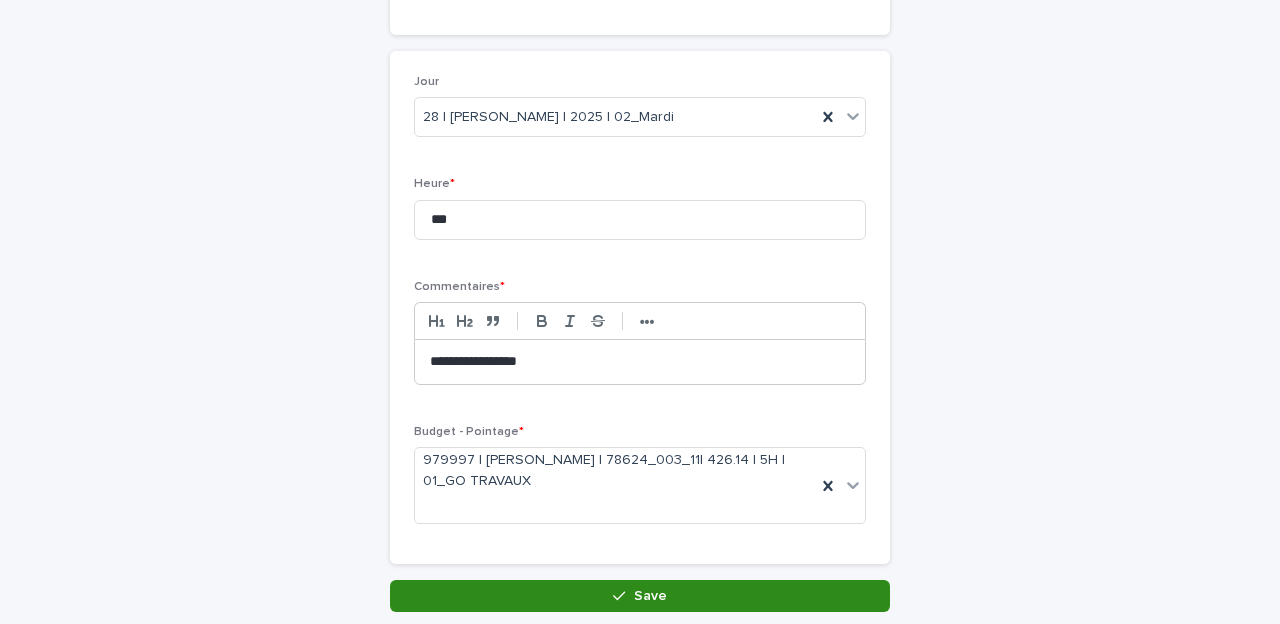 click on "Save" at bounding box center (650, 596) 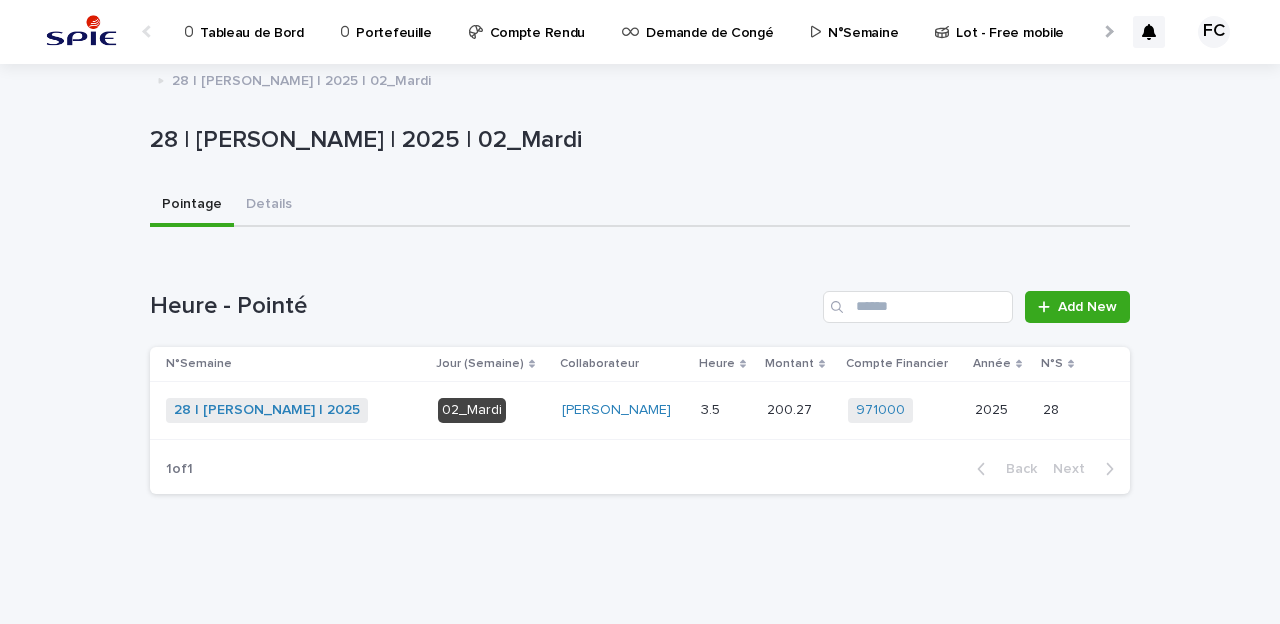 scroll, scrollTop: 0, scrollLeft: 0, axis: both 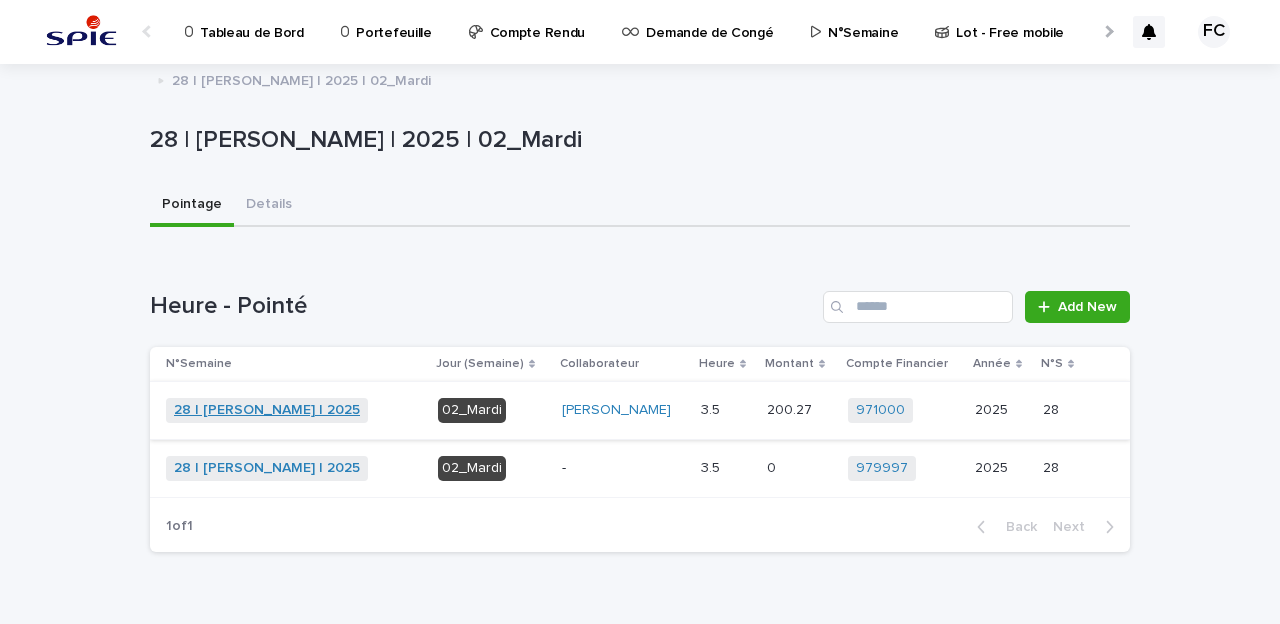 click on "28 | [PERSON_NAME] | 2025" at bounding box center [267, 410] 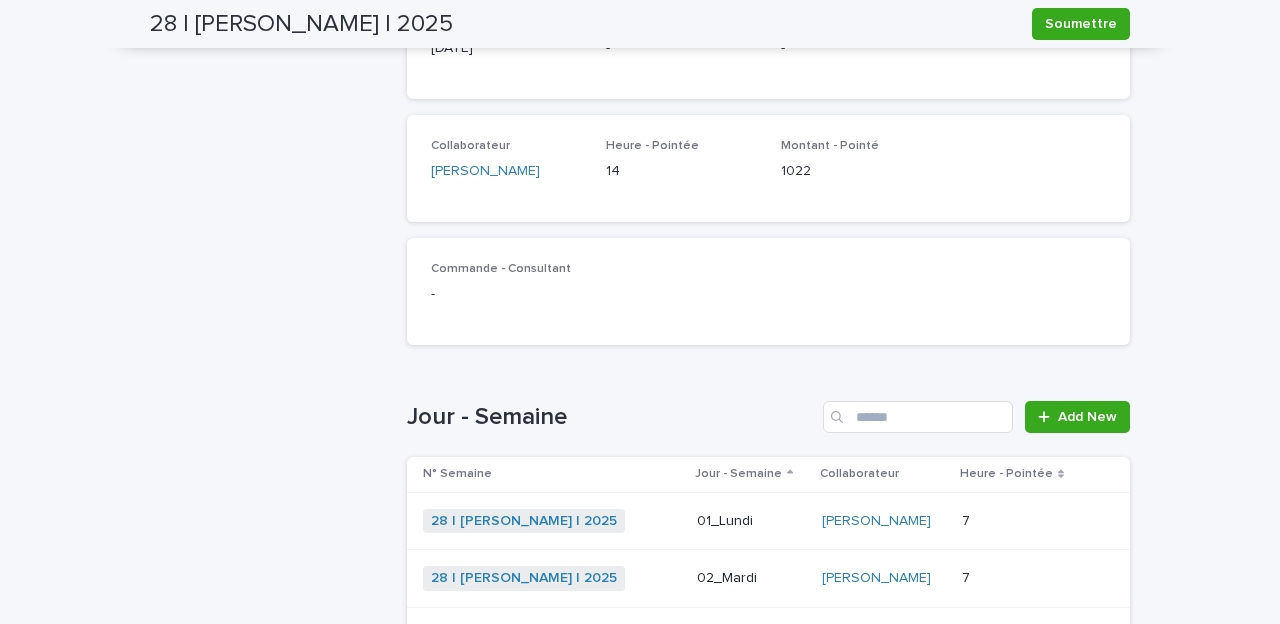 scroll, scrollTop: 672, scrollLeft: 0, axis: vertical 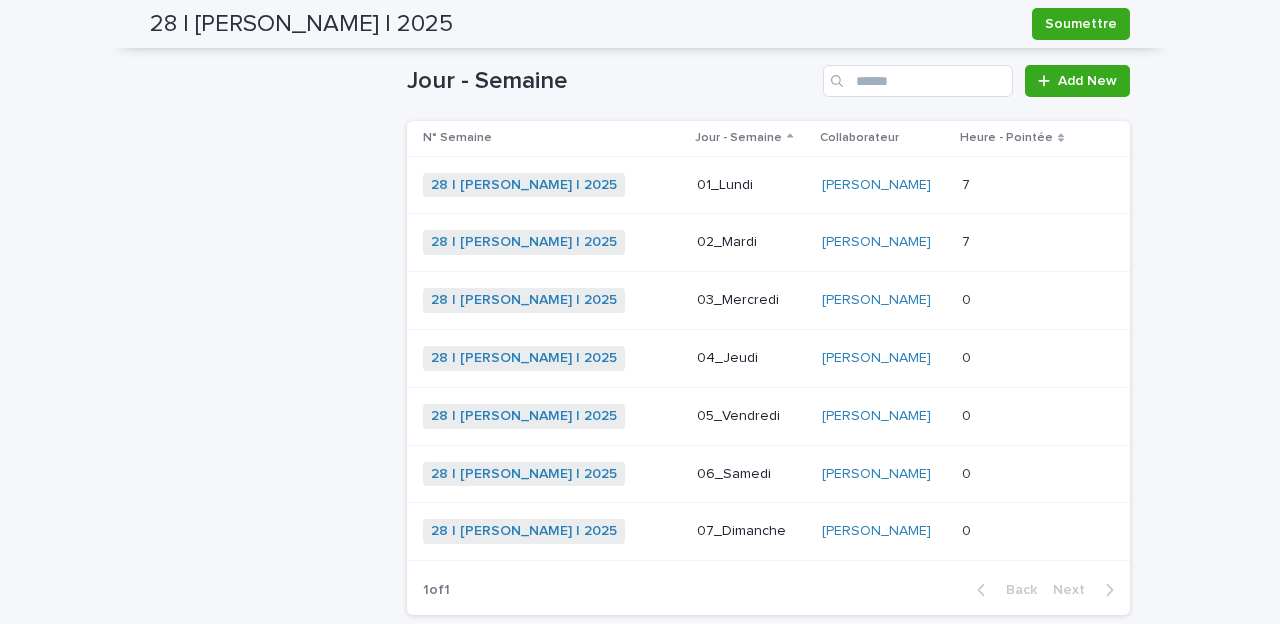 click on "28 | [PERSON_NAME] | 2025   + 0" at bounding box center (552, 300) 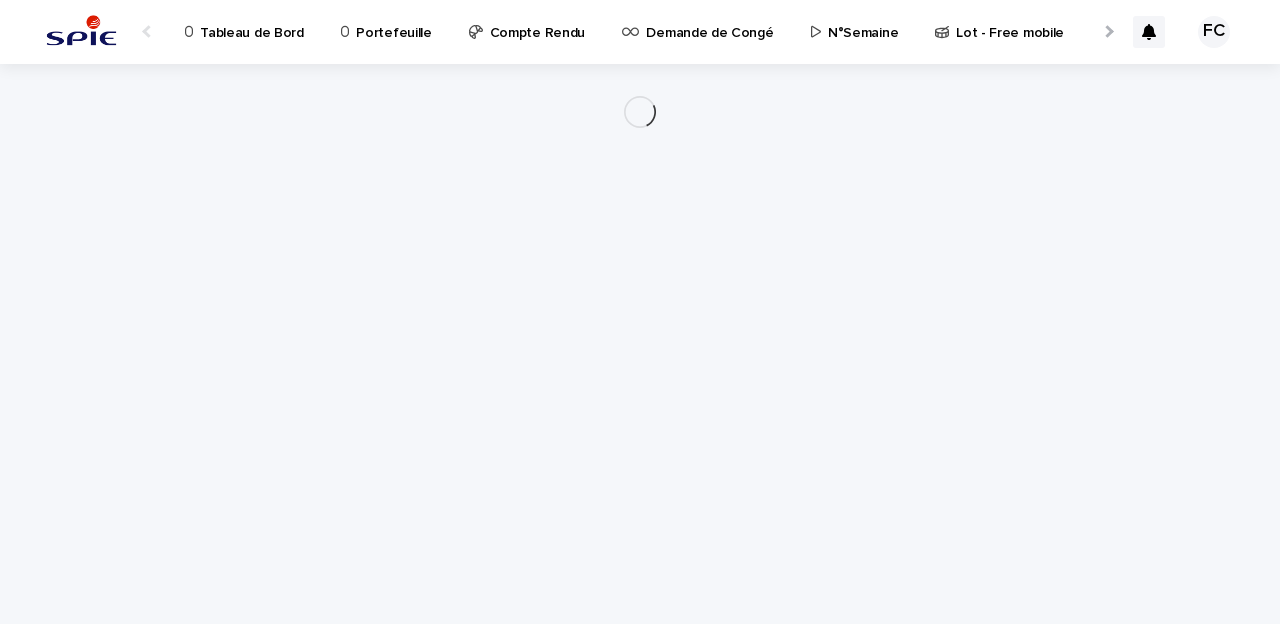 scroll, scrollTop: 0, scrollLeft: 0, axis: both 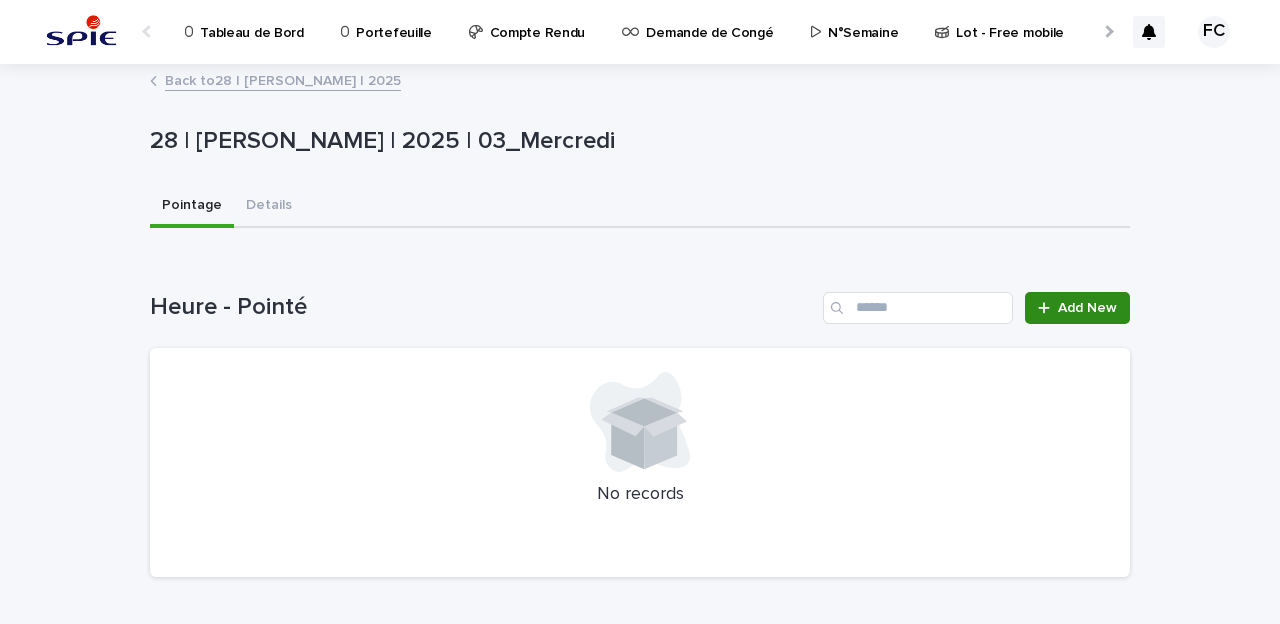 click on "Add New" at bounding box center (1087, 308) 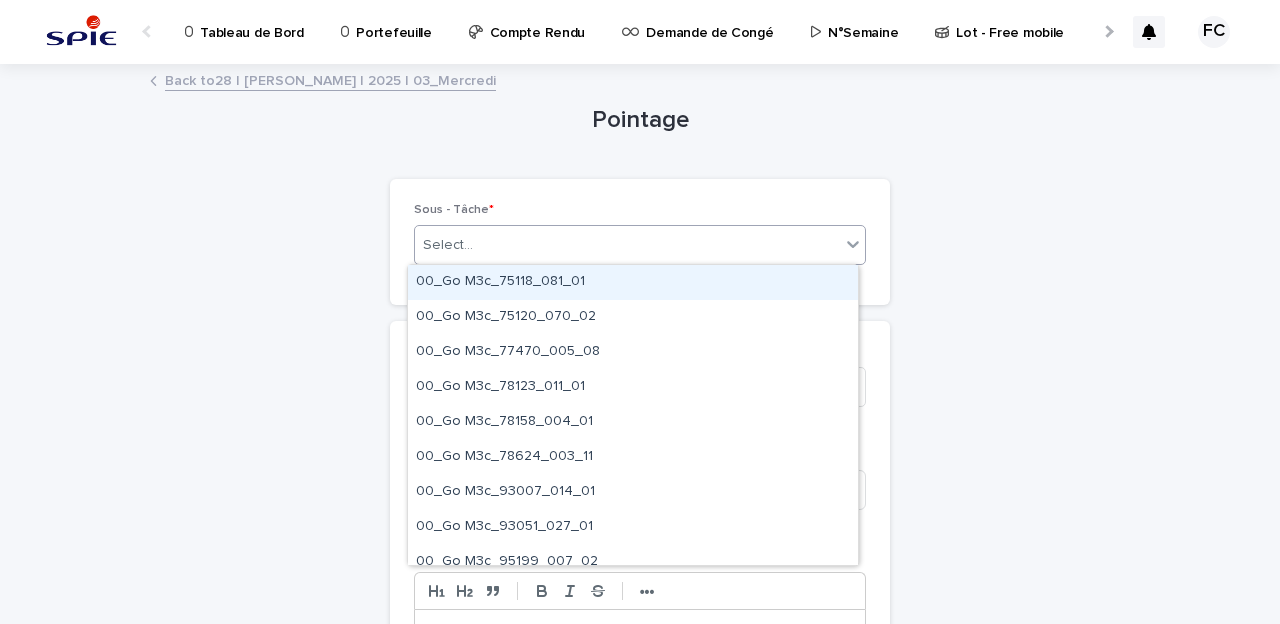 click on "Select..." at bounding box center (448, 245) 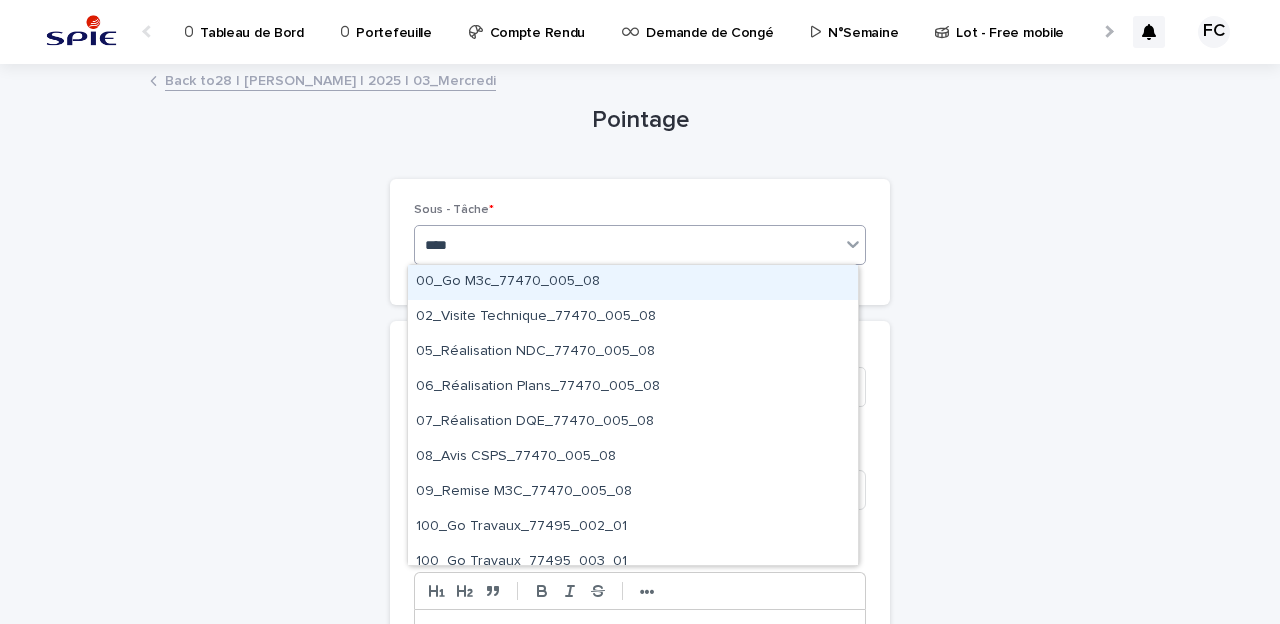 type on "*****" 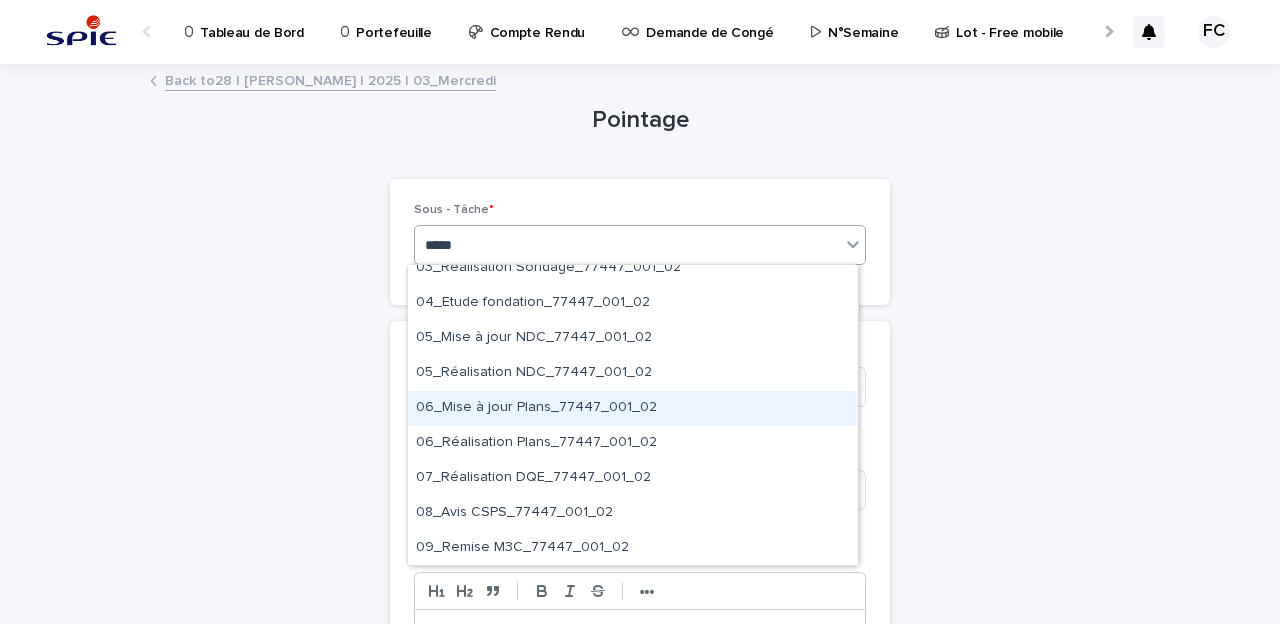 scroll, scrollTop: 0, scrollLeft: 0, axis: both 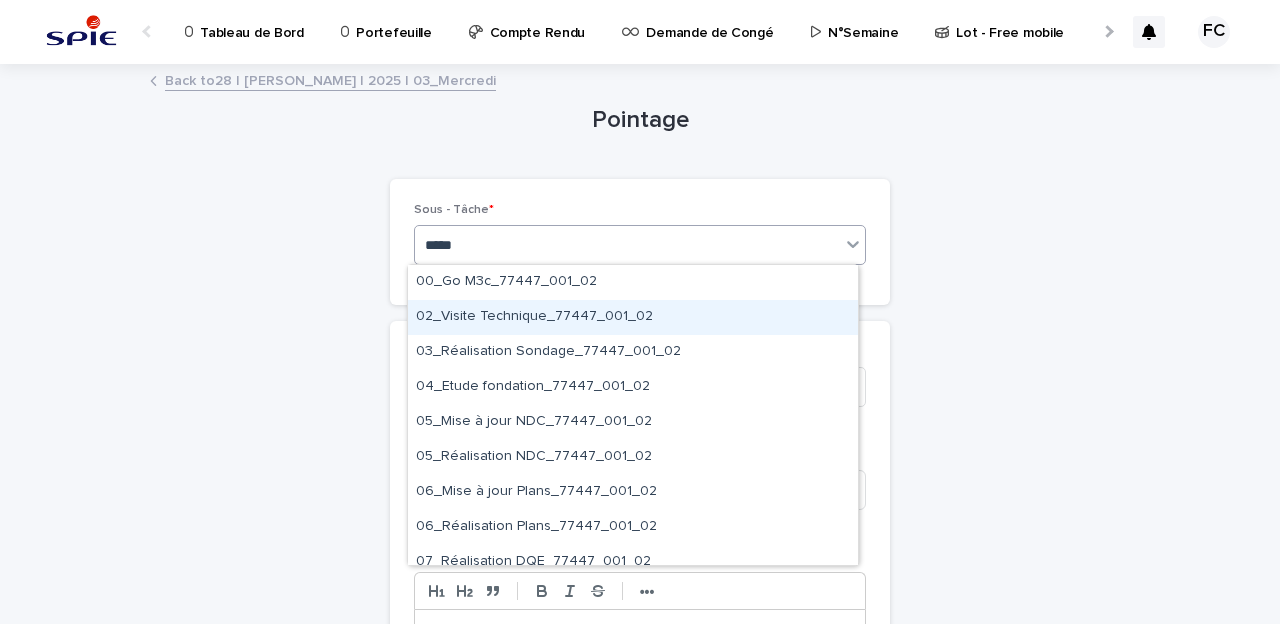 click on "02_Visite Technique_77447_001_02" at bounding box center [633, 317] 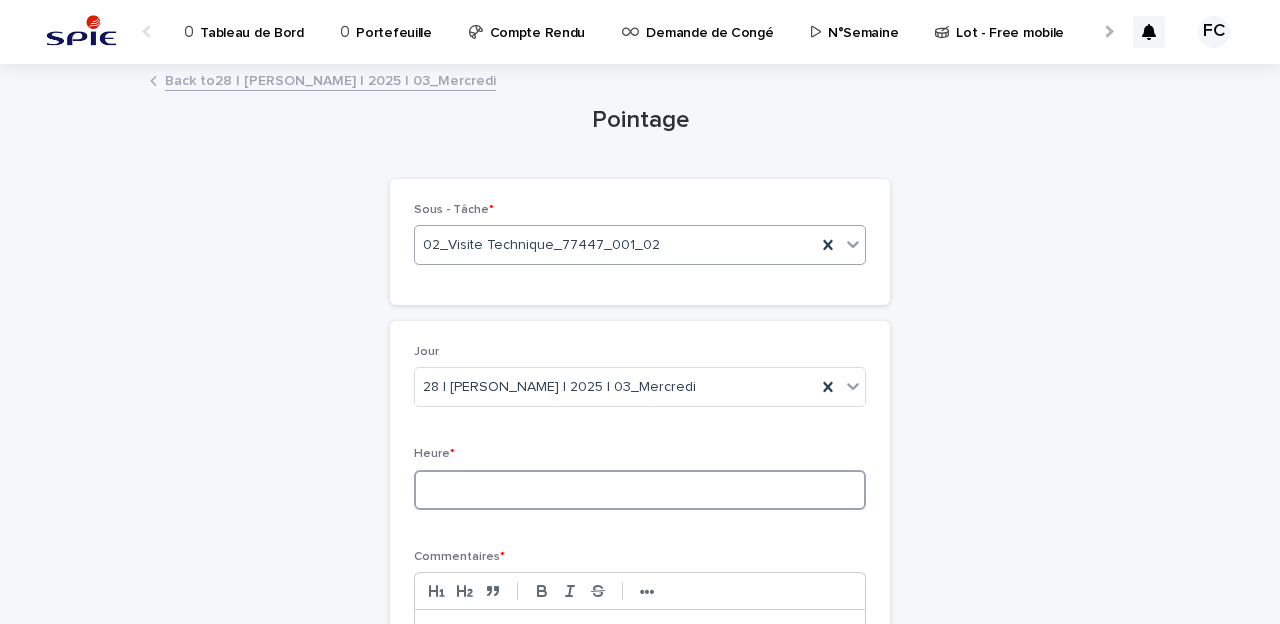 click at bounding box center (640, 490) 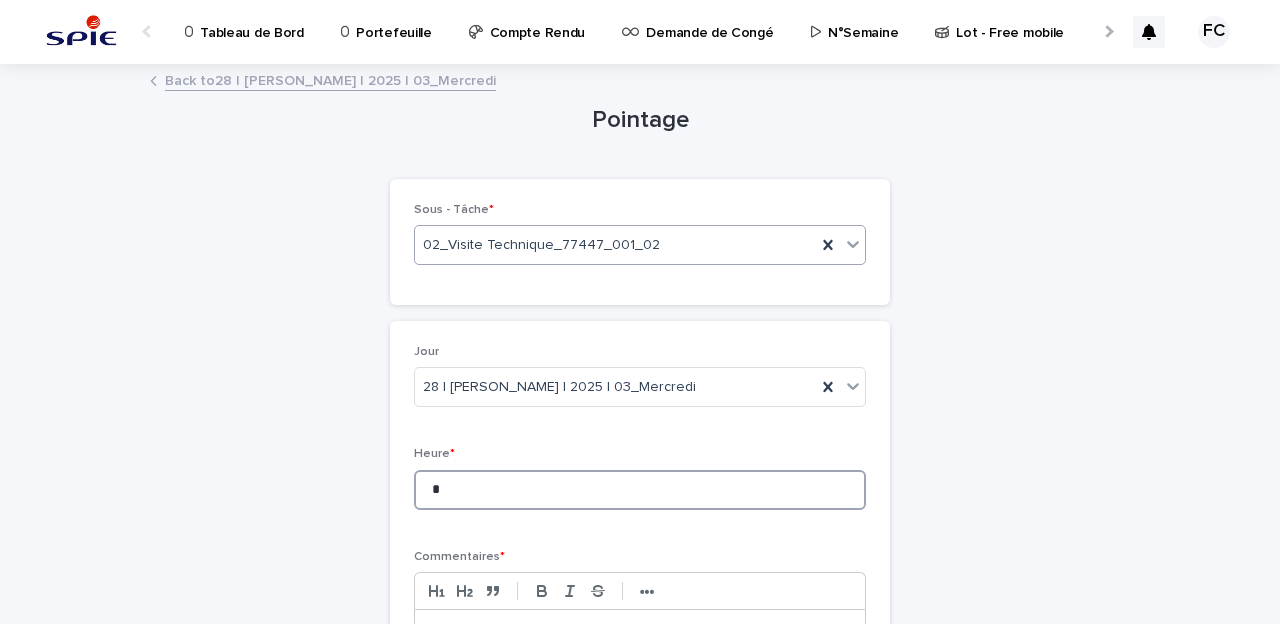 scroll, scrollTop: 168, scrollLeft: 0, axis: vertical 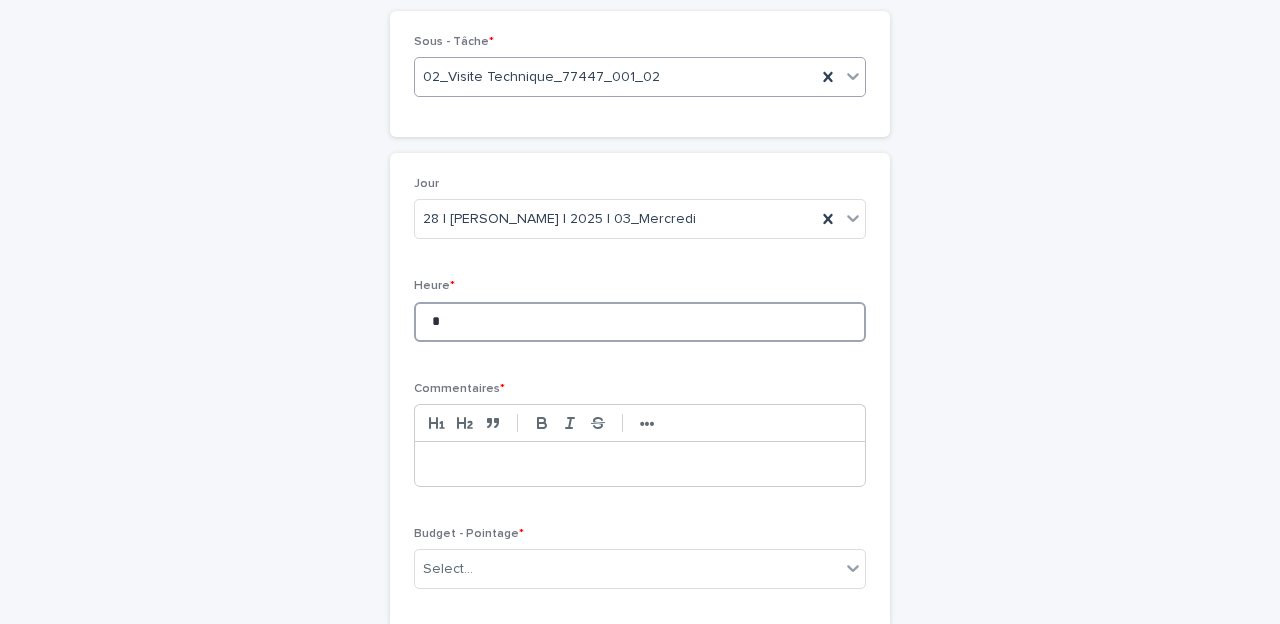 type on "*" 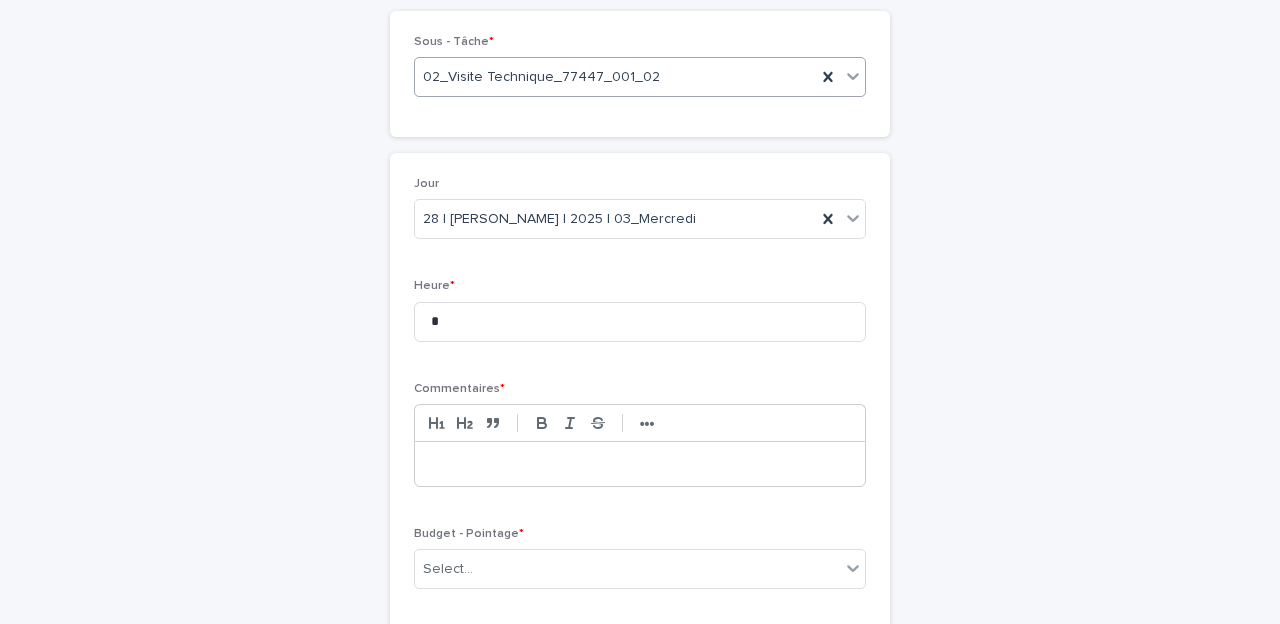 click at bounding box center (640, 464) 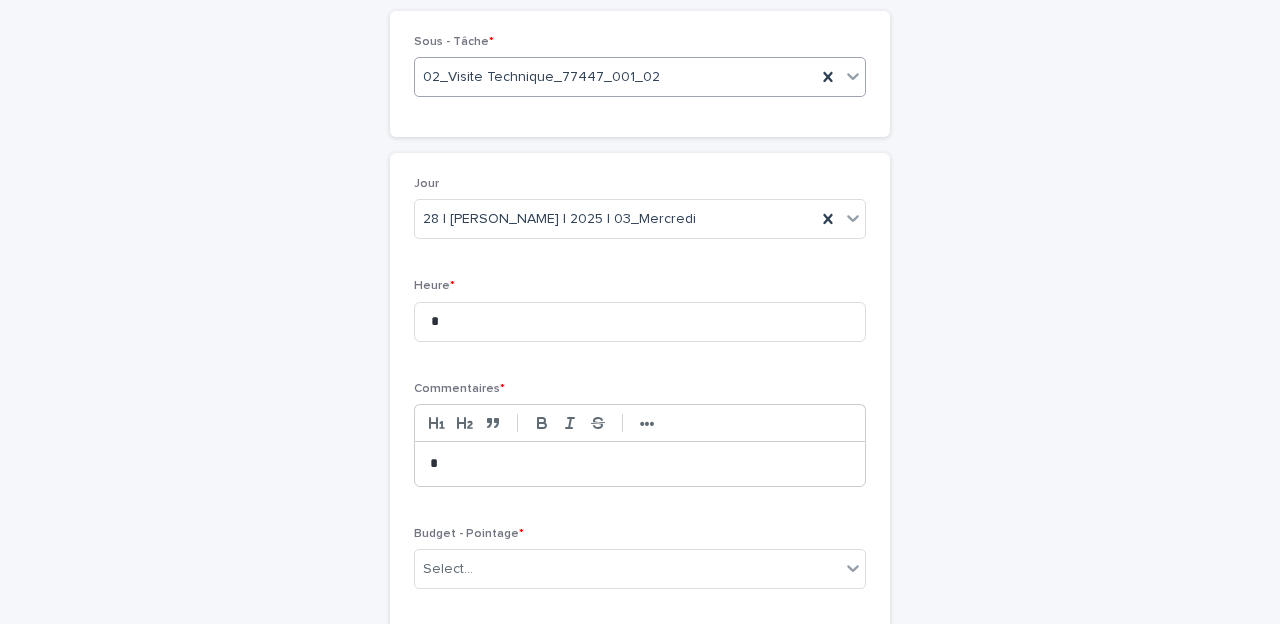 type 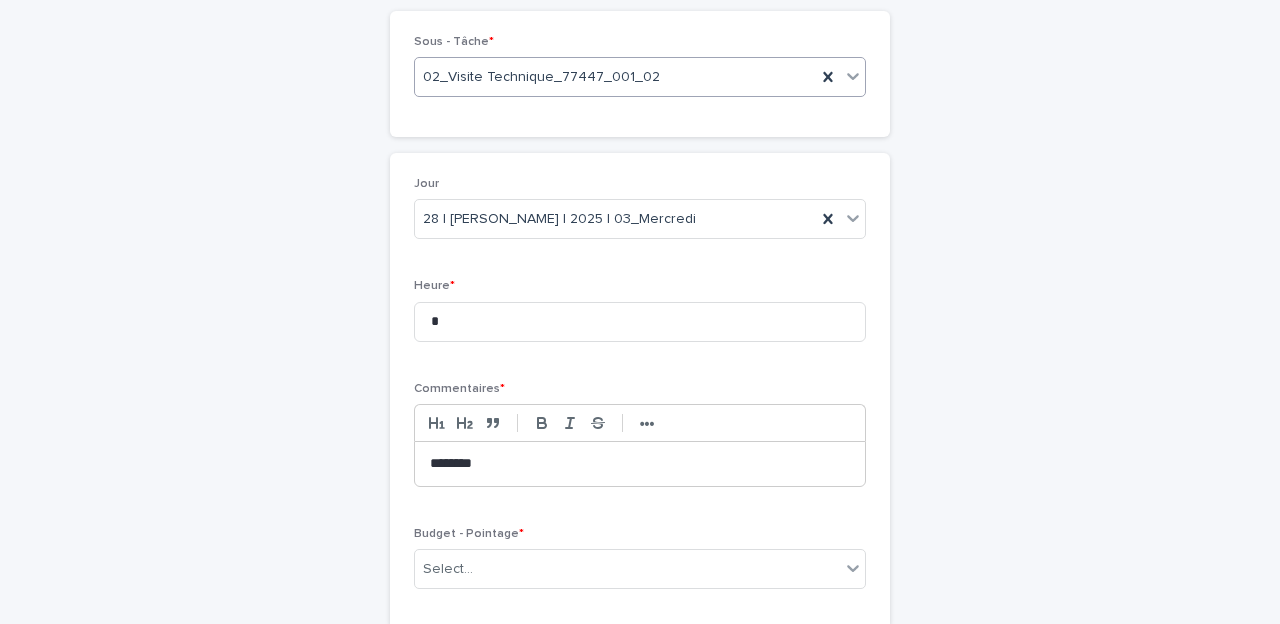 scroll, scrollTop: 318, scrollLeft: 0, axis: vertical 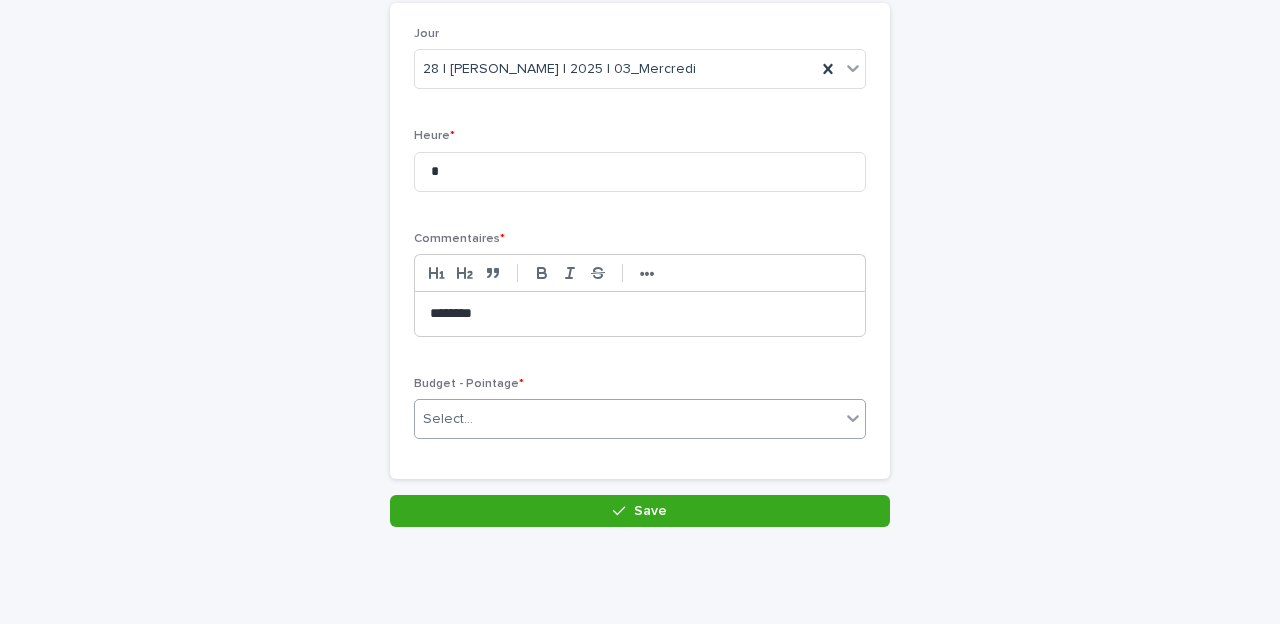click on "Select..." at bounding box center [448, 419] 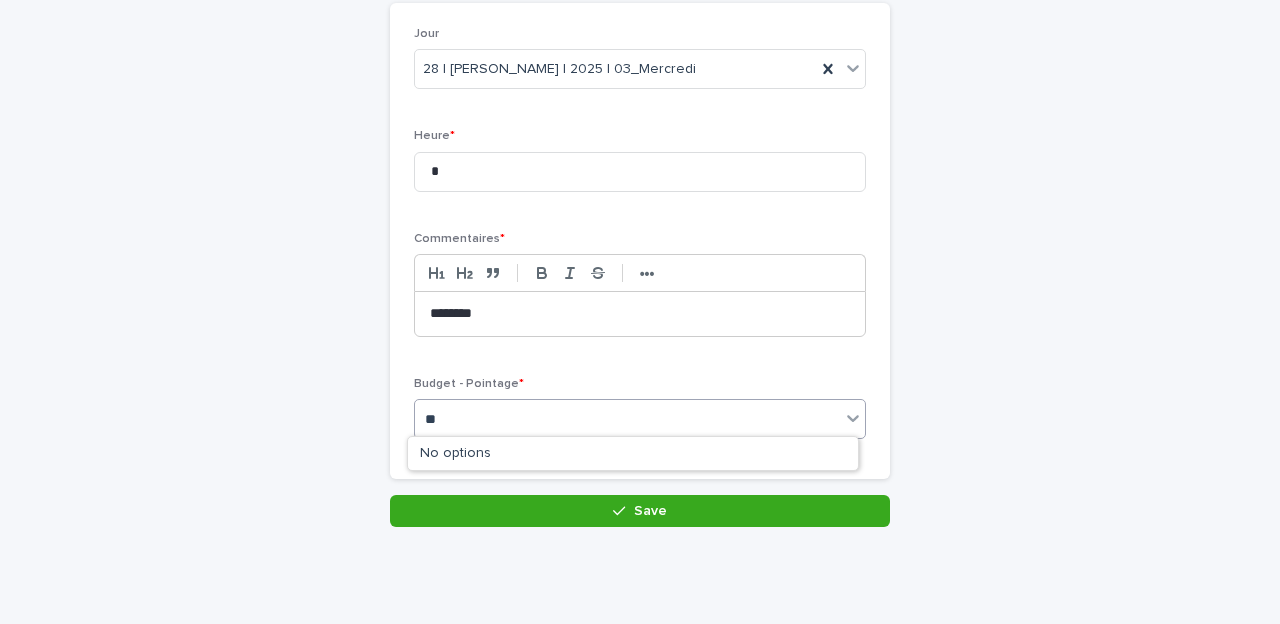 type on "*" 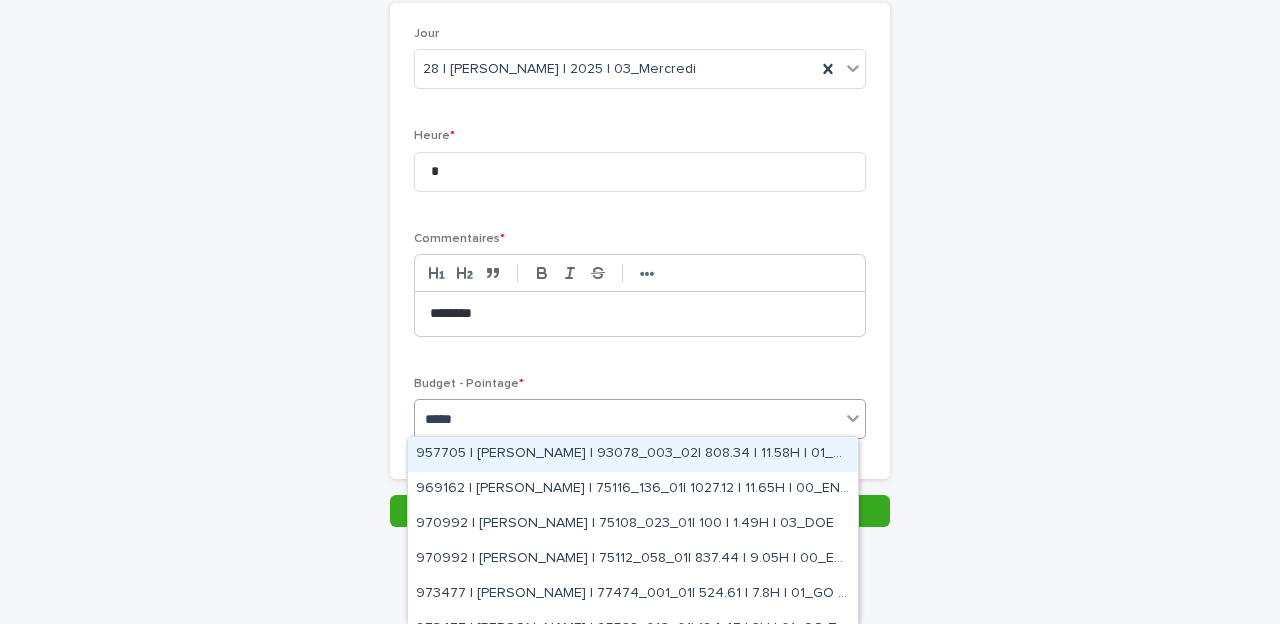 type on "******" 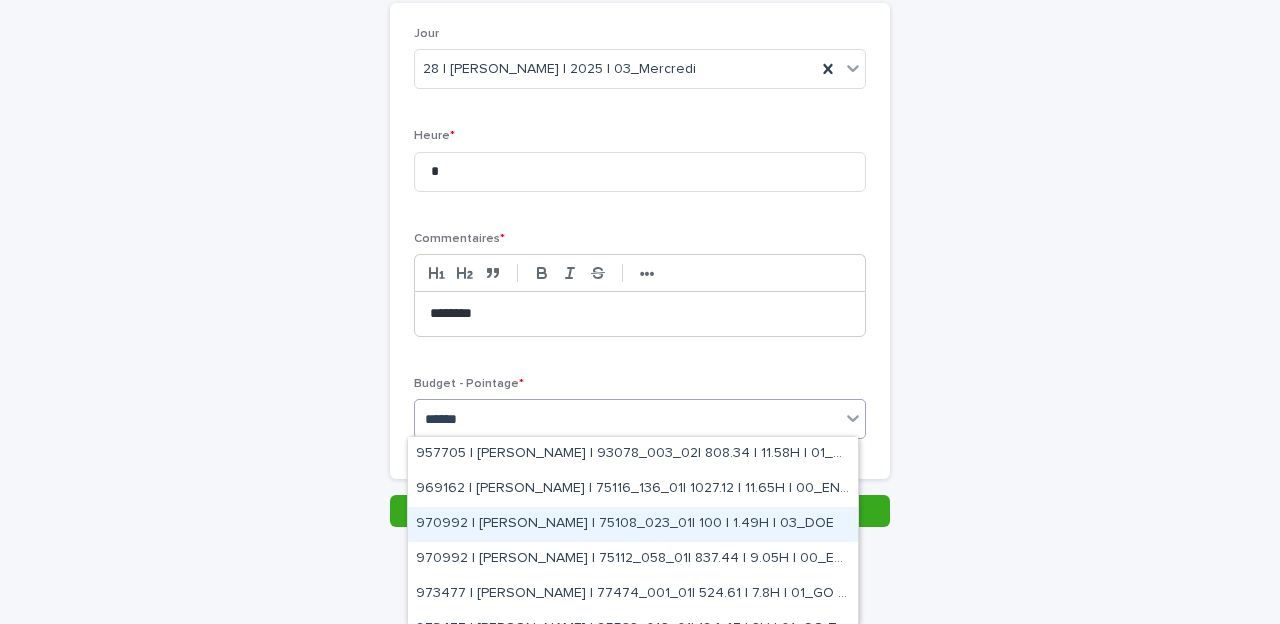 scroll, scrollTop: 84, scrollLeft: 0, axis: vertical 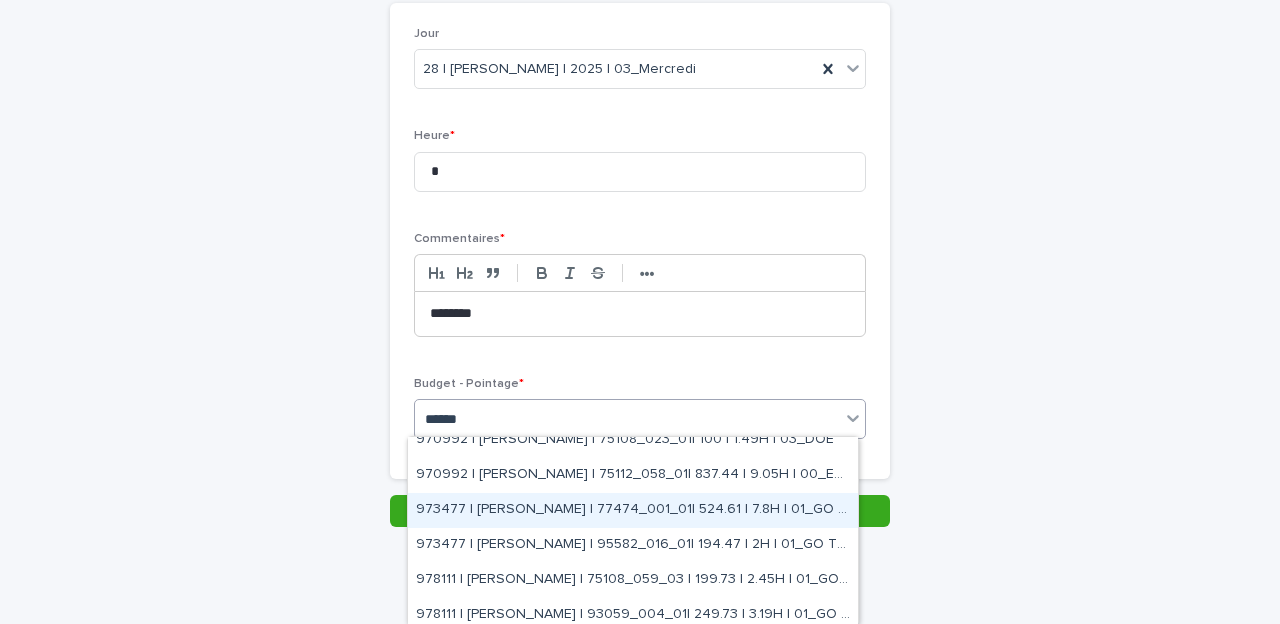 click on "973477 | [PERSON_NAME] | 77474_001_01| 524.61 | 7.8H  | 01_GO TRAVAUX" at bounding box center [633, 510] 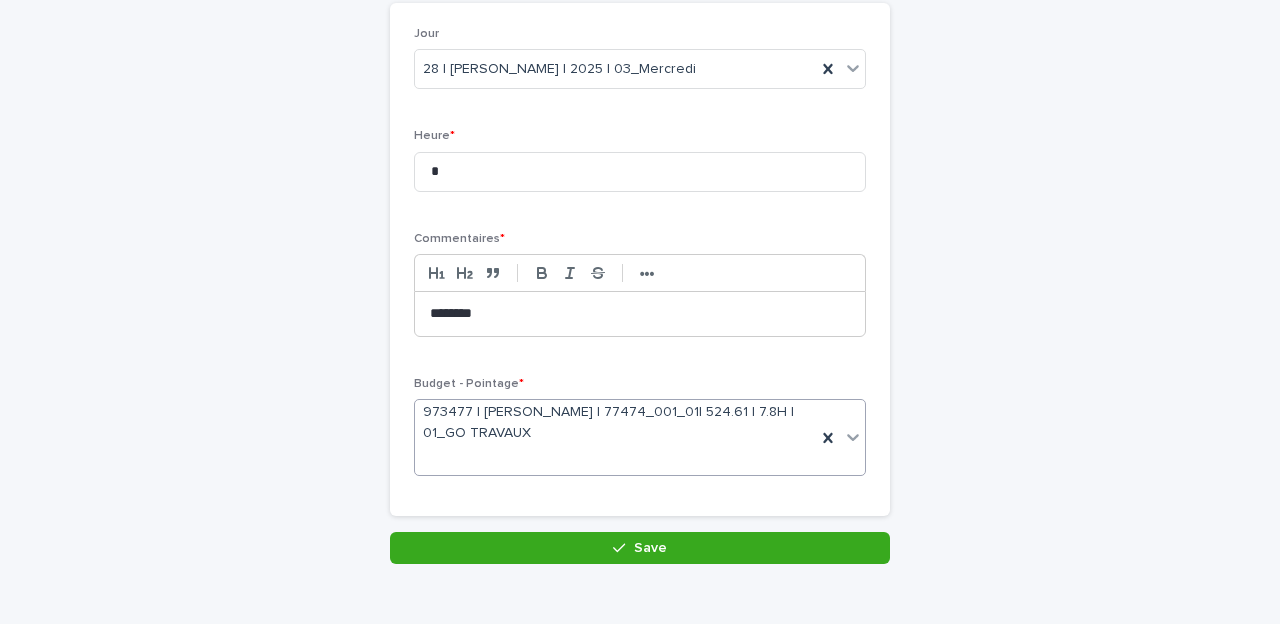 scroll, scrollTop: 336, scrollLeft: 0, axis: vertical 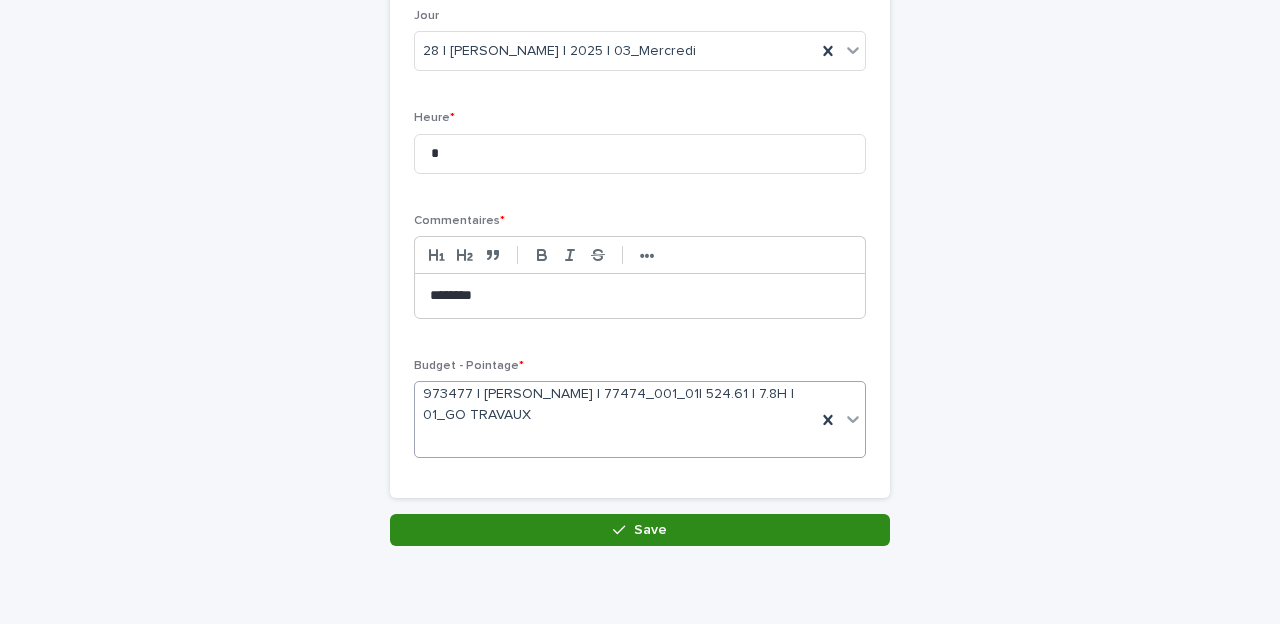 click on "Save" at bounding box center (640, 530) 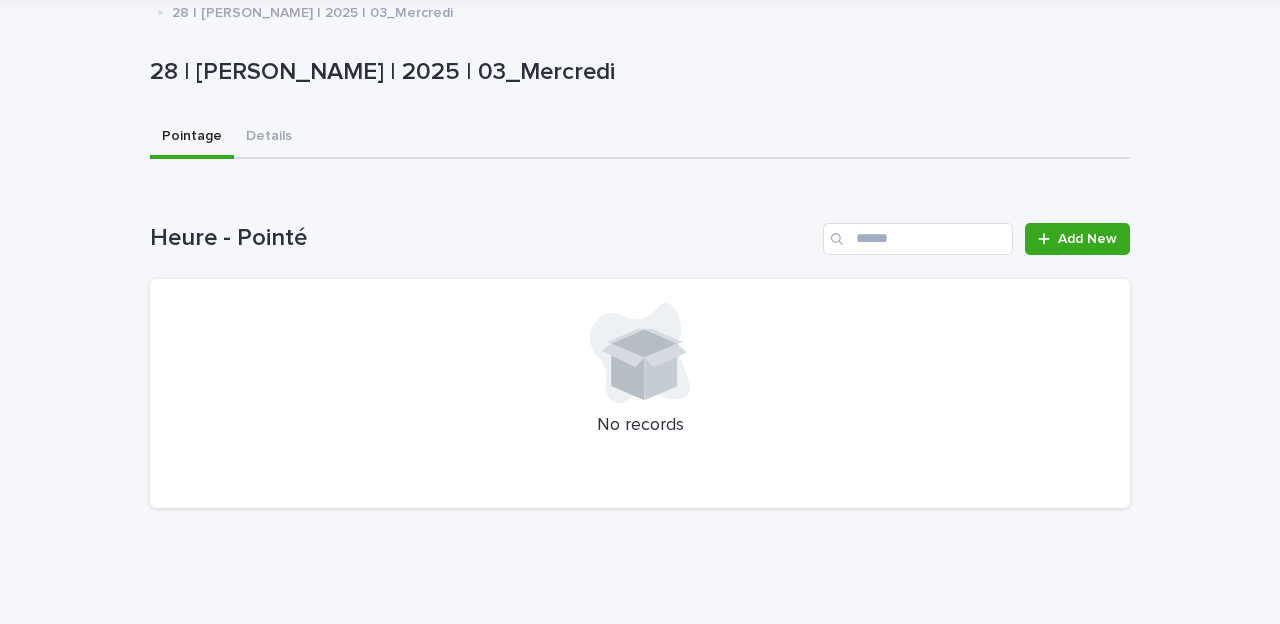 scroll, scrollTop: 0, scrollLeft: 0, axis: both 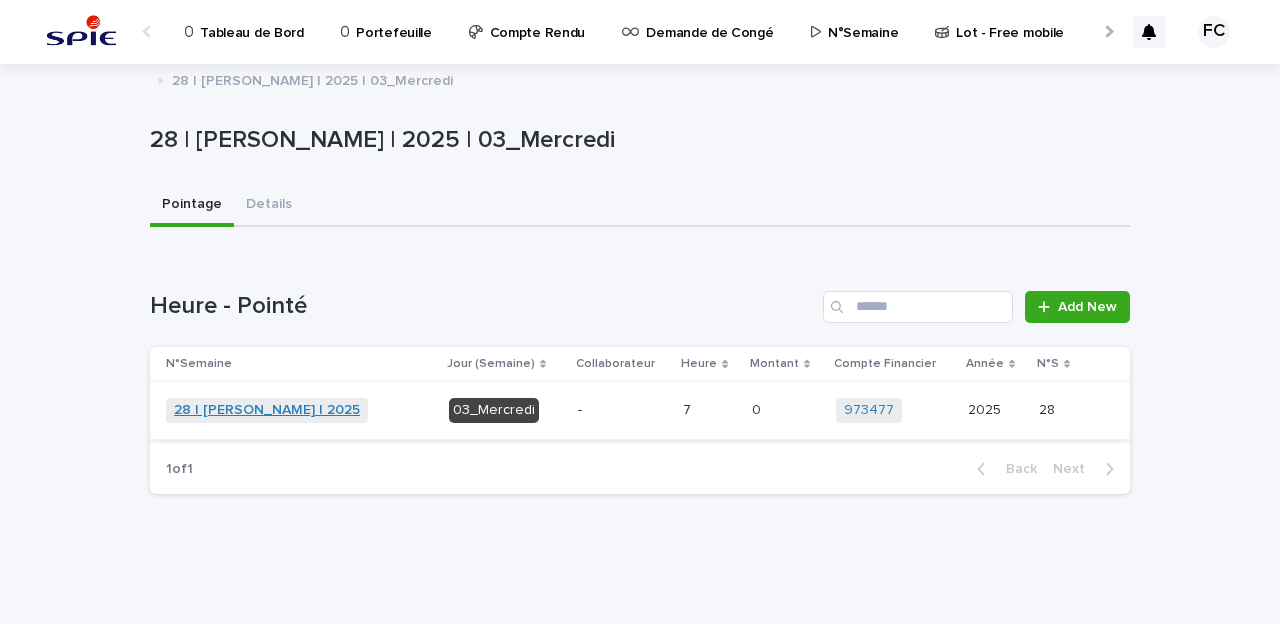 click on "28 | [PERSON_NAME] | 2025" at bounding box center [267, 410] 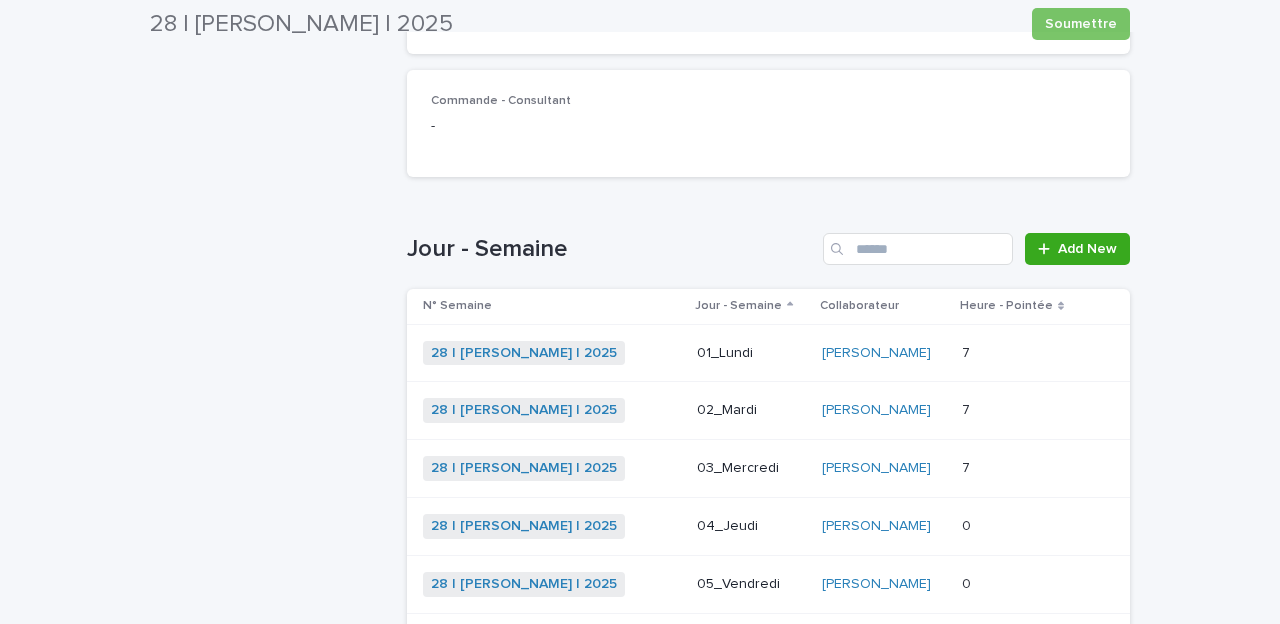scroll, scrollTop: 756, scrollLeft: 0, axis: vertical 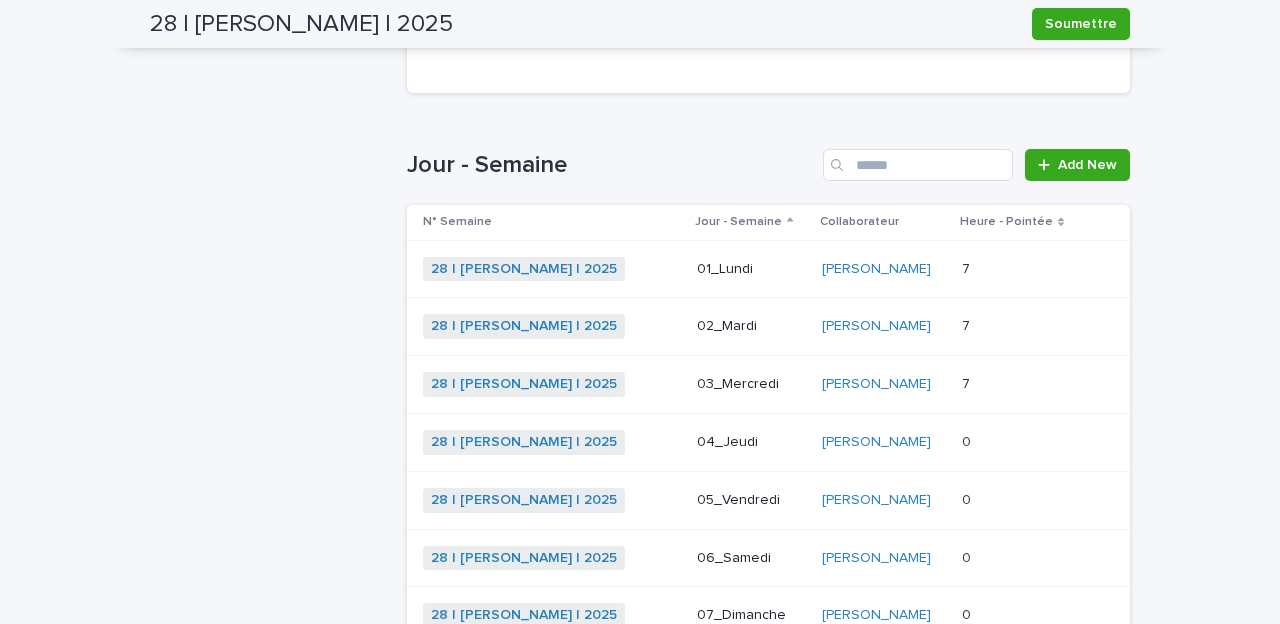 click on "28 | [PERSON_NAME] | 2025   + 0" at bounding box center [552, 442] 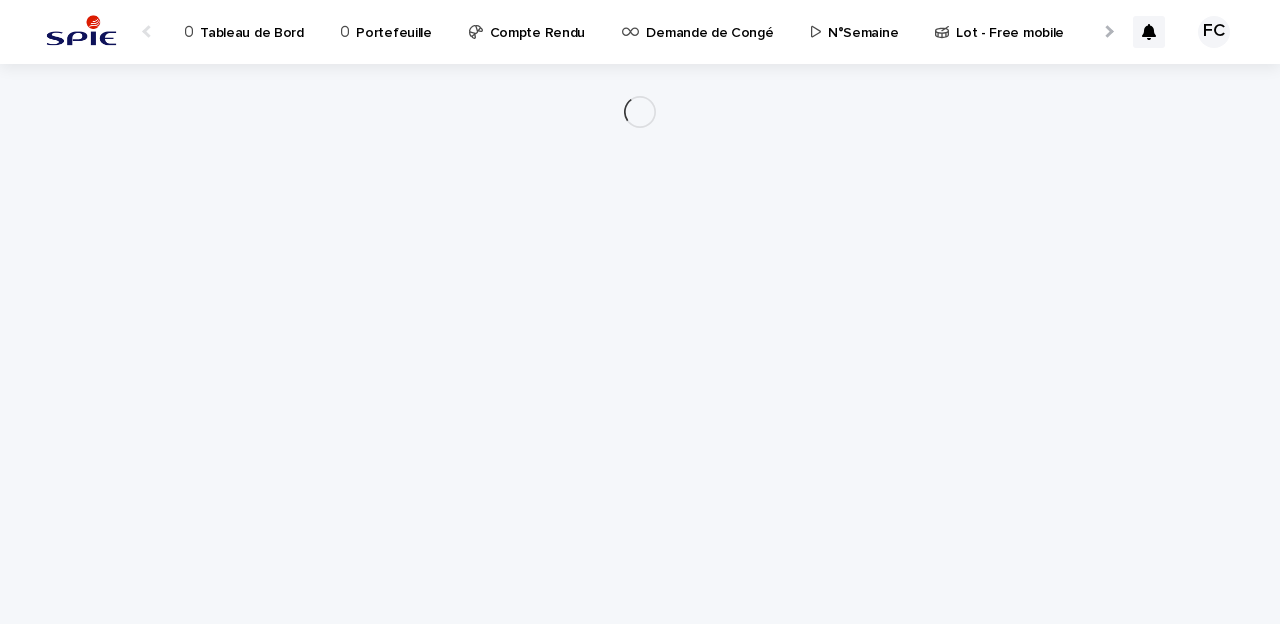 scroll, scrollTop: 0, scrollLeft: 0, axis: both 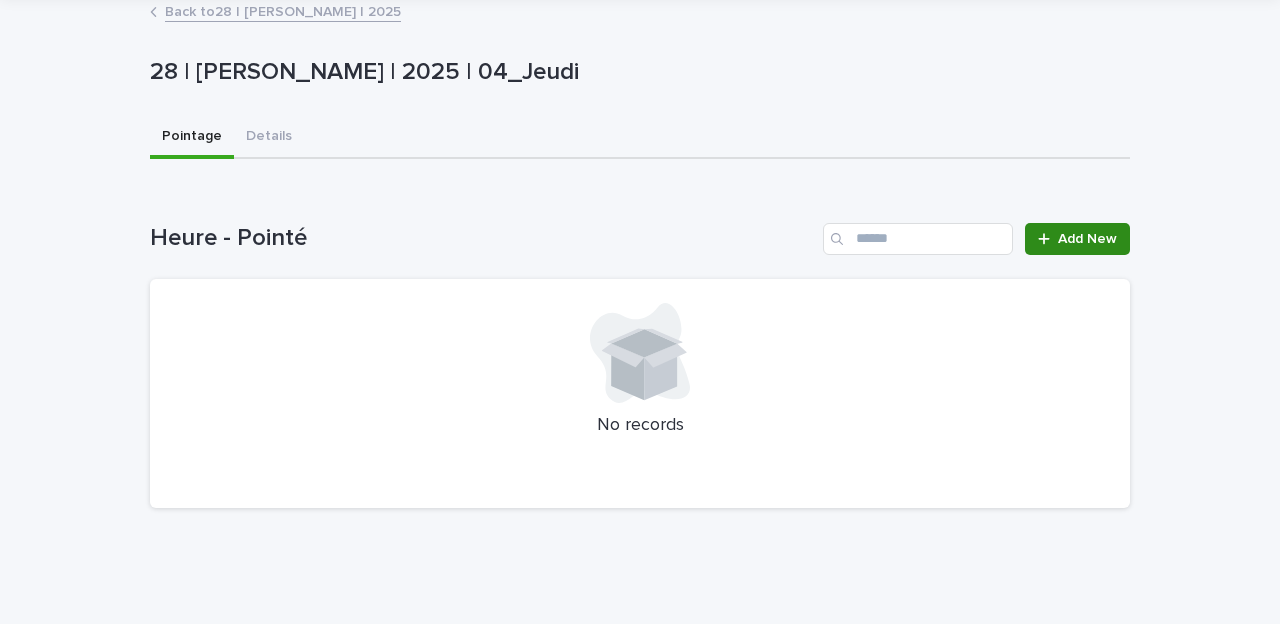click on "Add New" at bounding box center (1077, 239) 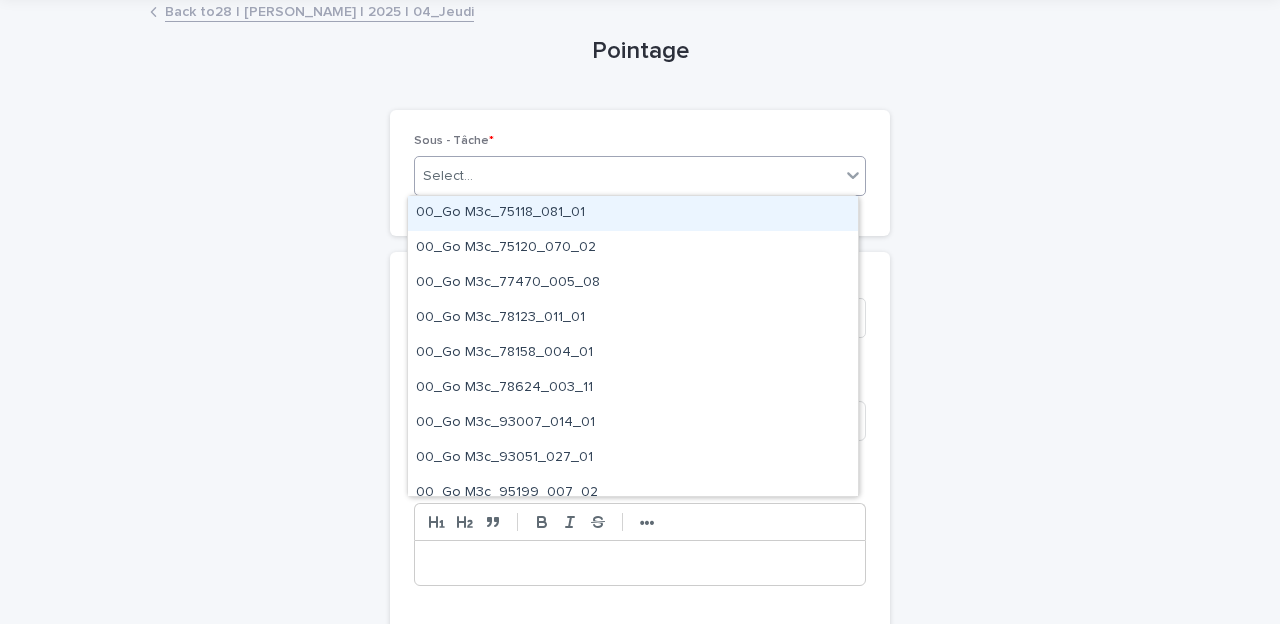 click on "Select..." at bounding box center (627, 176) 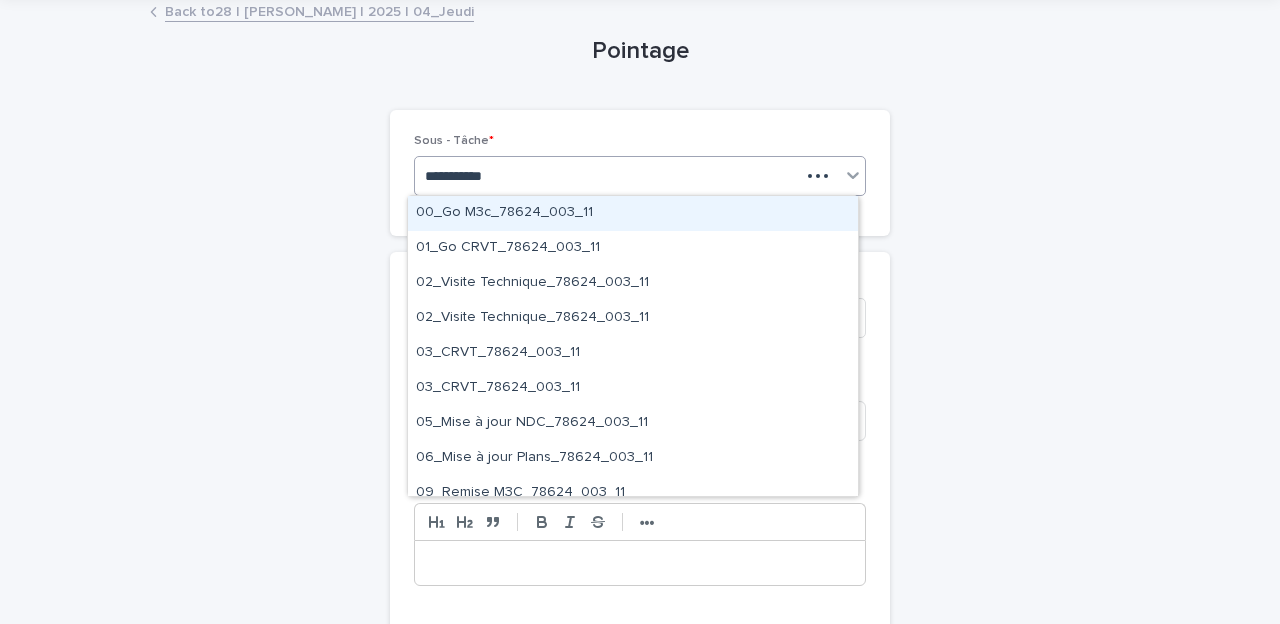 type on "**********" 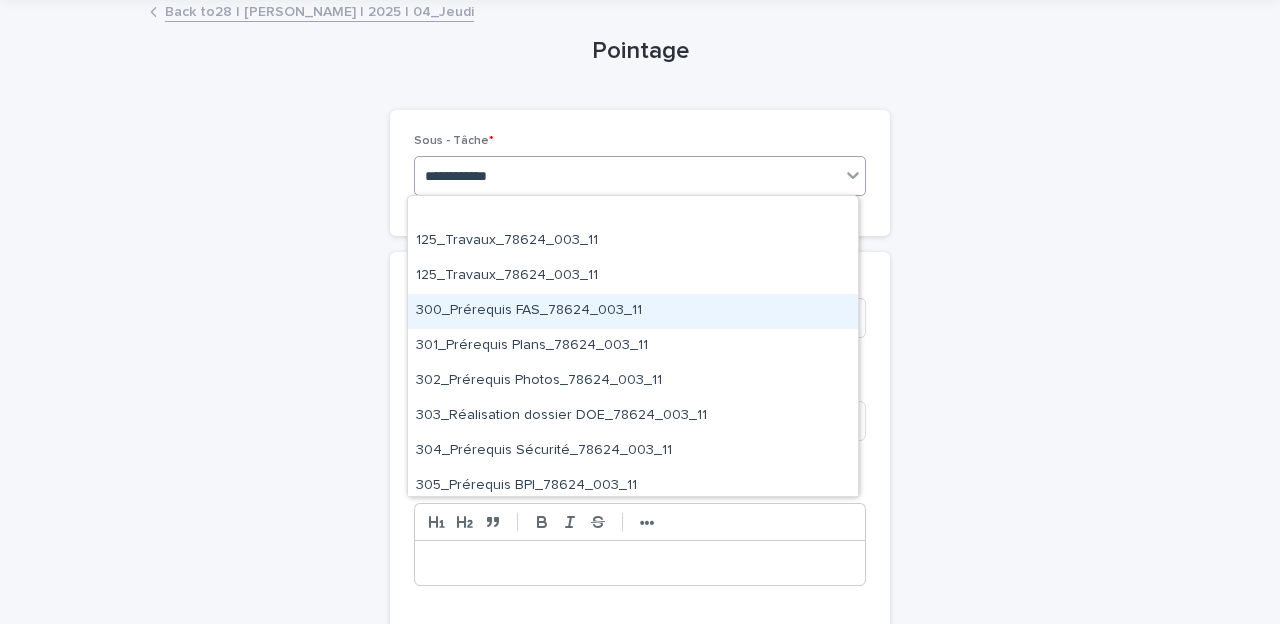 scroll, scrollTop: 1596, scrollLeft: 0, axis: vertical 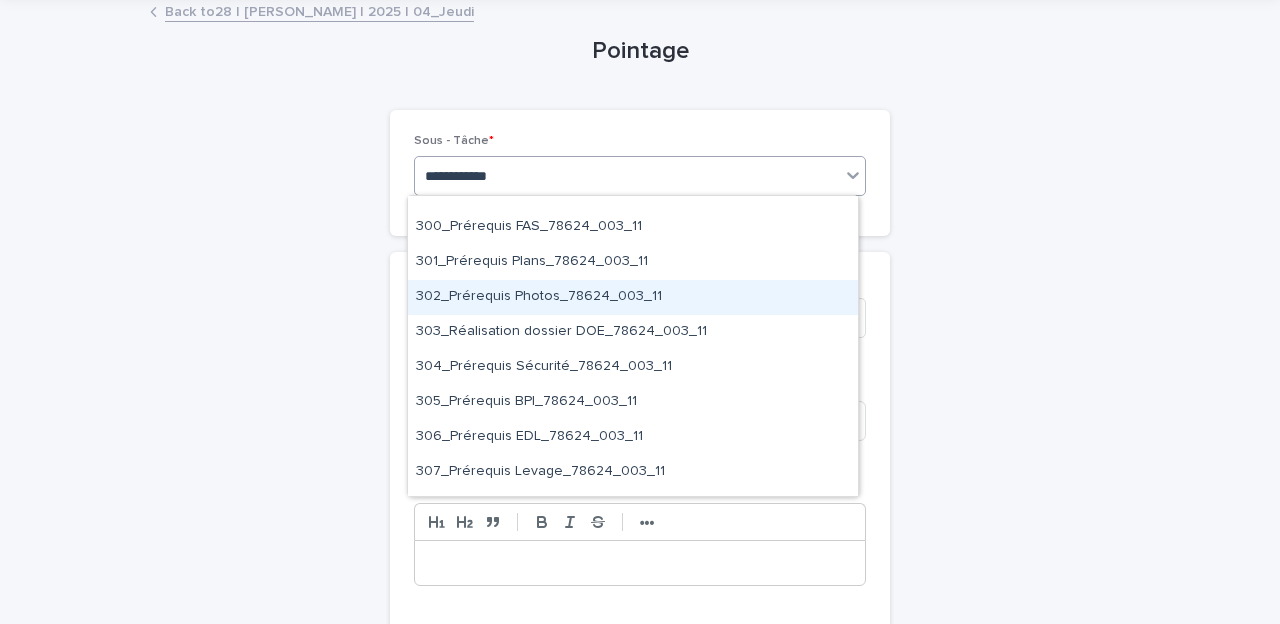 click on "302_Prérequis Photos_78624_003_11" at bounding box center [633, 297] 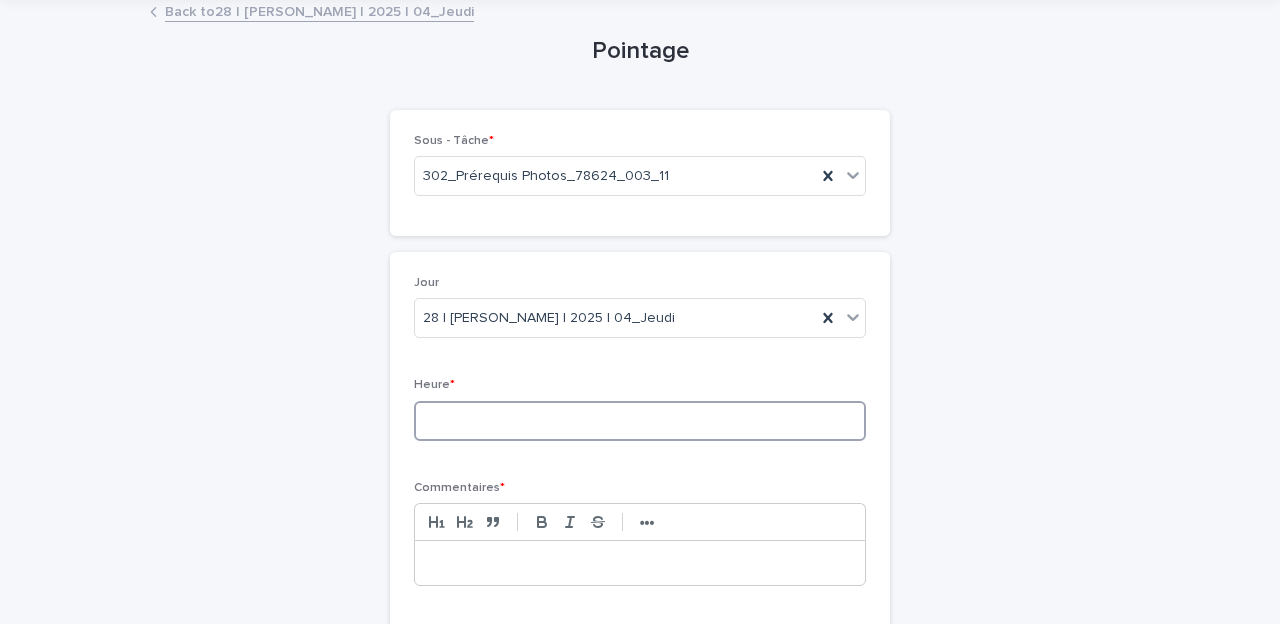 click at bounding box center (640, 421) 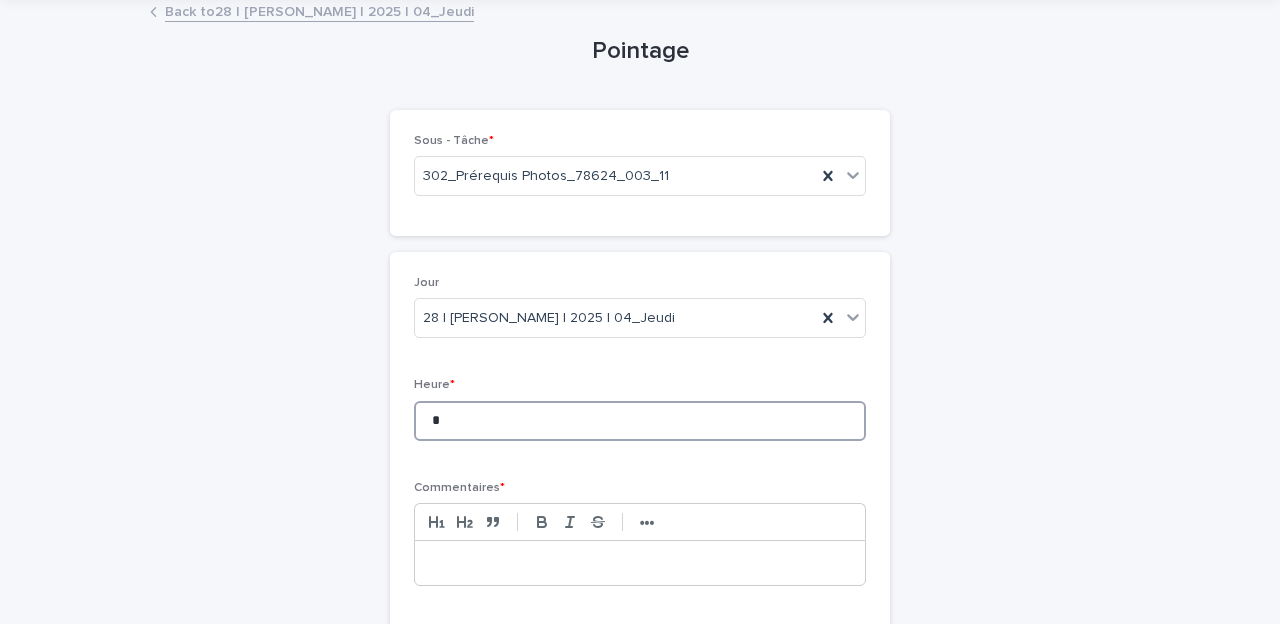 type on "*" 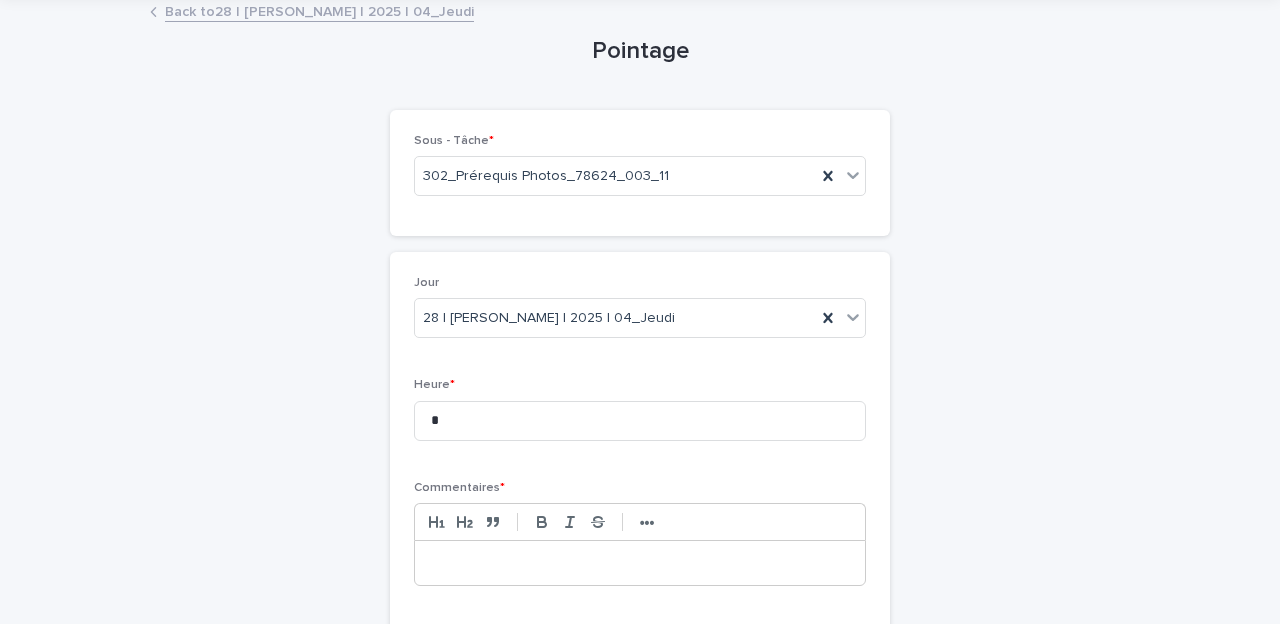 click at bounding box center [640, 563] 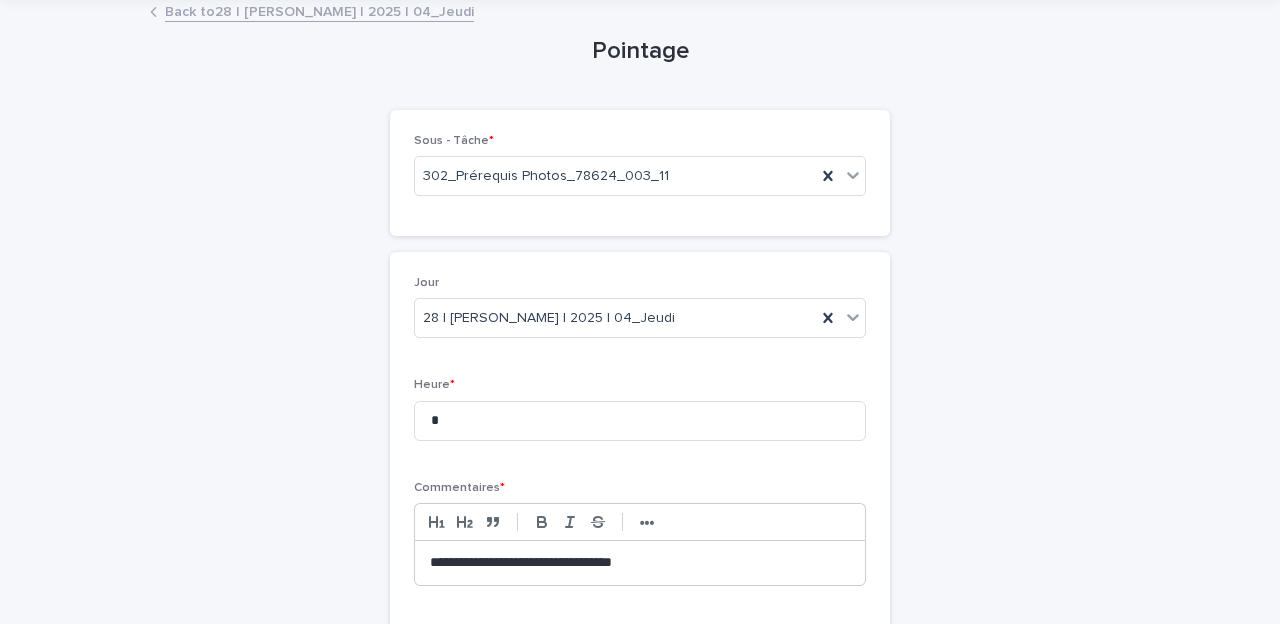 scroll, scrollTop: 318, scrollLeft: 0, axis: vertical 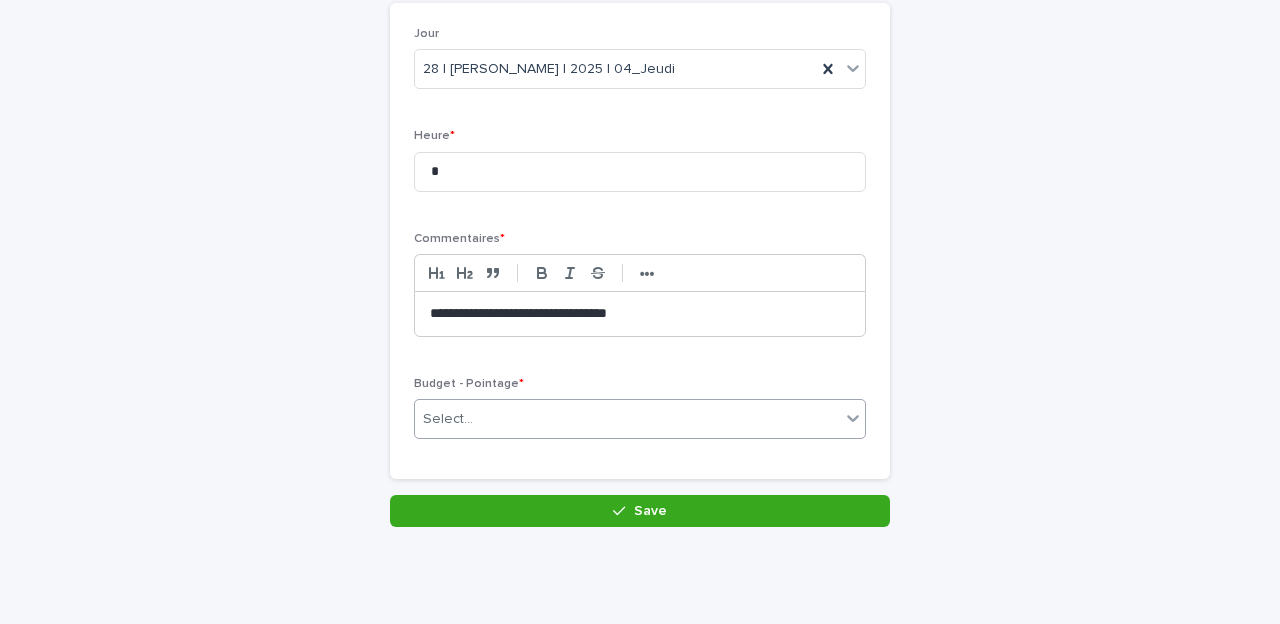 click on "Select..." at bounding box center (448, 419) 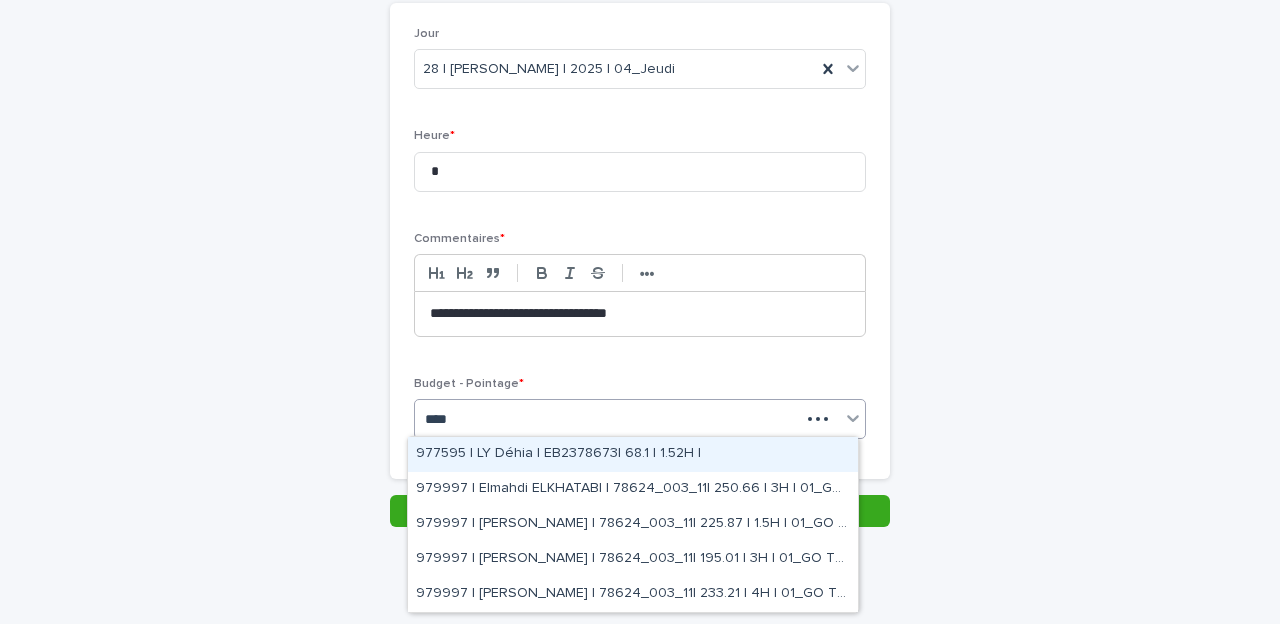 type on "*****" 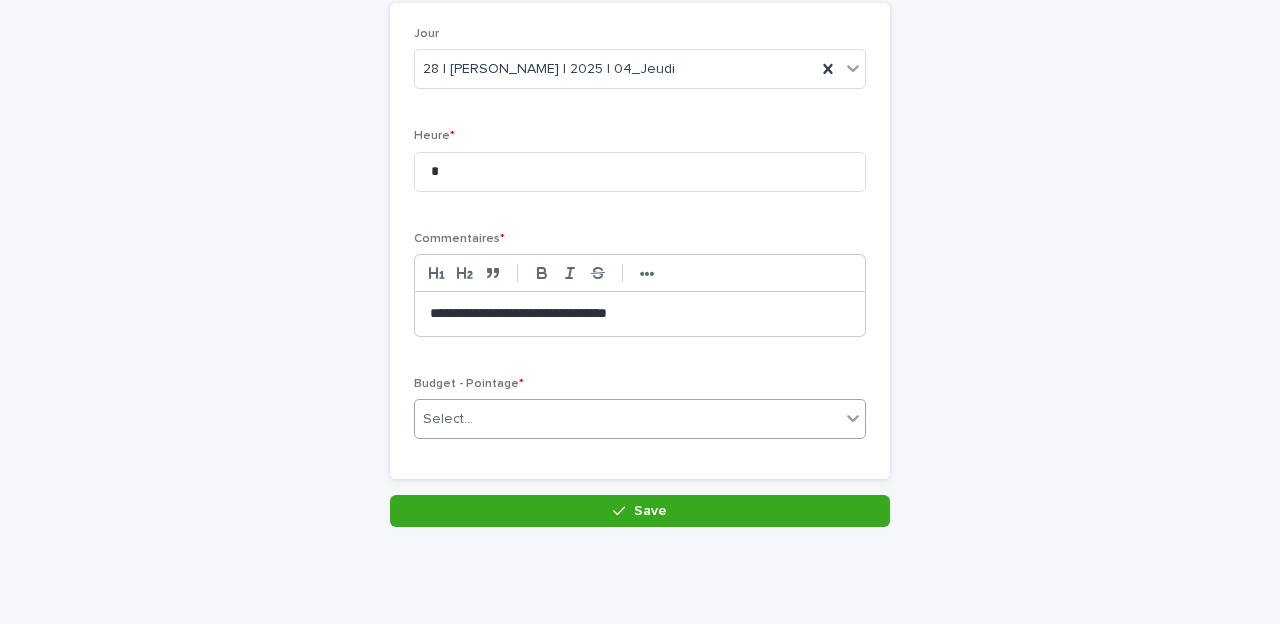 drag, startPoint x: 478, startPoint y: 418, endPoint x: 346, endPoint y: 418, distance: 132 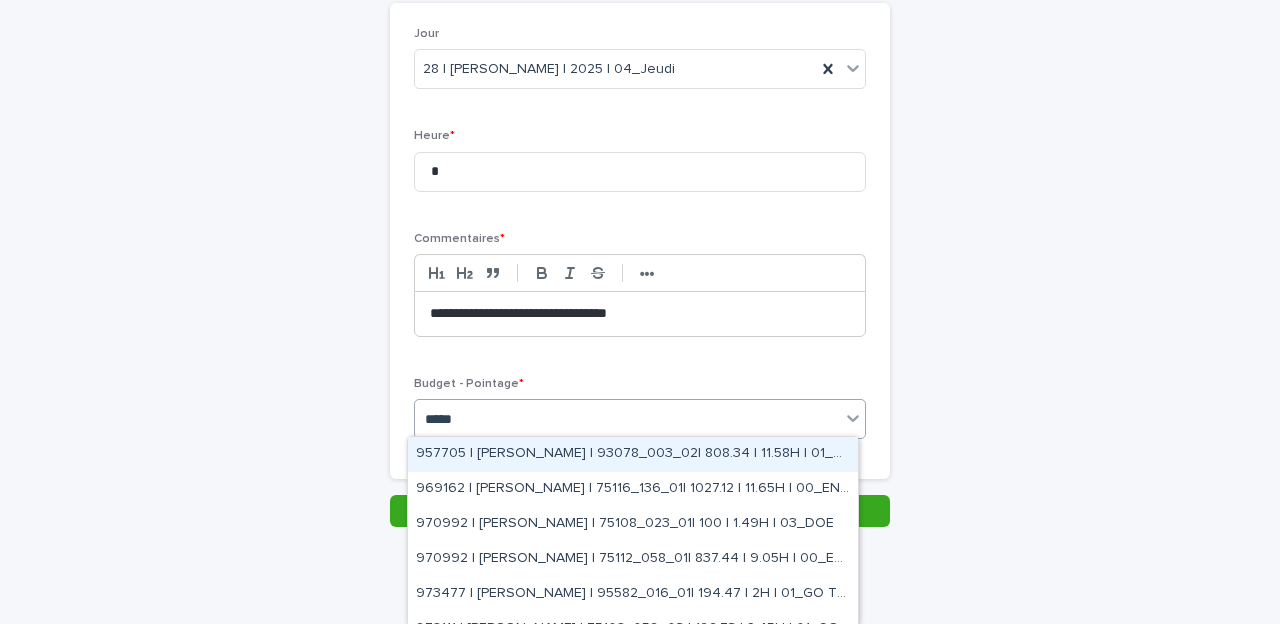 type on "******" 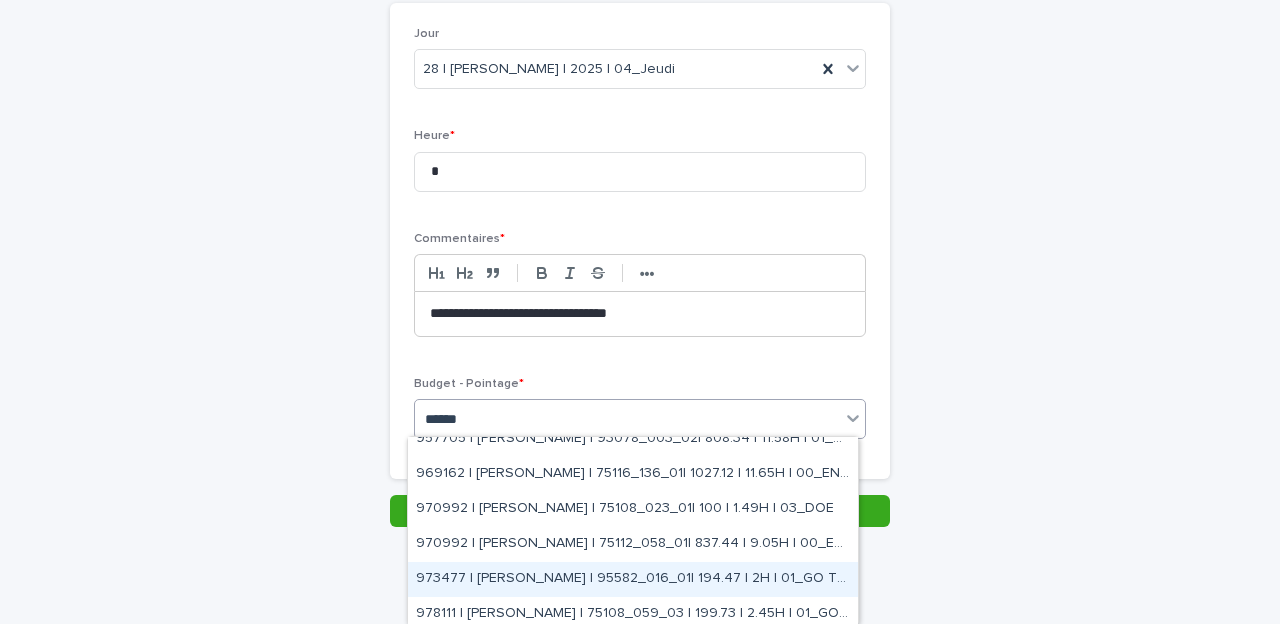scroll, scrollTop: 0, scrollLeft: 0, axis: both 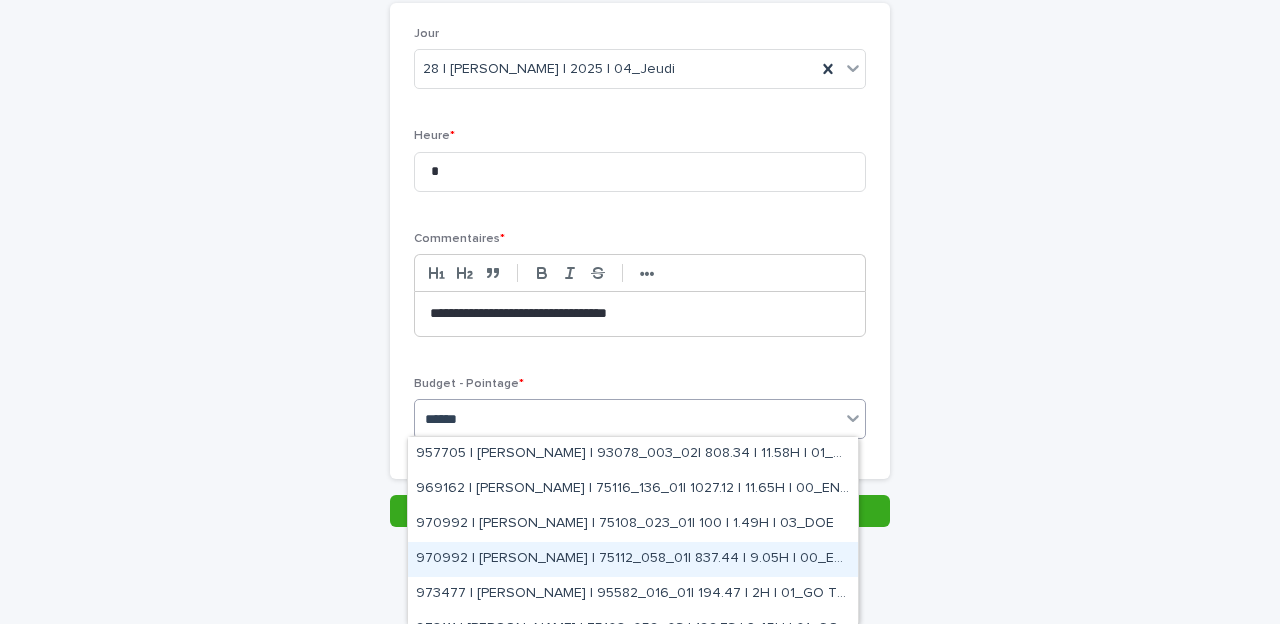 click on "970992 | [PERSON_NAME] | 75112_058_01| 837.44 | 9.05H  | 00_EN ATTENTE GO TRVX" at bounding box center [633, 559] 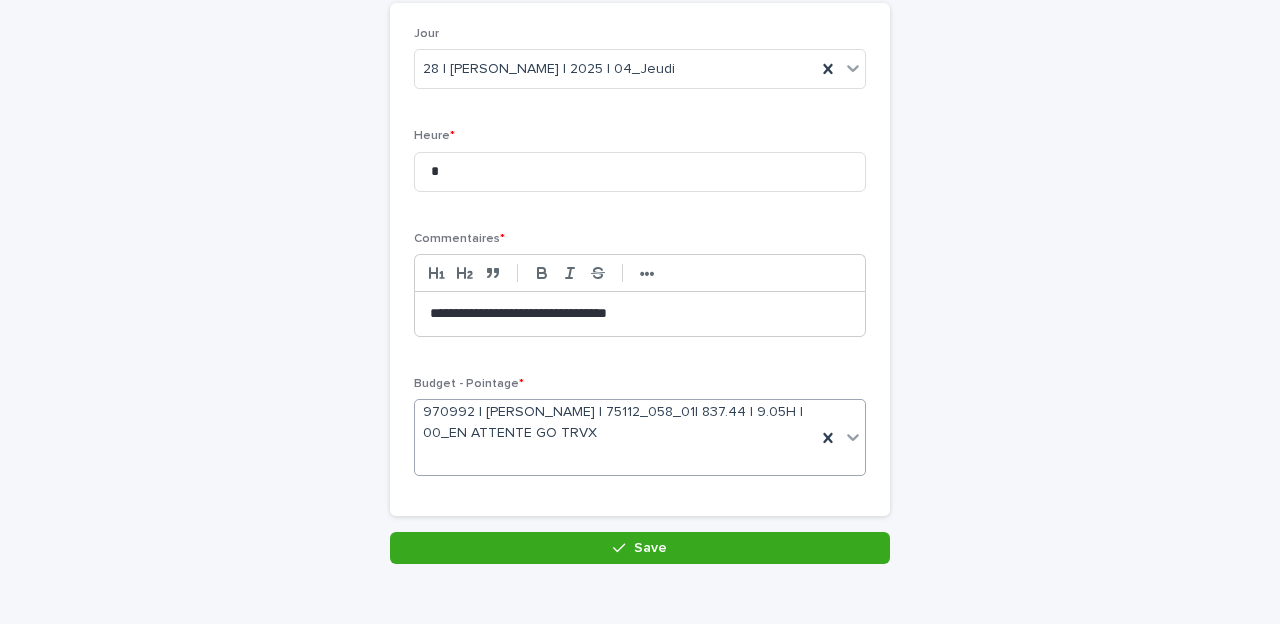 scroll, scrollTop: 336, scrollLeft: 0, axis: vertical 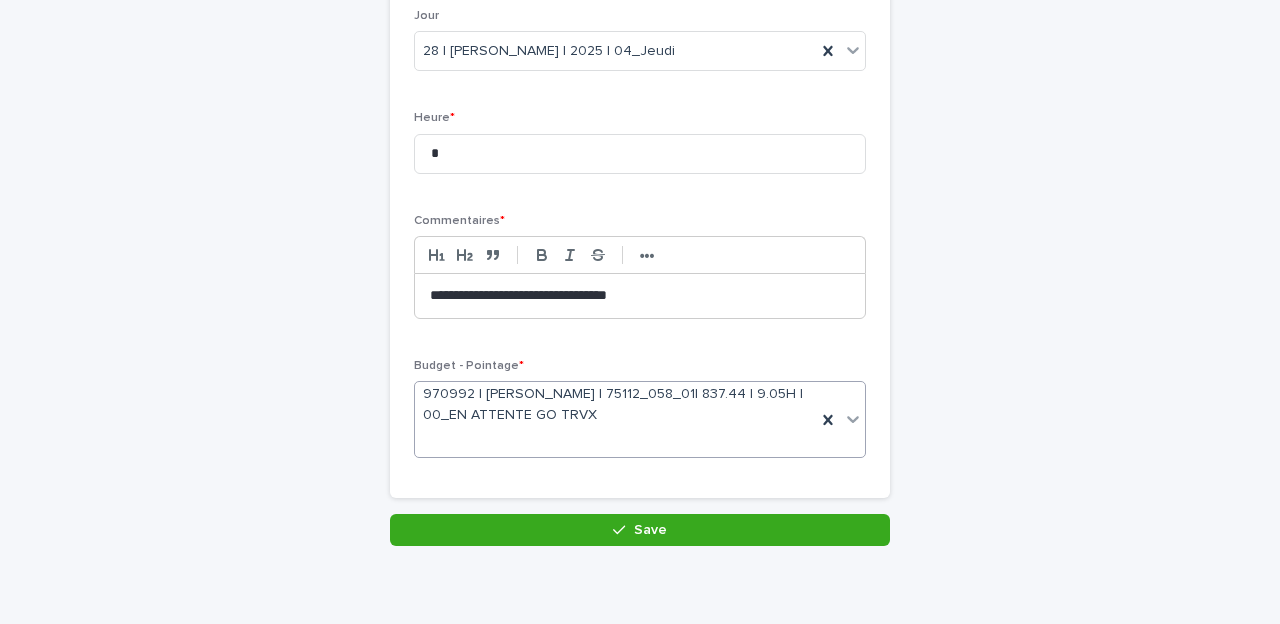 click on "Save" at bounding box center [640, 530] 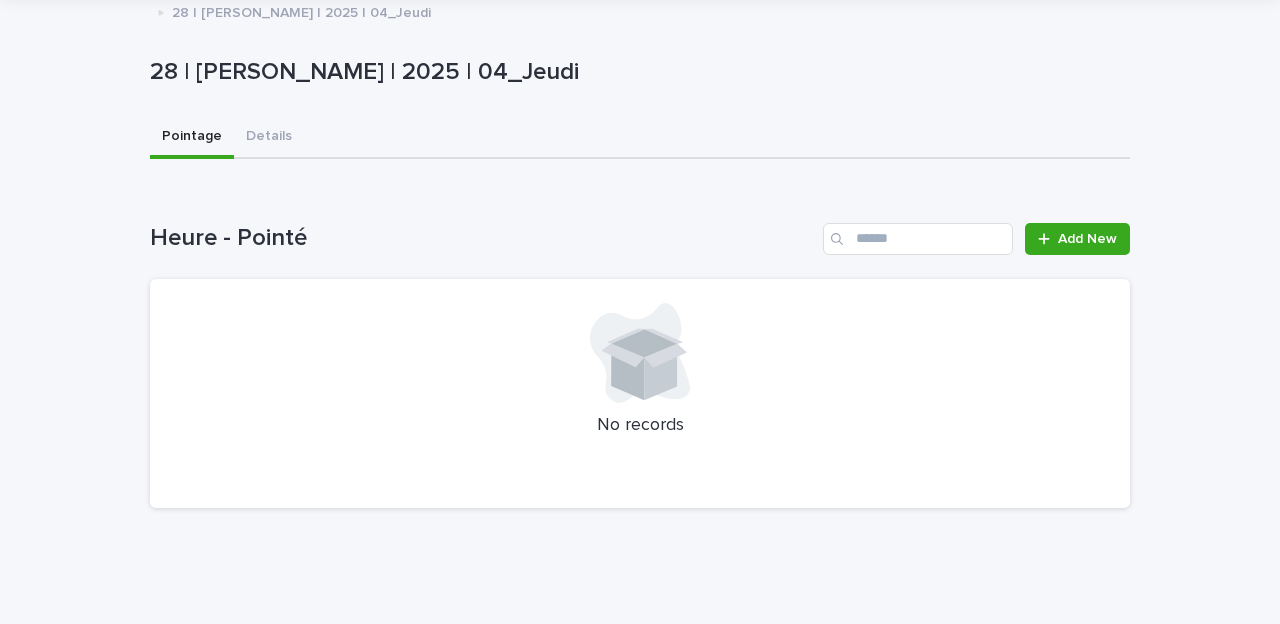 scroll, scrollTop: 0, scrollLeft: 0, axis: both 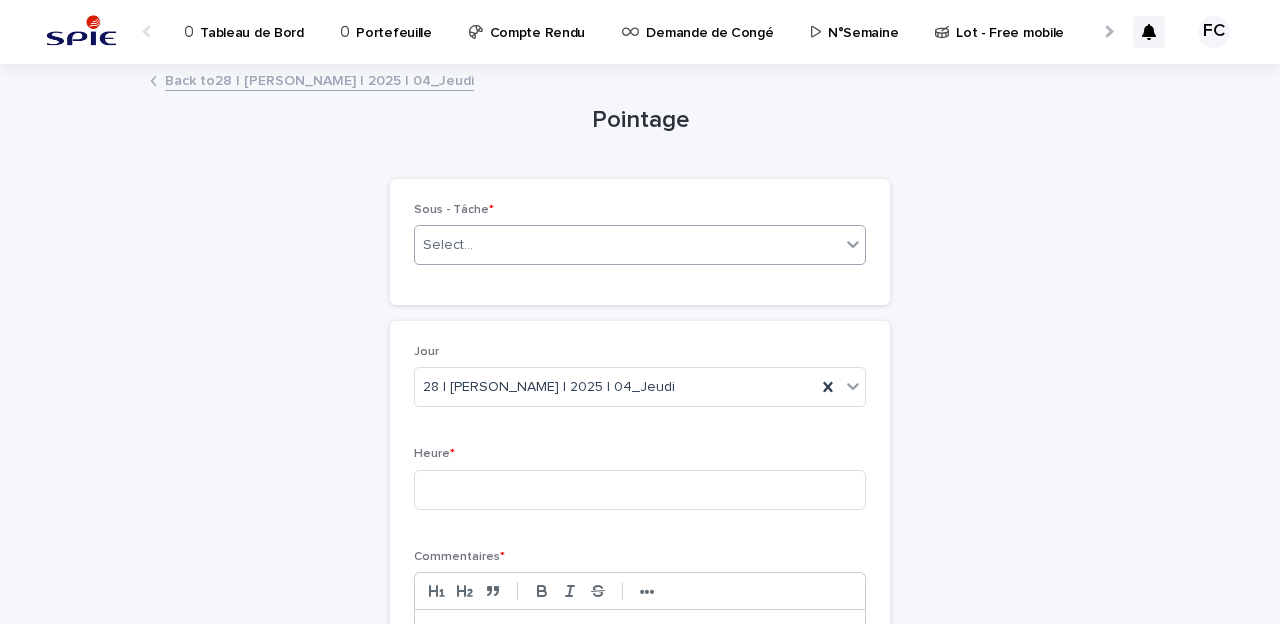 click on "Select..." at bounding box center (448, 245) 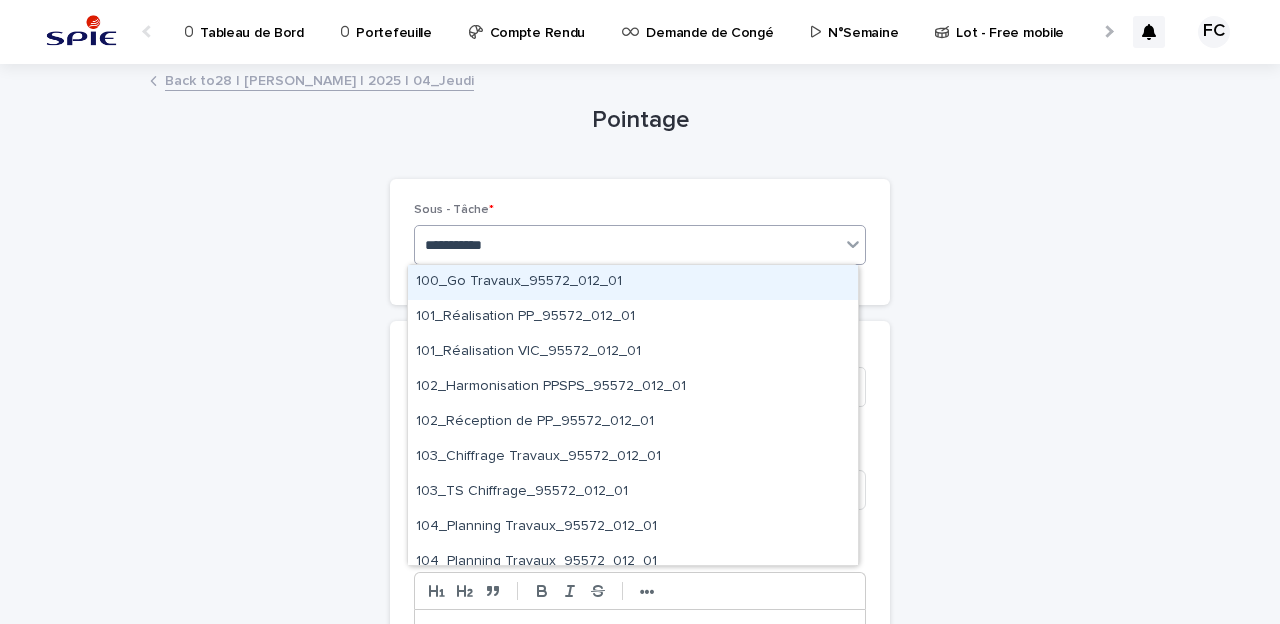type on "**********" 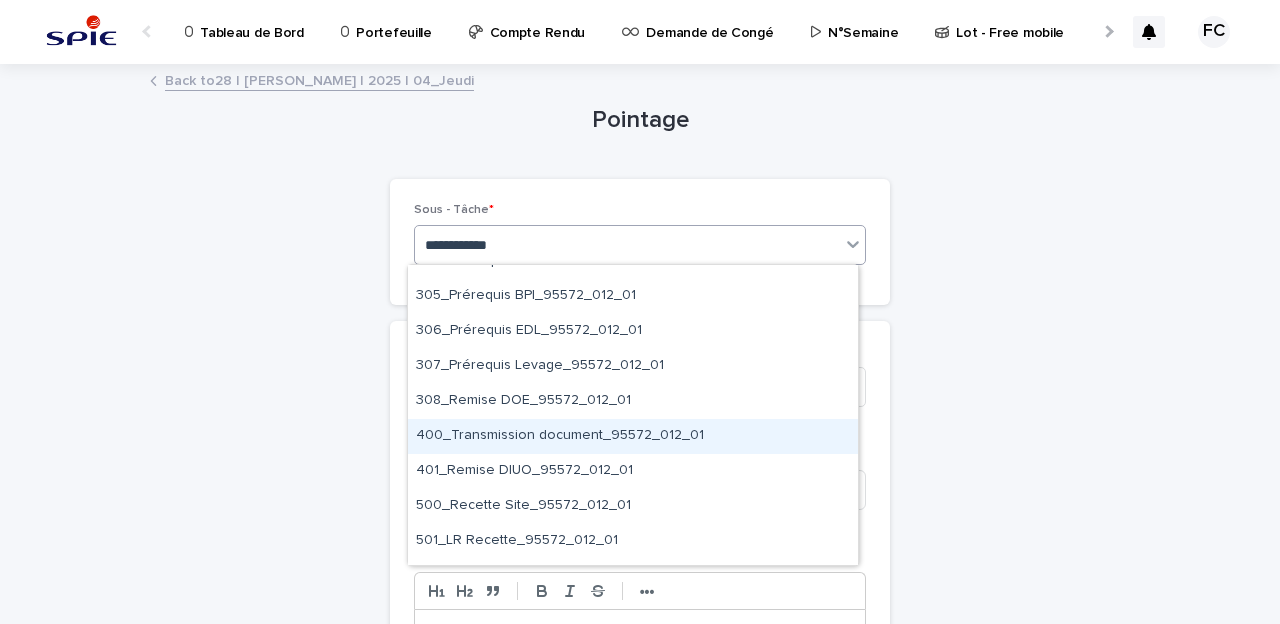 scroll, scrollTop: 1205, scrollLeft: 0, axis: vertical 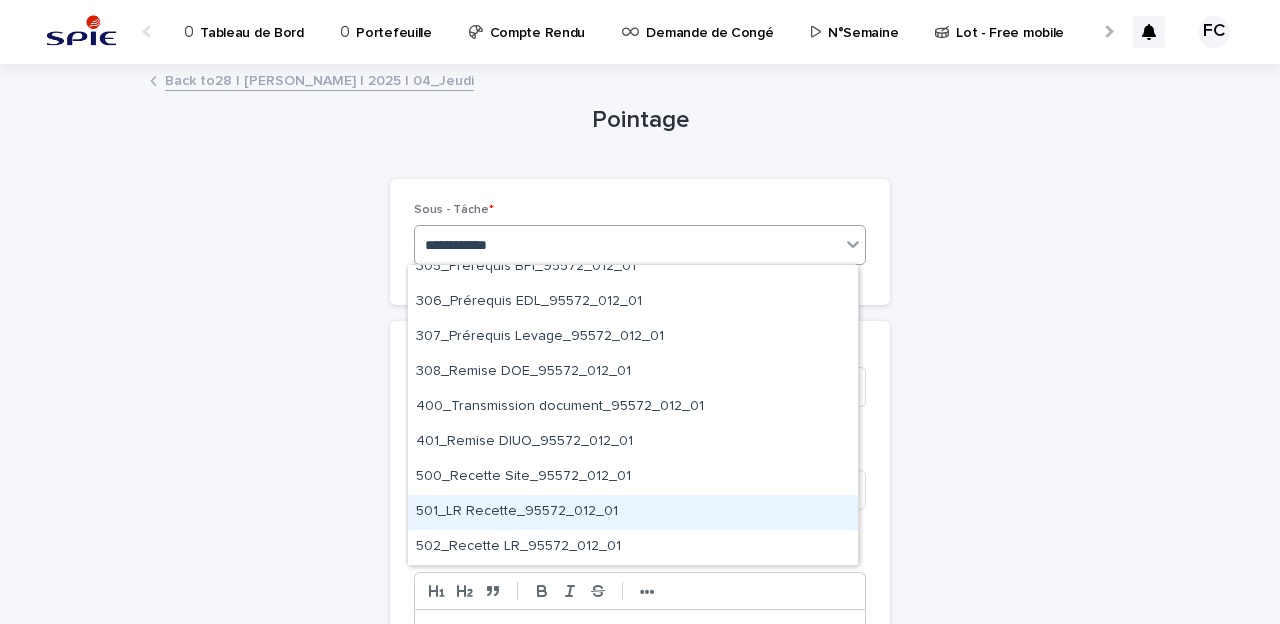 click on "501_LR Recette_95572_012_01" at bounding box center (633, 512) 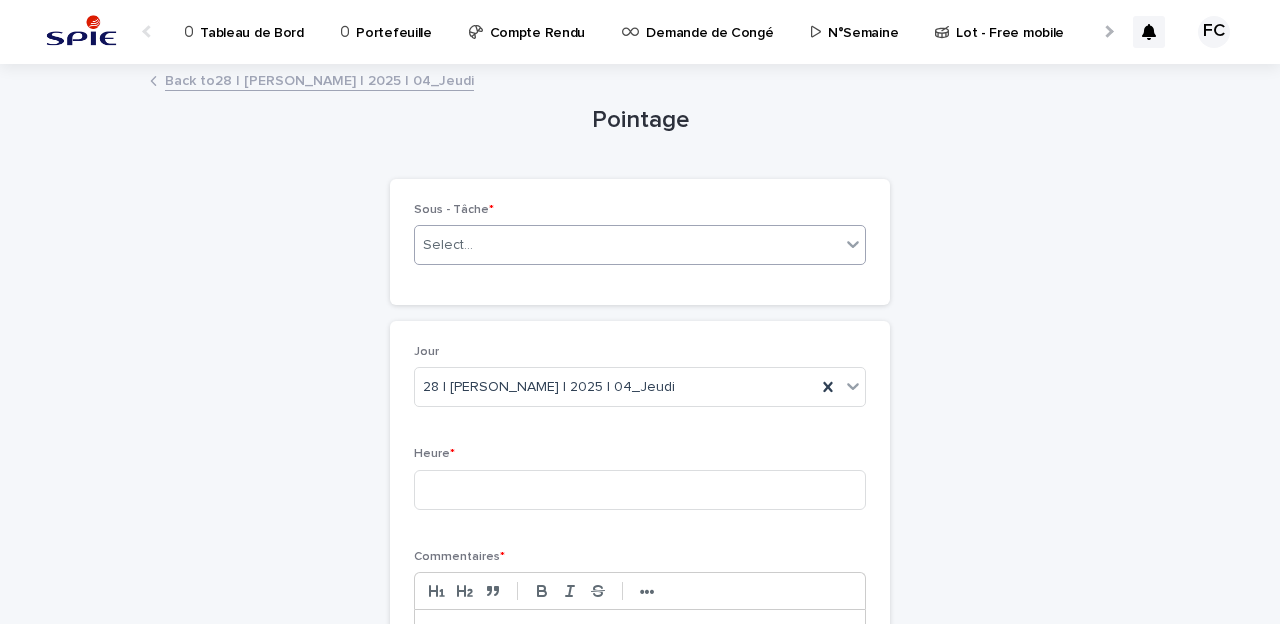 type 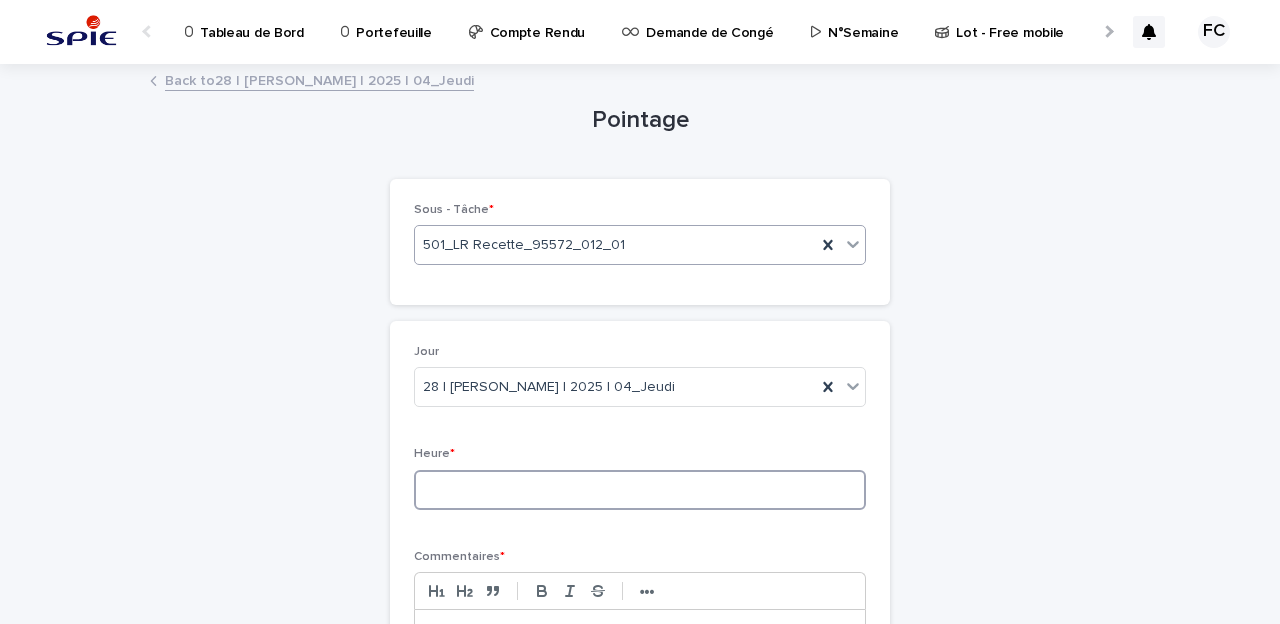 click at bounding box center [640, 490] 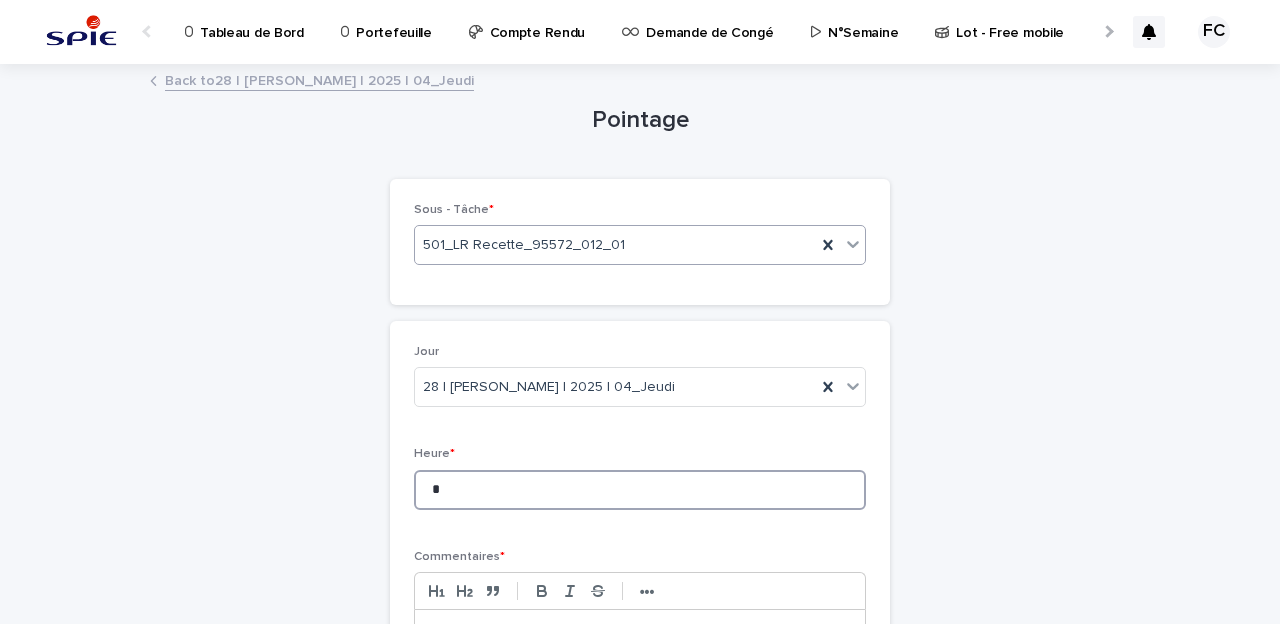 scroll, scrollTop: 252, scrollLeft: 0, axis: vertical 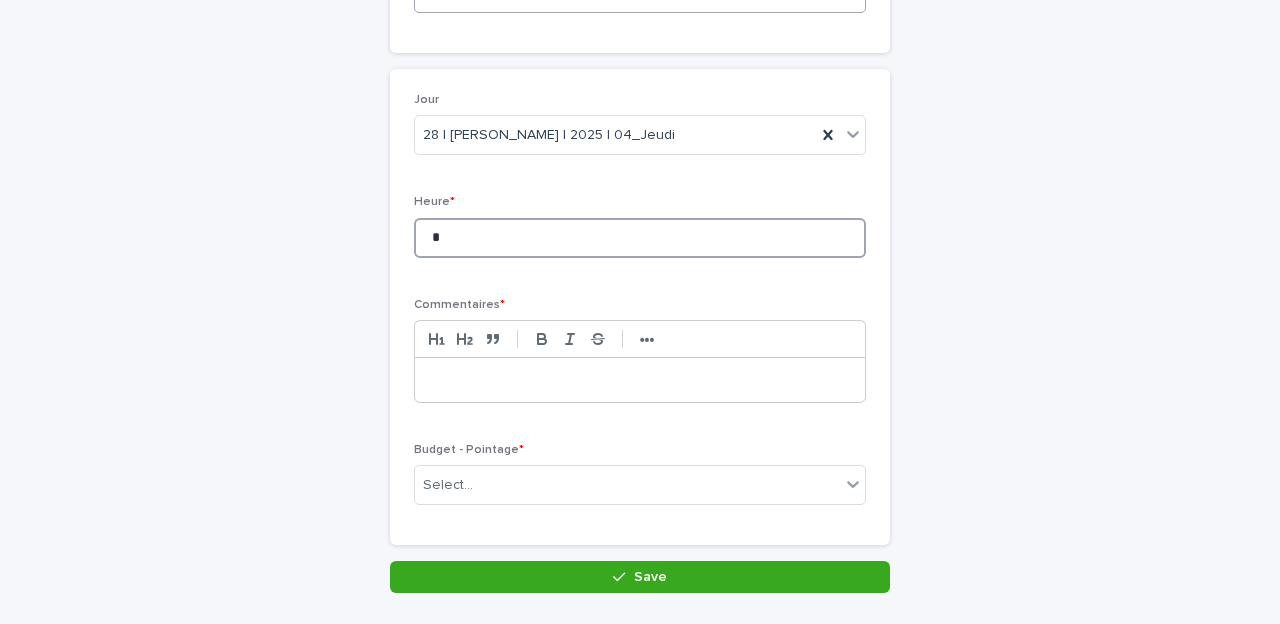 type on "*" 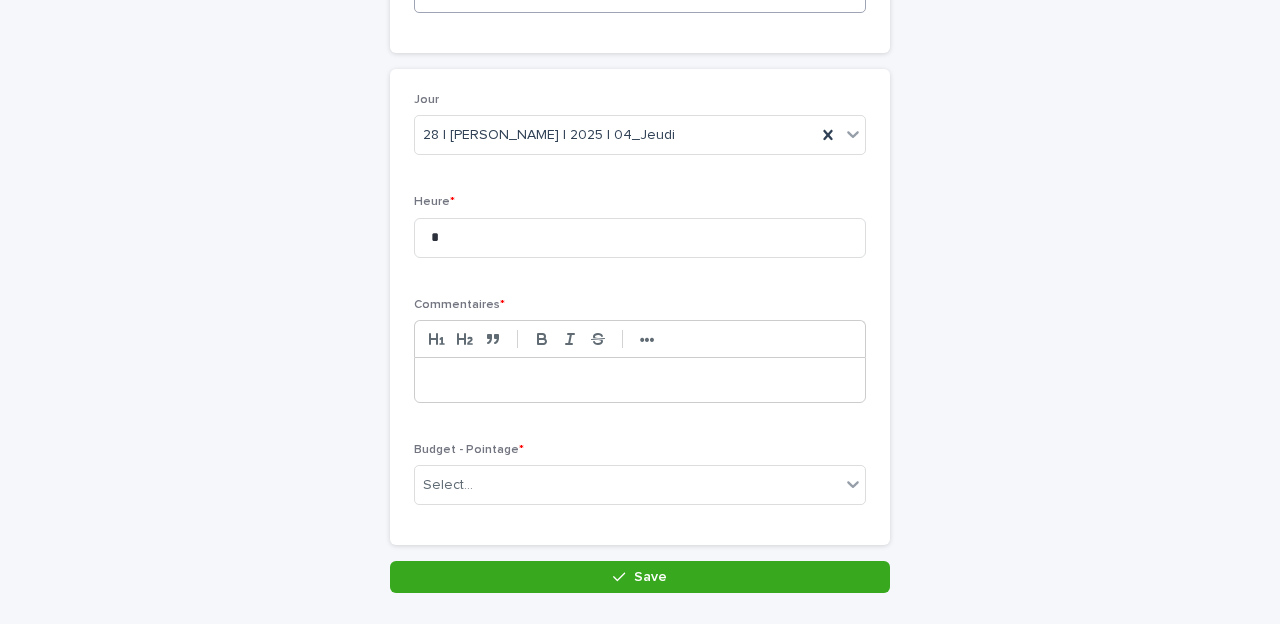 click at bounding box center [640, 380] 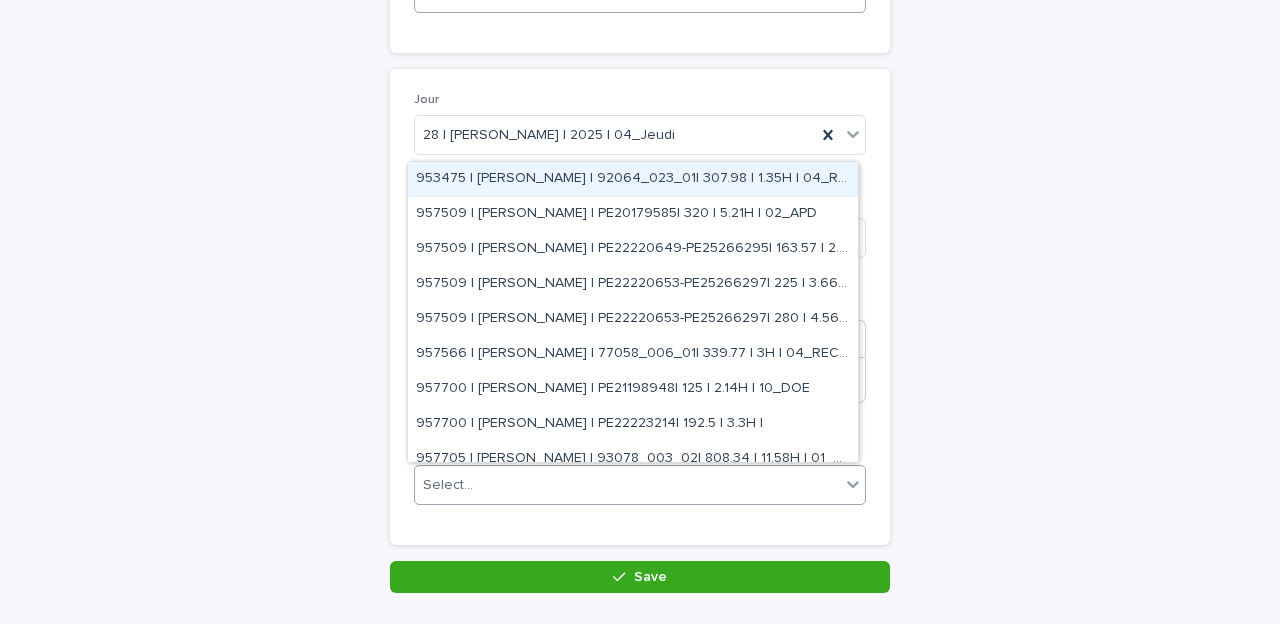 click on "Select..." at bounding box center [448, 485] 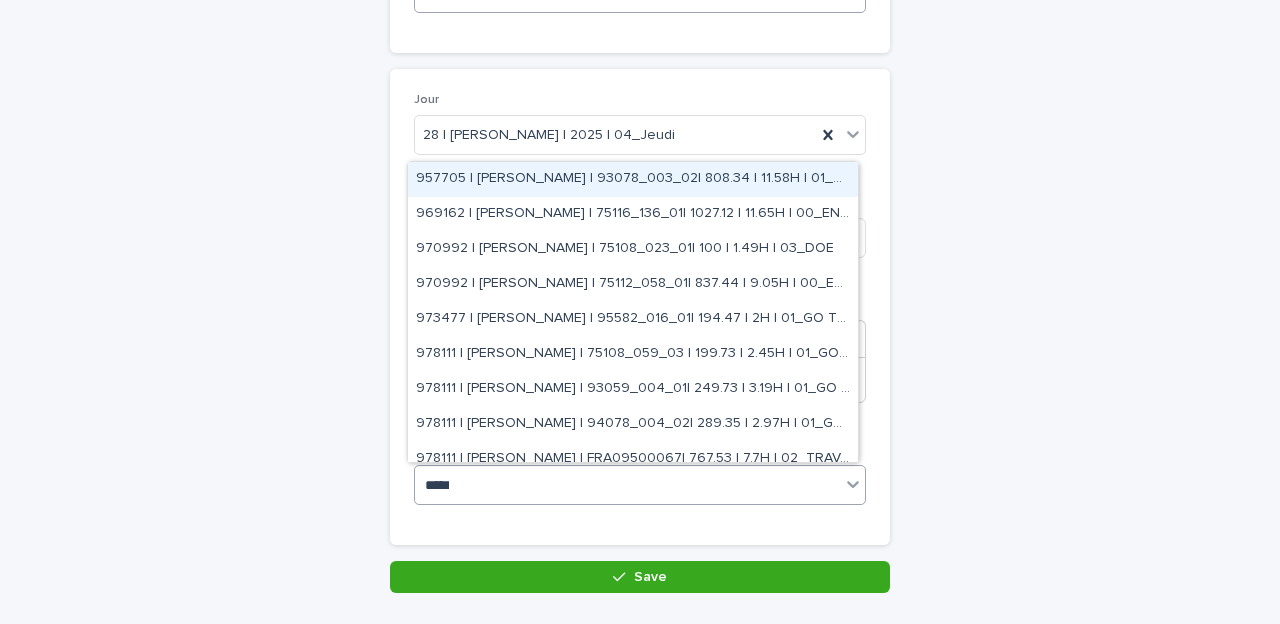 type on "******" 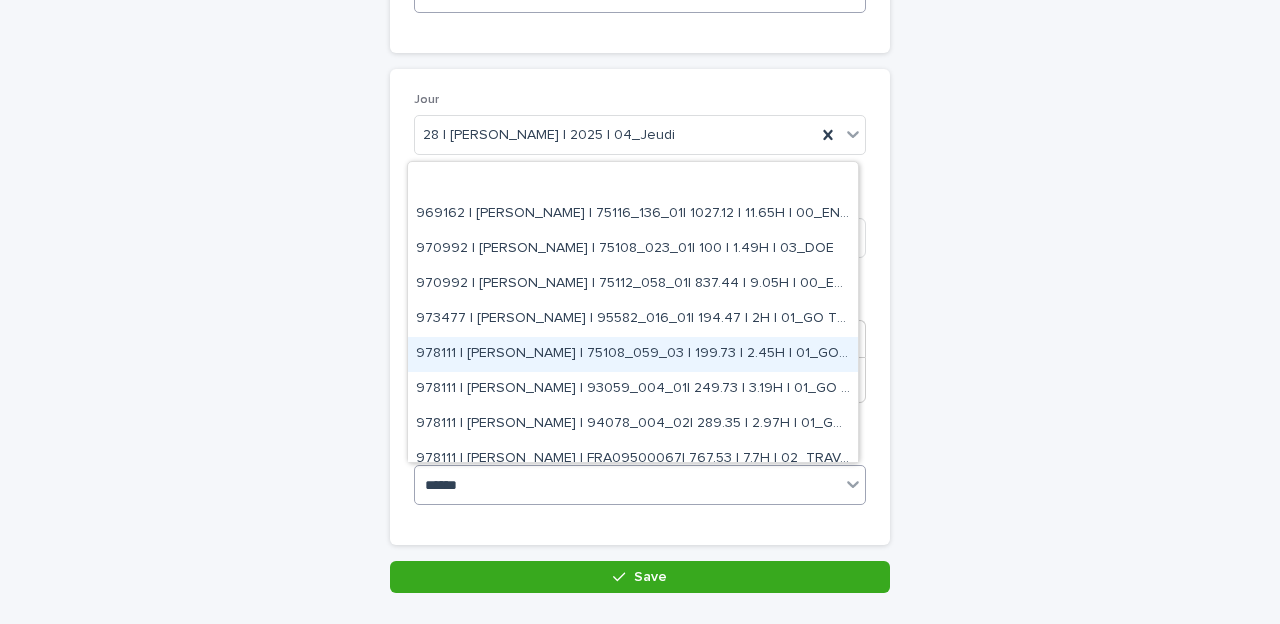 scroll, scrollTop: 155, scrollLeft: 0, axis: vertical 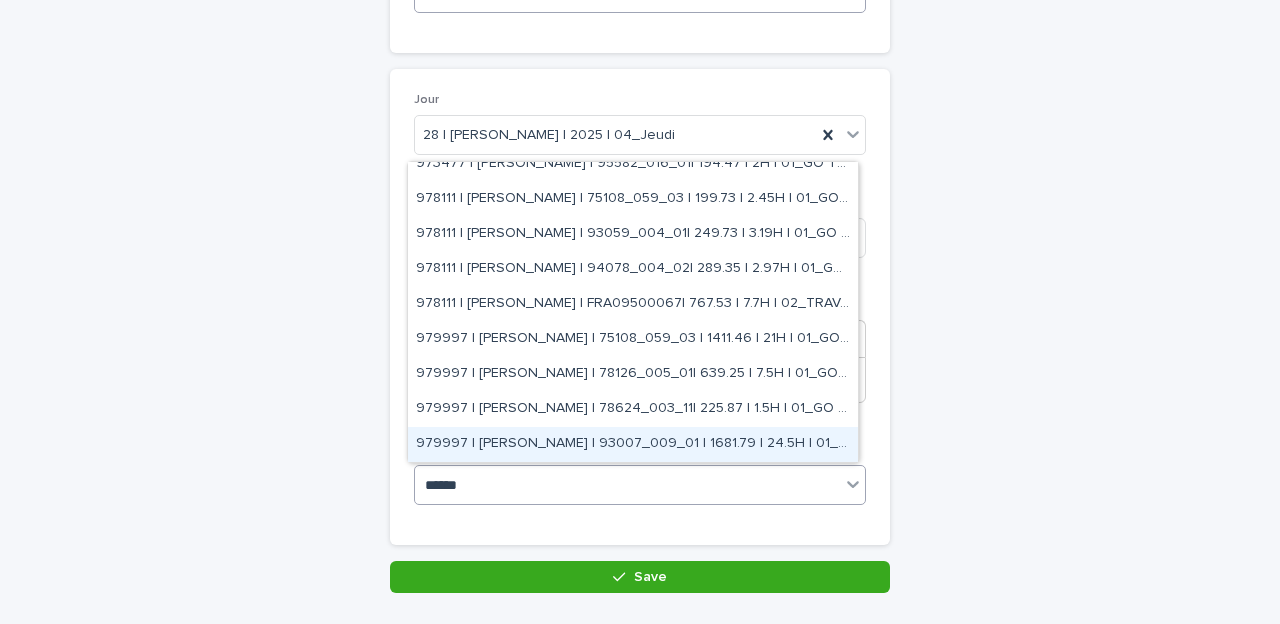 click on "979997 | [PERSON_NAME] | 93007_009_01 | 1681.79 | 24.5H  | 01_GO TRAVAUX" at bounding box center [633, 444] 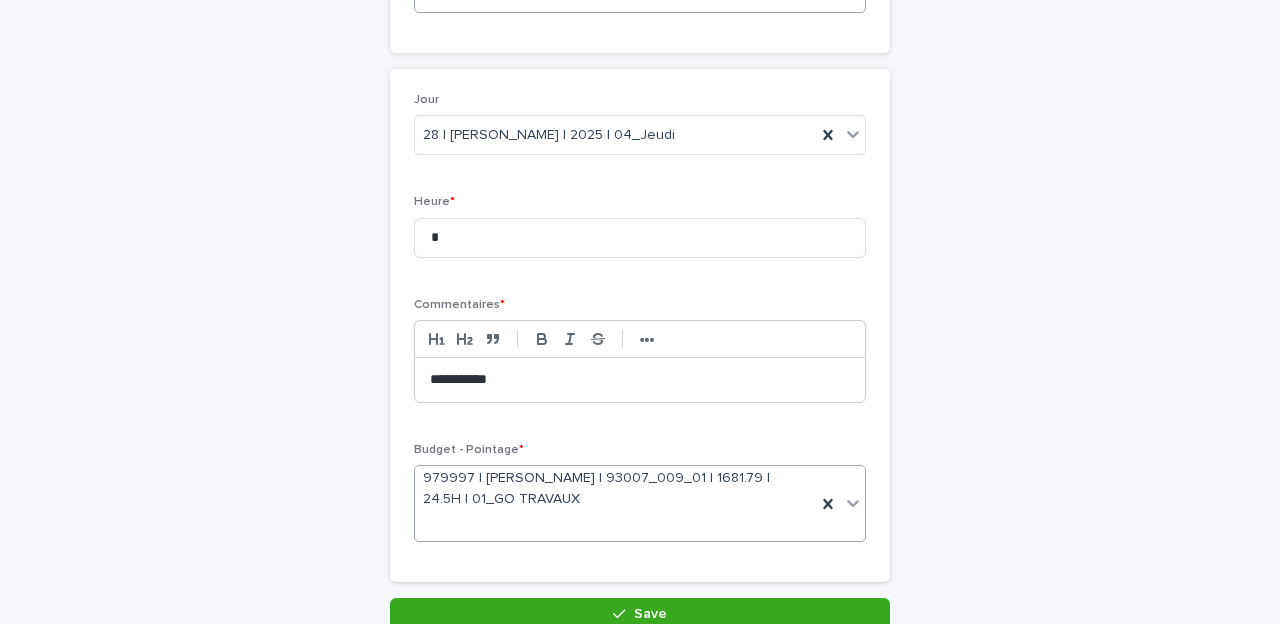 scroll, scrollTop: 270, scrollLeft: 0, axis: vertical 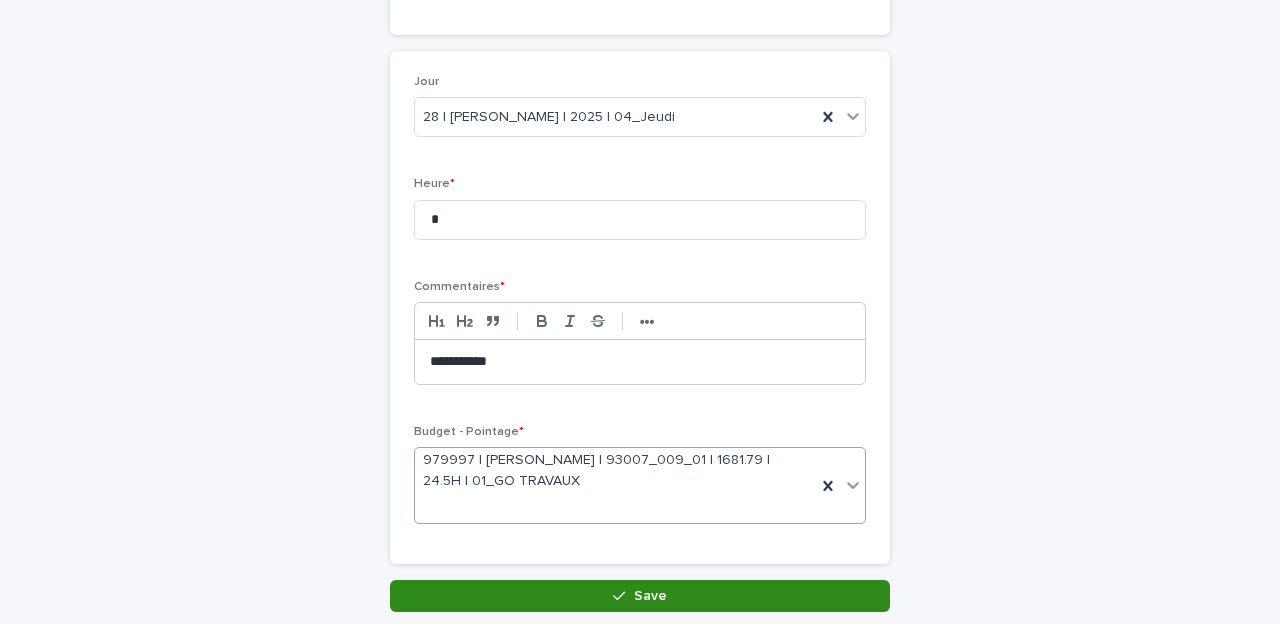 click on "Save" at bounding box center (650, 596) 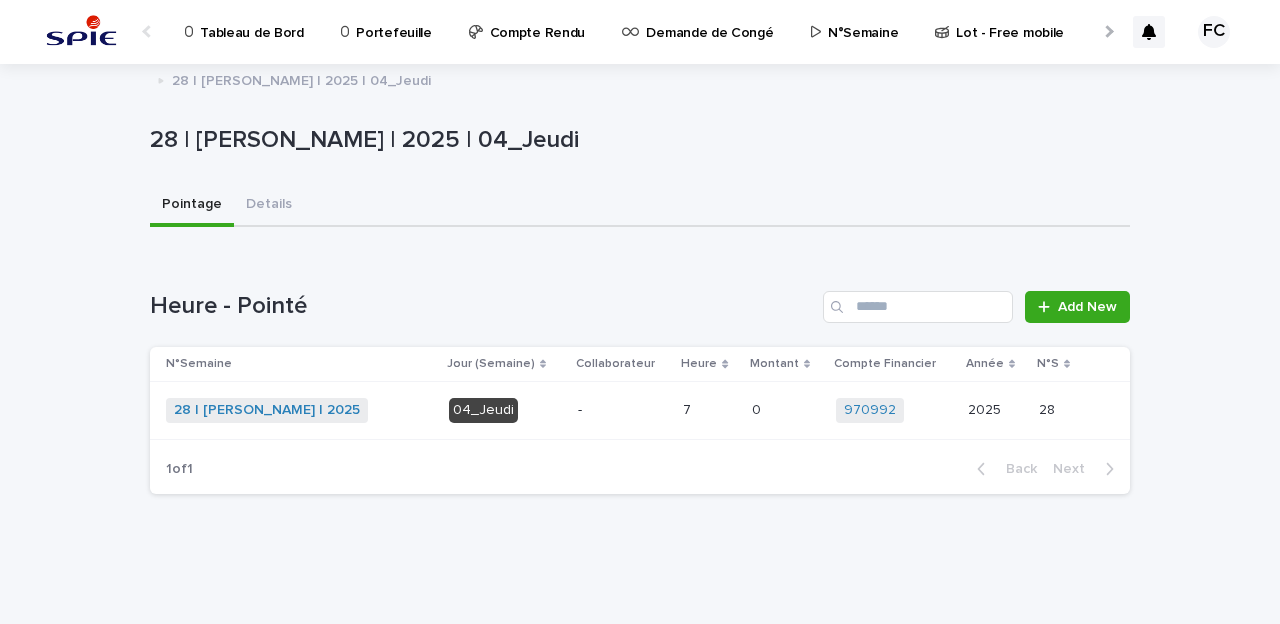 scroll, scrollTop: 0, scrollLeft: 0, axis: both 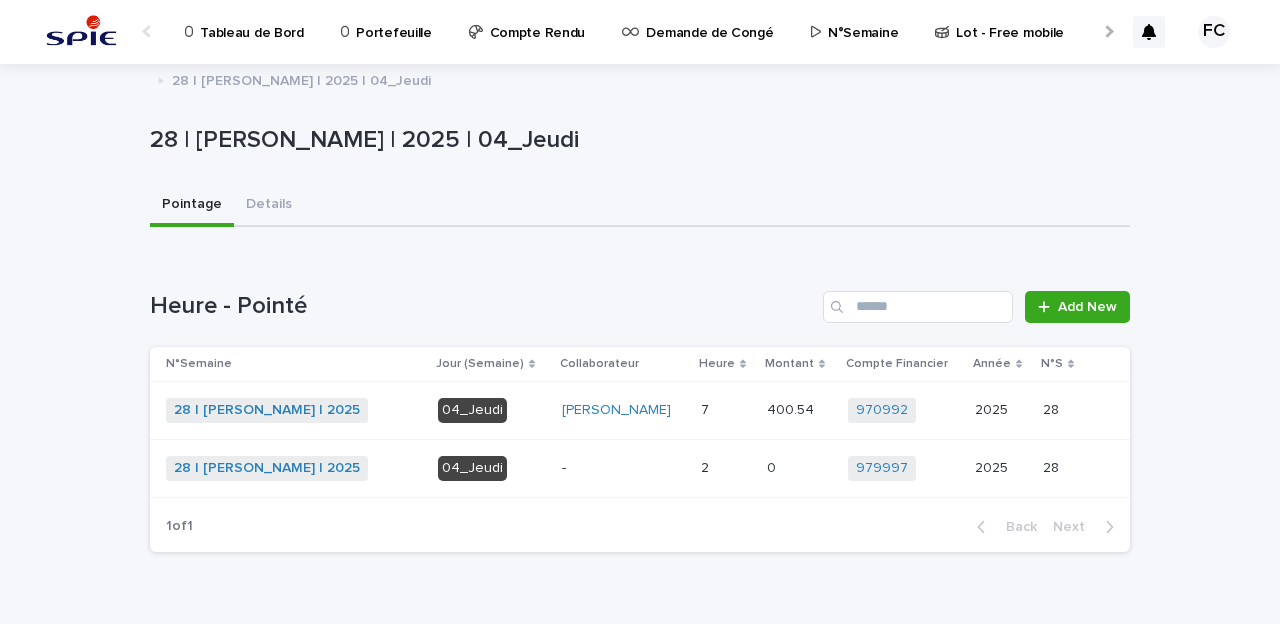 click on "-" at bounding box center (623, 468) 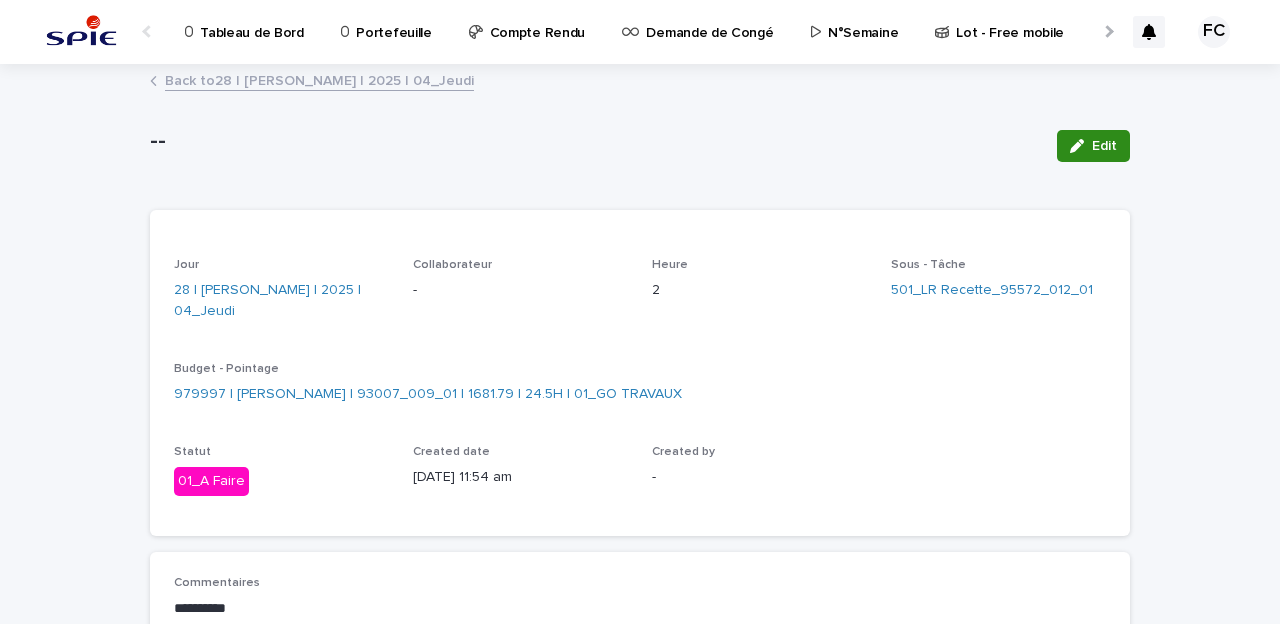 click on "Edit" at bounding box center [1093, 146] 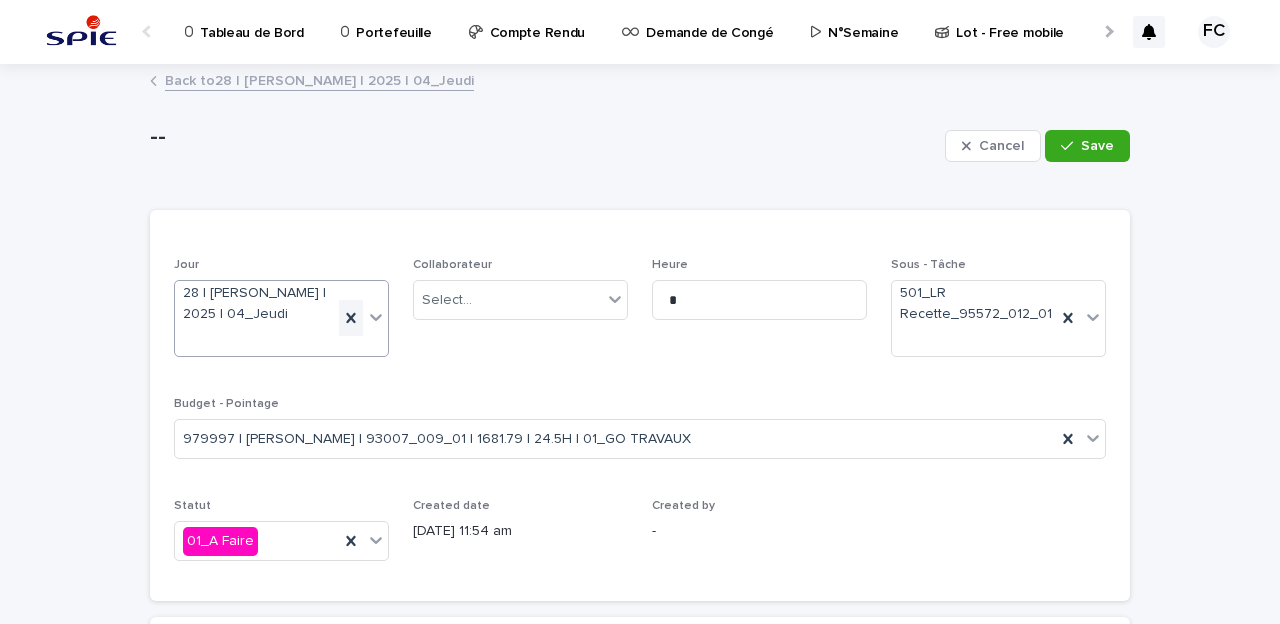 click 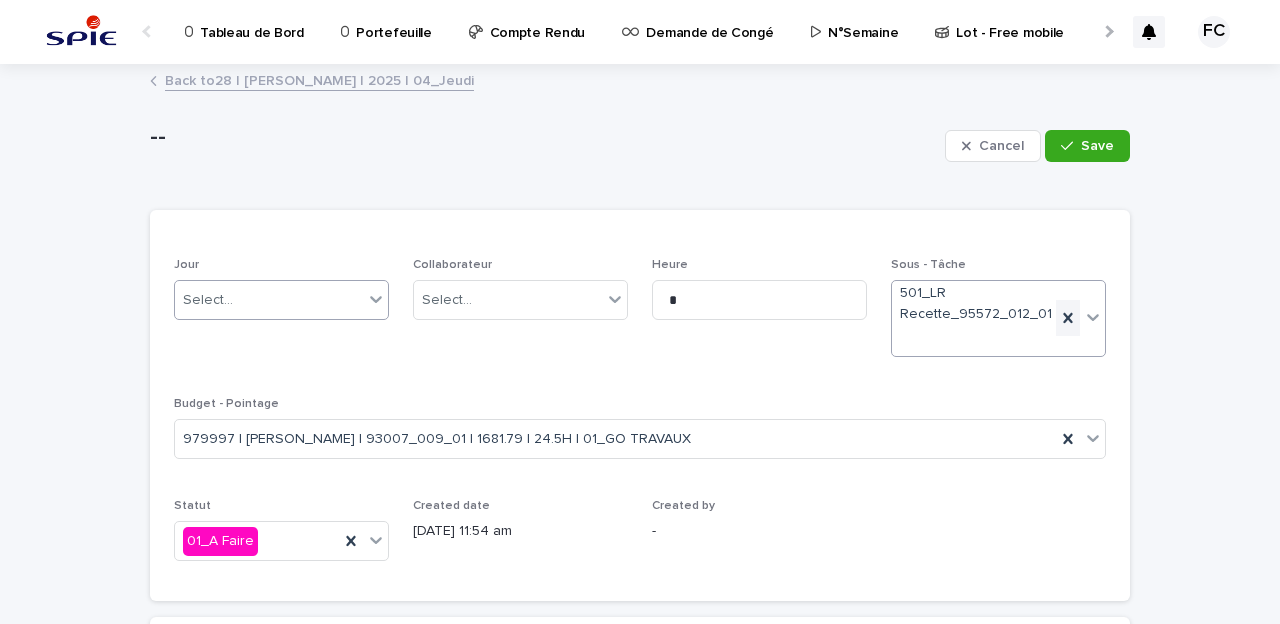 click 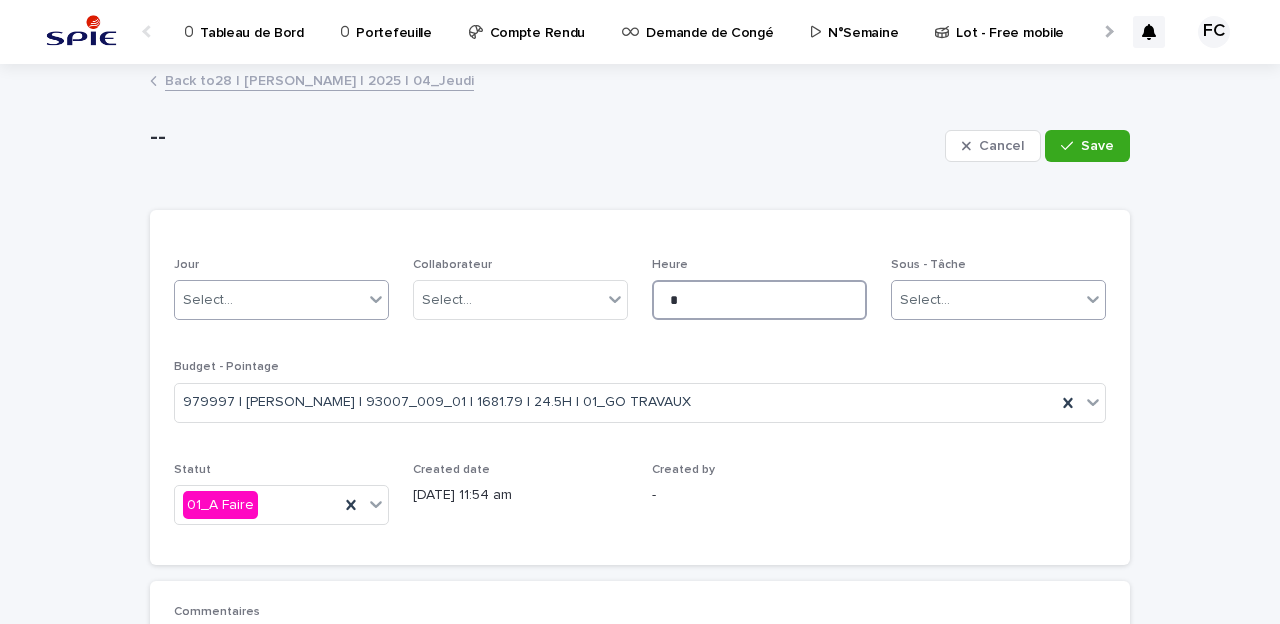 click on "*" at bounding box center [759, 300] 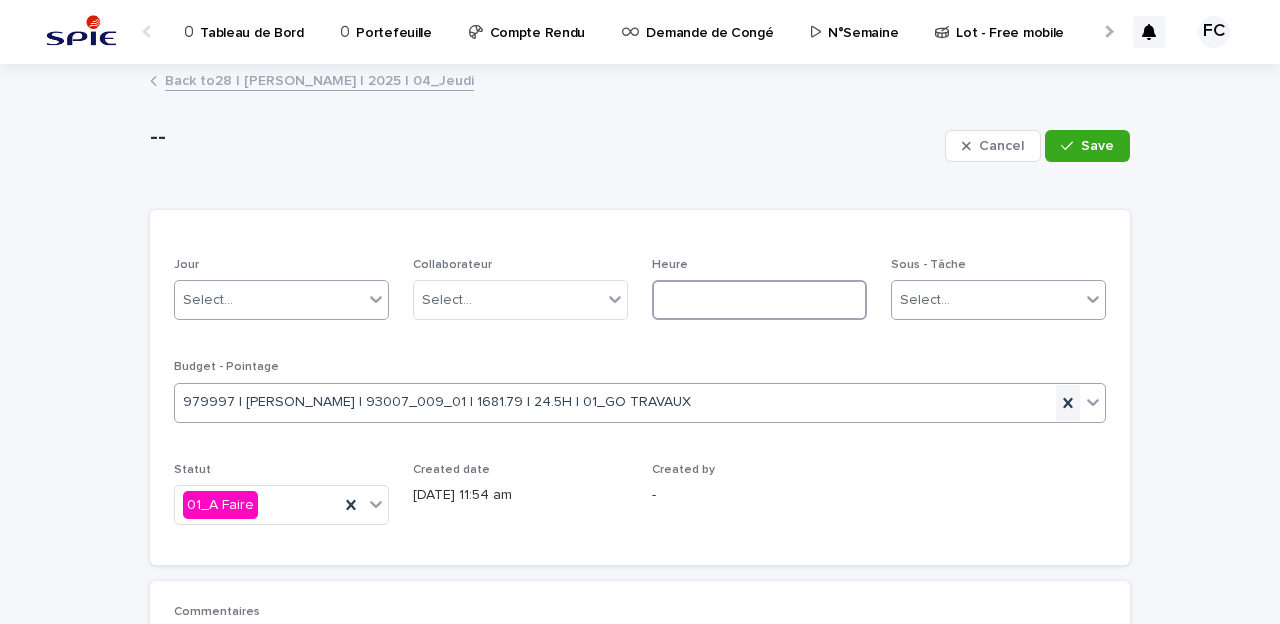type 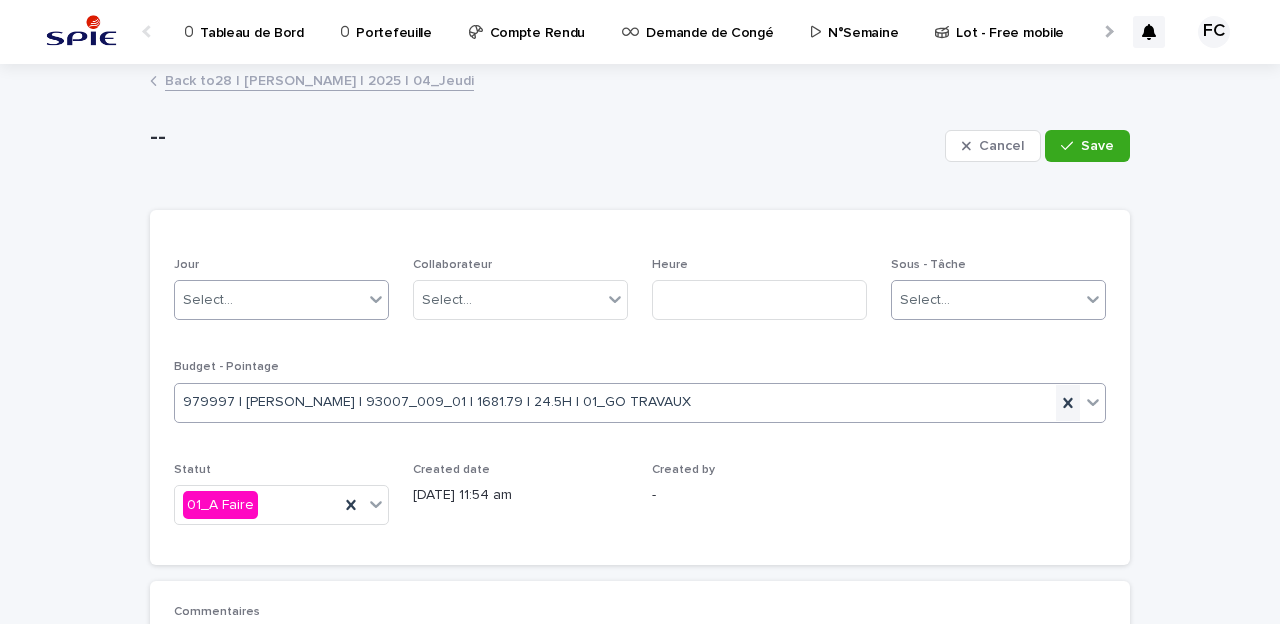 click 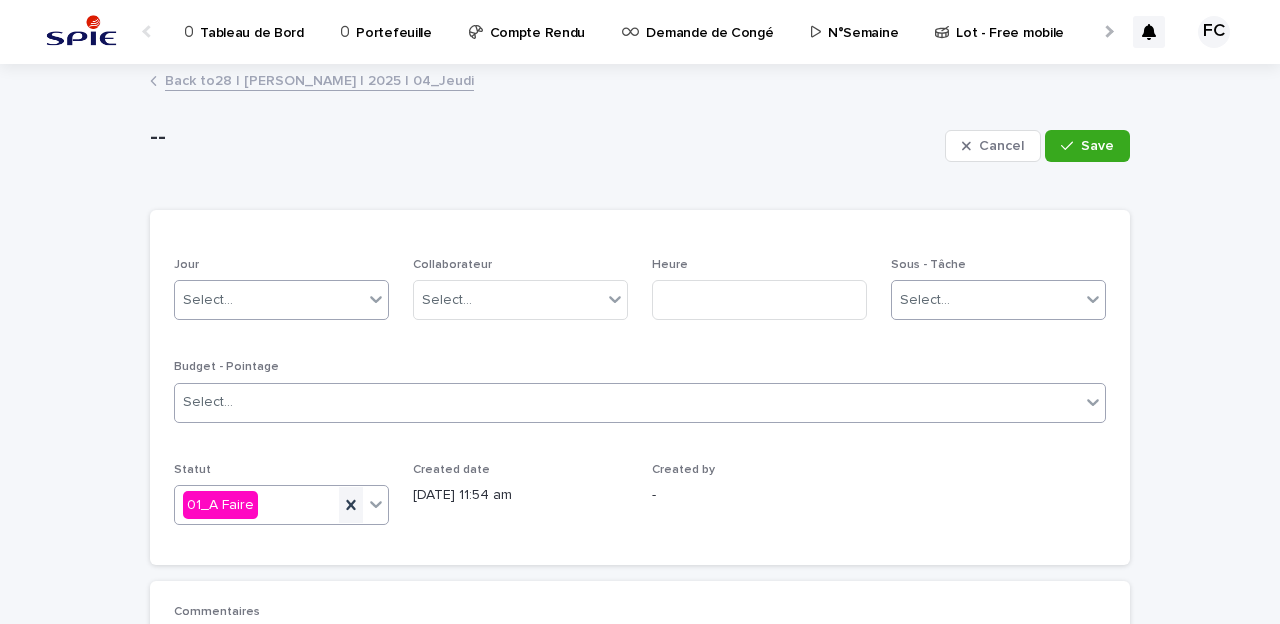 click 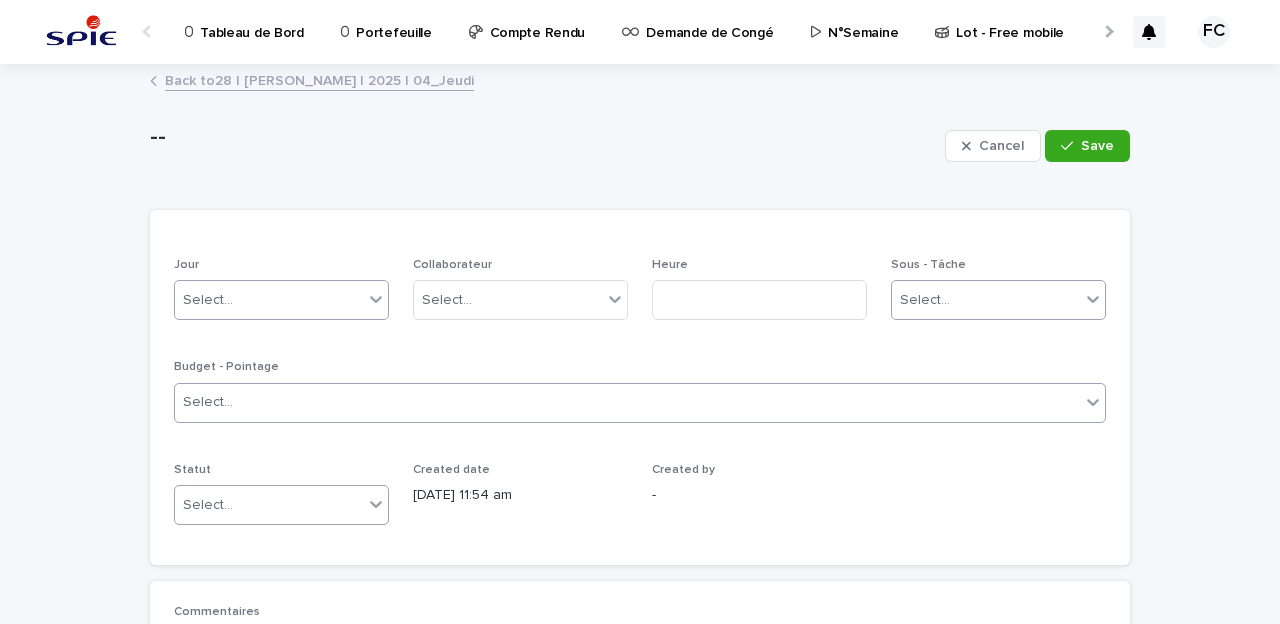 click on "Select..." at bounding box center [269, 505] 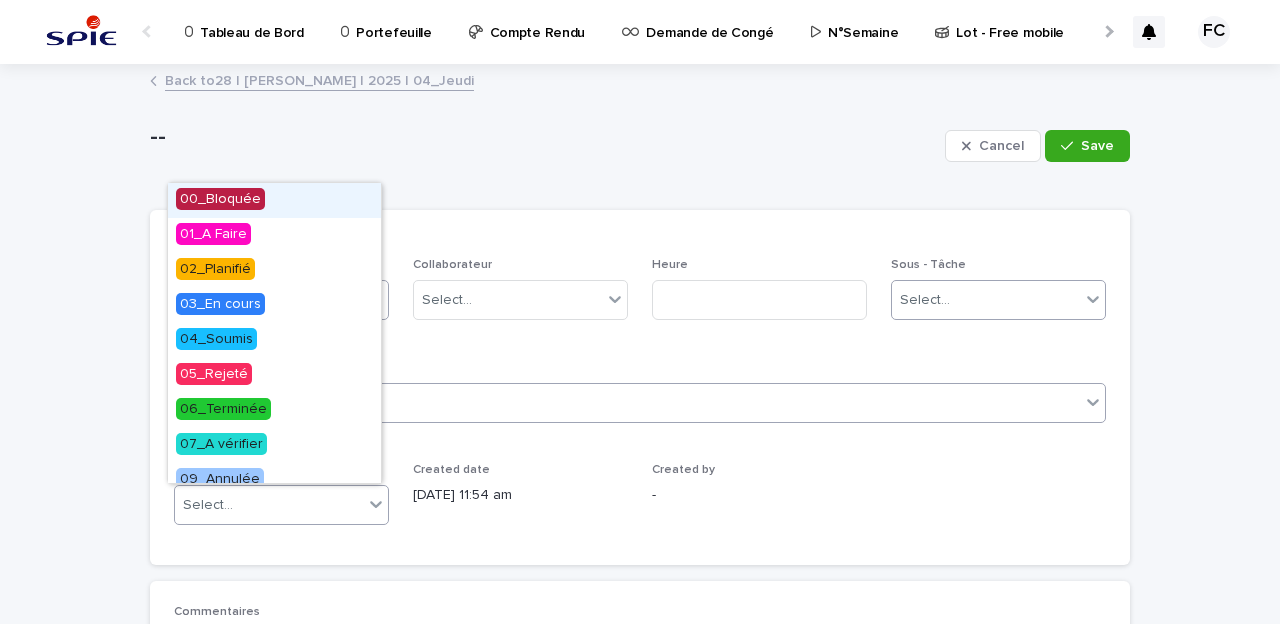 click on "-" at bounding box center (759, 495) 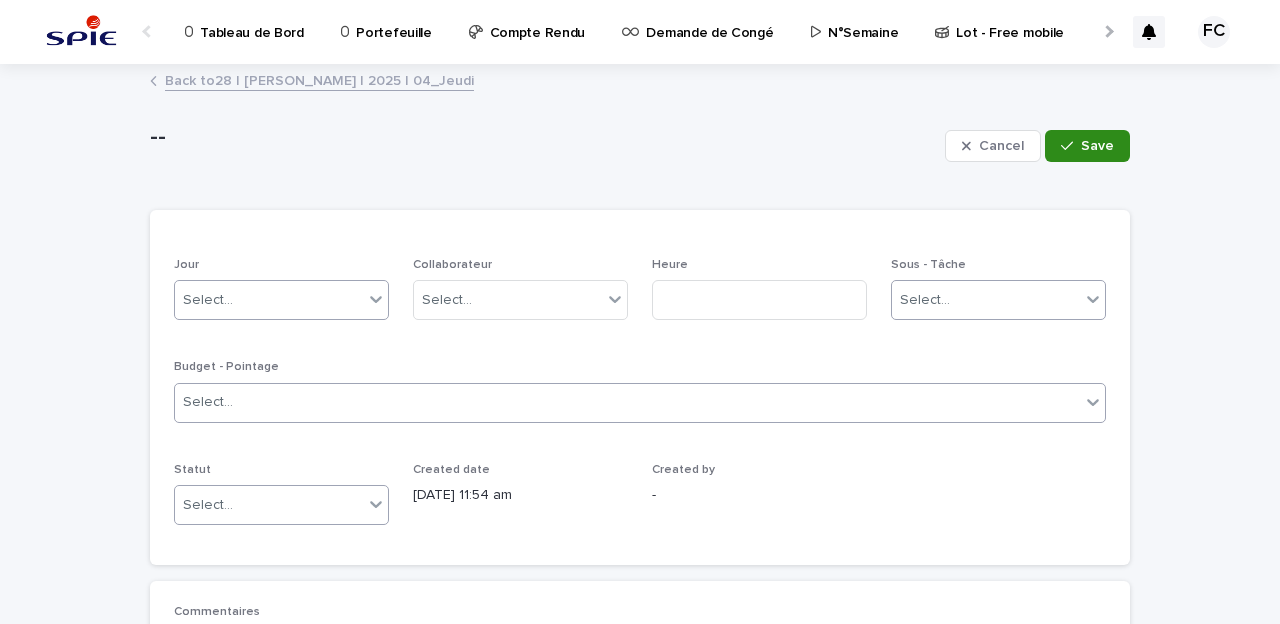click on "Save" at bounding box center (1087, 146) 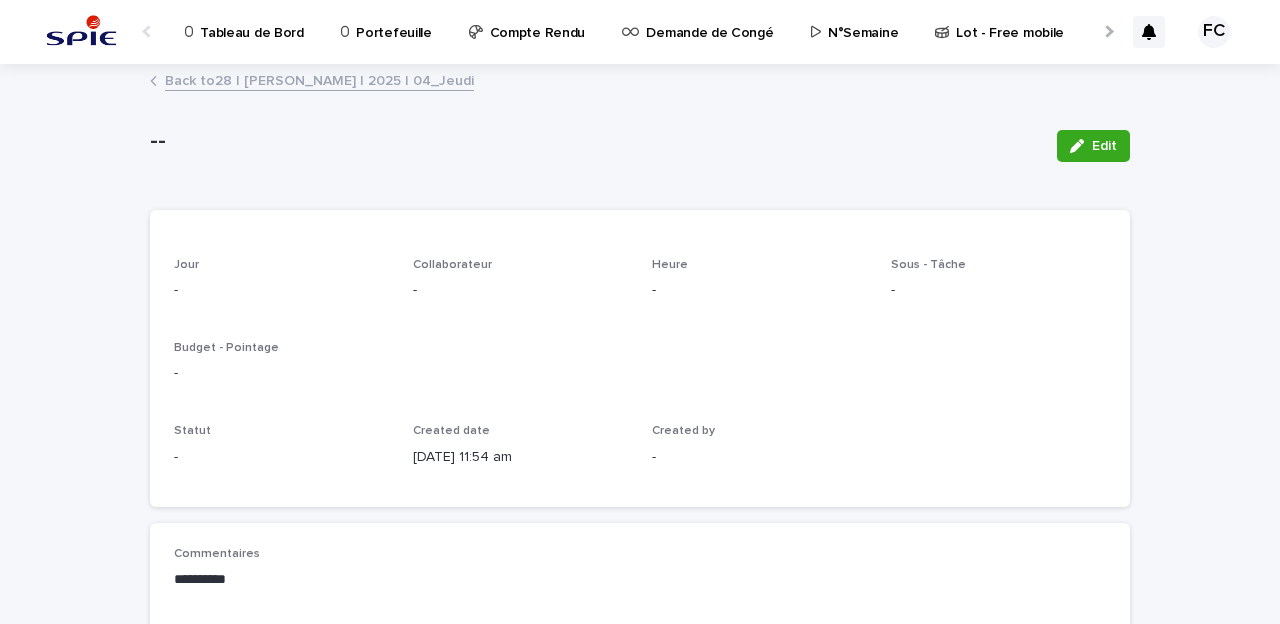 click on "Back to  28 | [PERSON_NAME] | 2025 | 04_Jeudi" at bounding box center (319, 79) 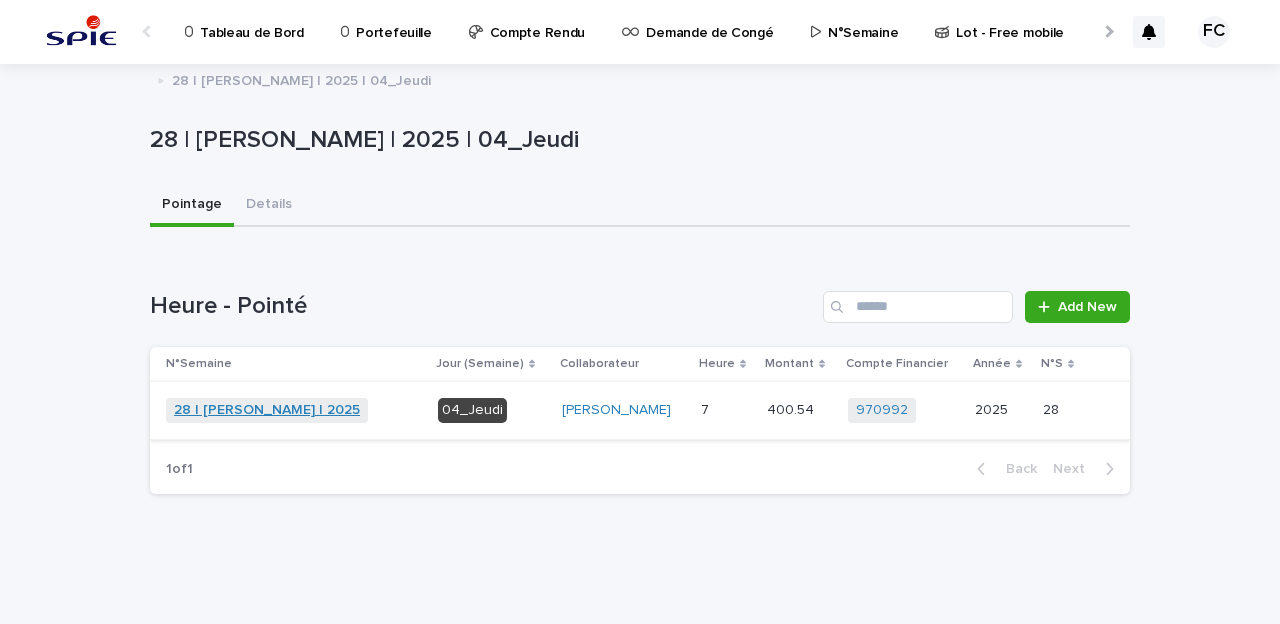 click on "28 | [PERSON_NAME] | 2025" at bounding box center (267, 410) 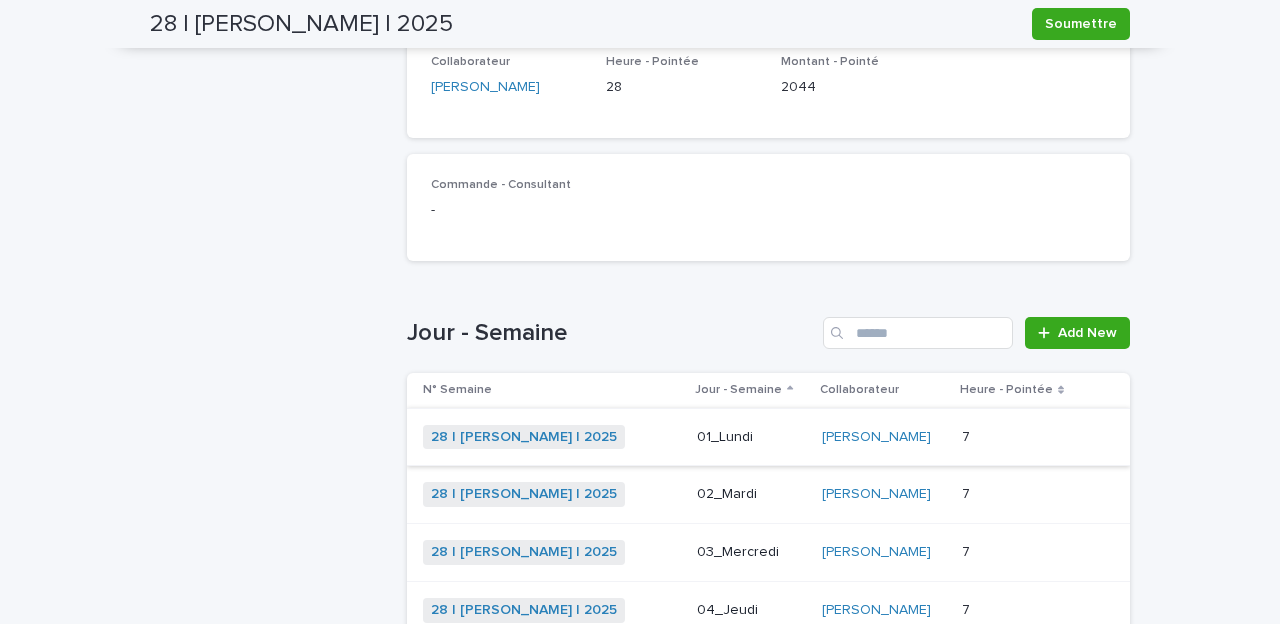 scroll, scrollTop: 776, scrollLeft: 0, axis: vertical 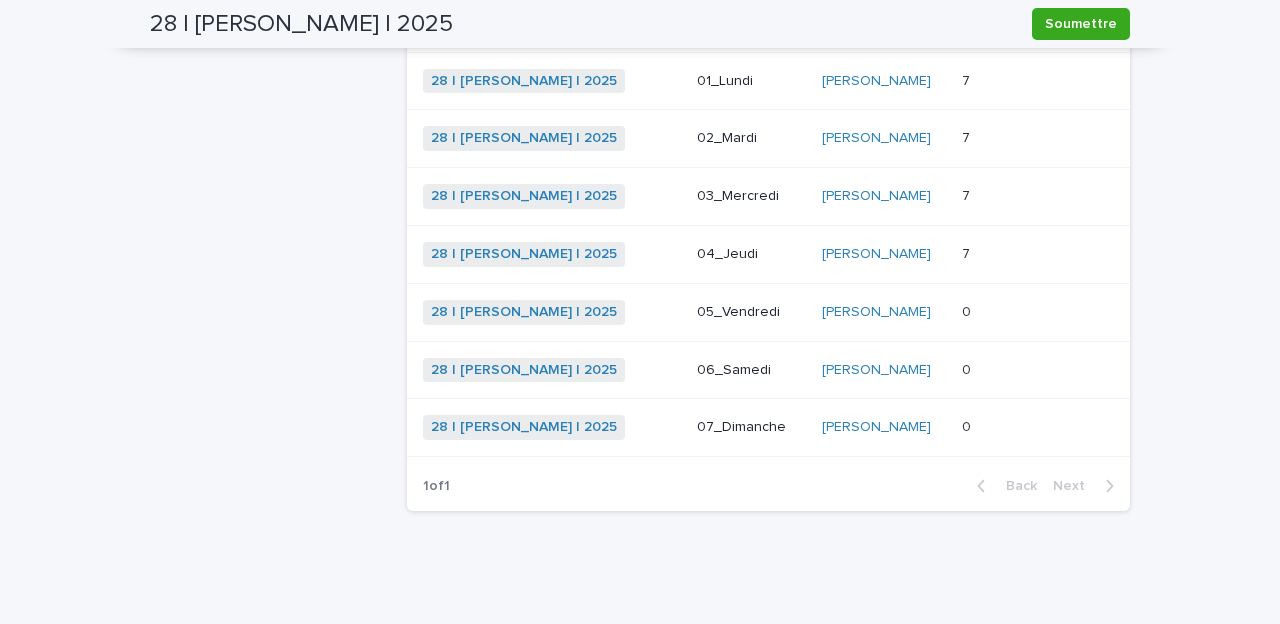 click on "28 | [PERSON_NAME] | 2025   + 0" at bounding box center (552, 312) 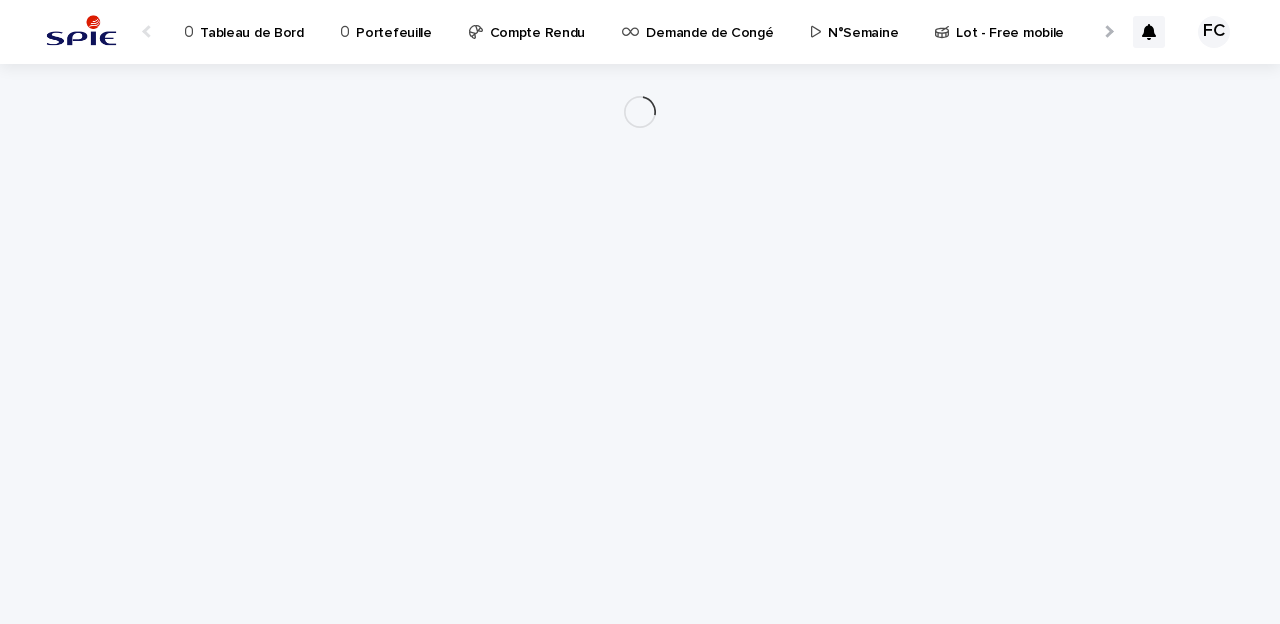 scroll, scrollTop: 0, scrollLeft: 0, axis: both 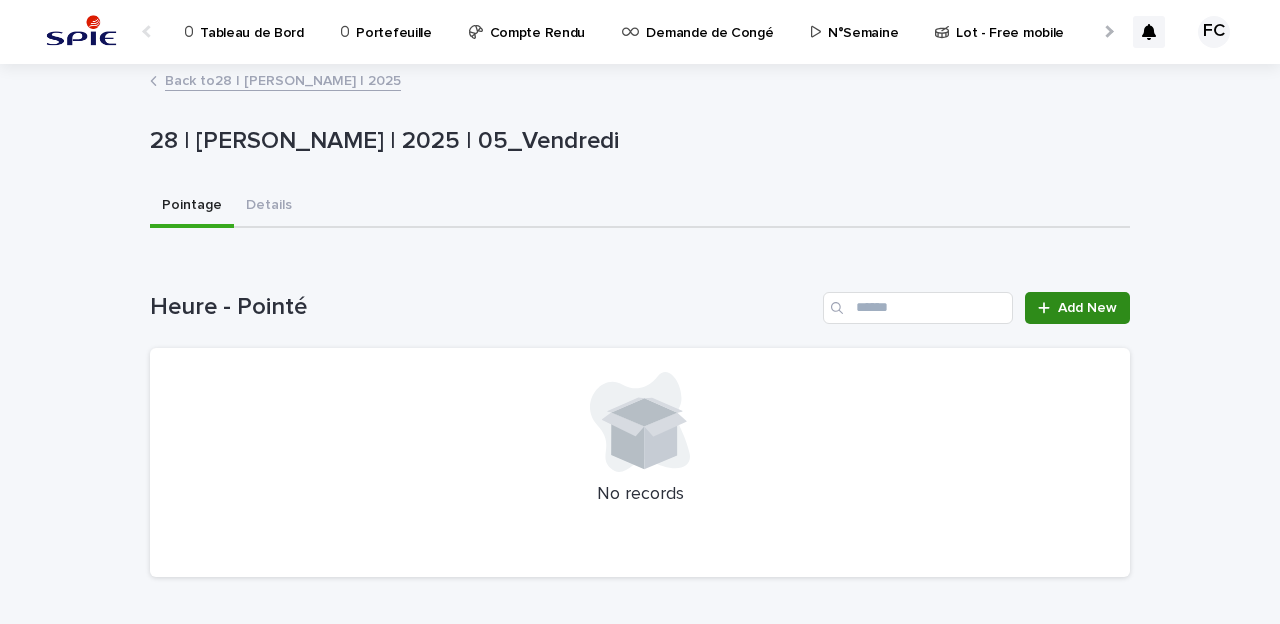 click on "Add New" at bounding box center (1077, 308) 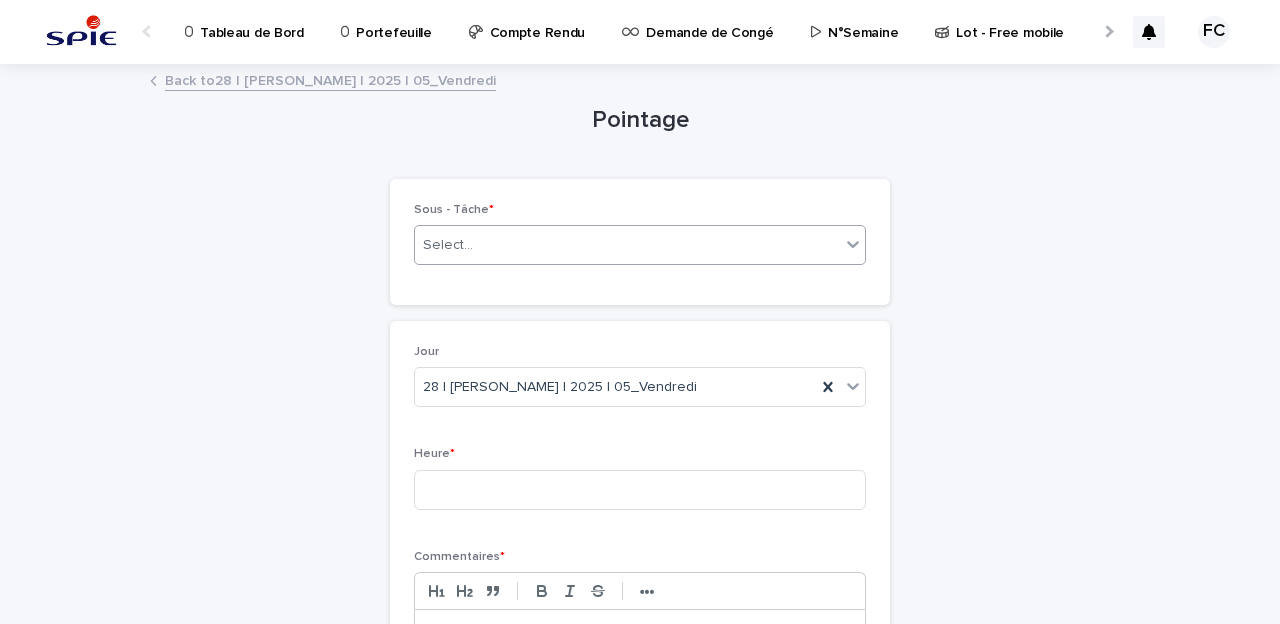 click on "Select..." at bounding box center (448, 245) 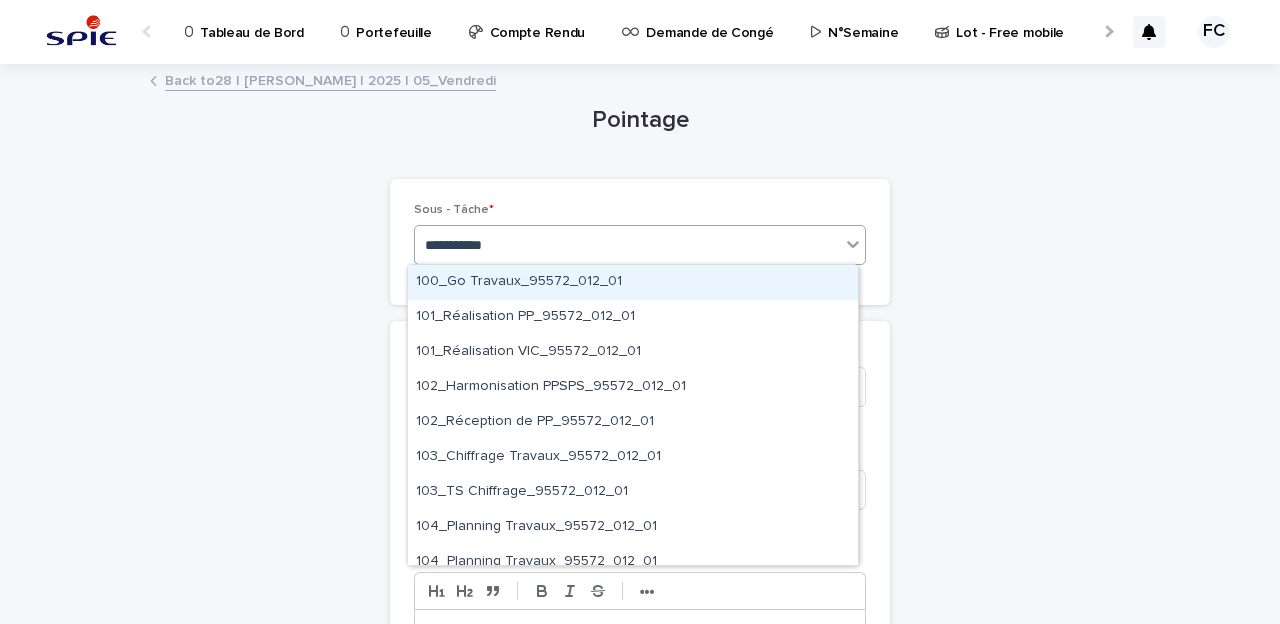 type on "**********" 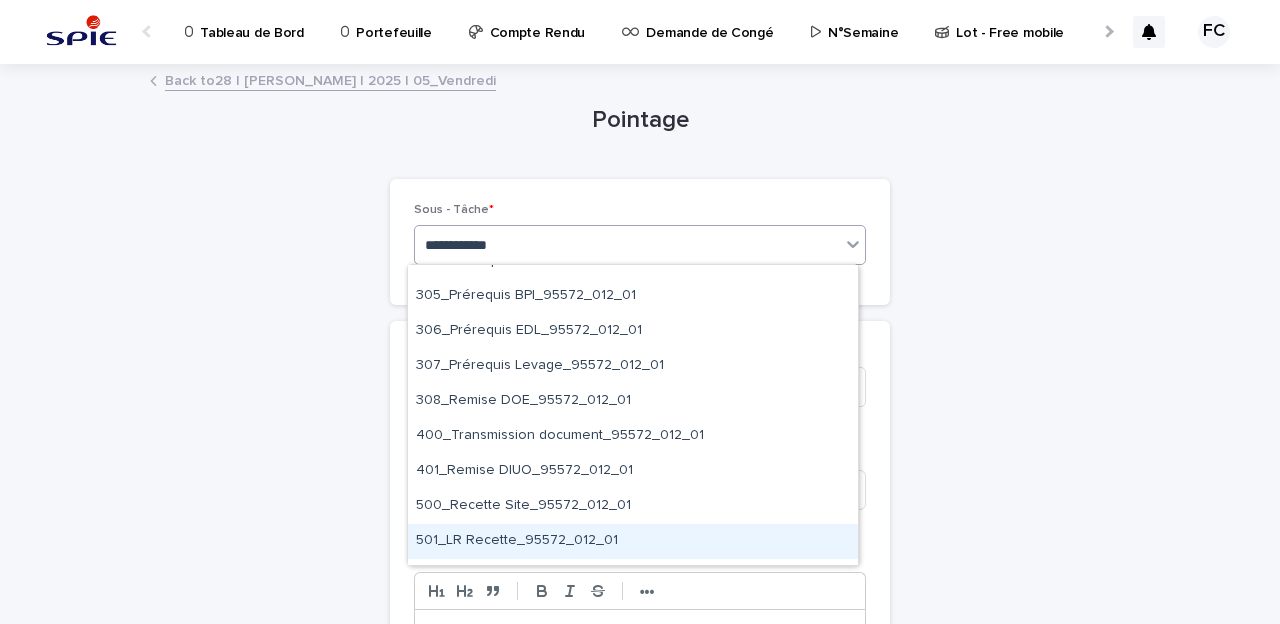 scroll, scrollTop: 1205, scrollLeft: 0, axis: vertical 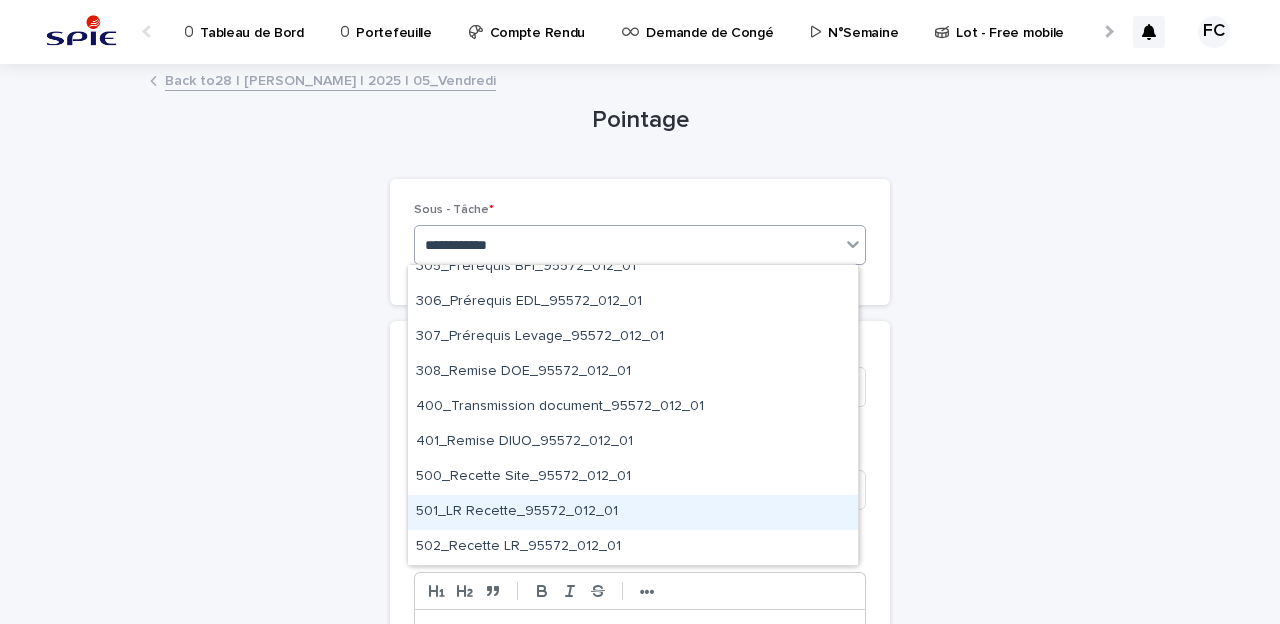click on "501_LR Recette_95572_012_01" at bounding box center [633, 512] 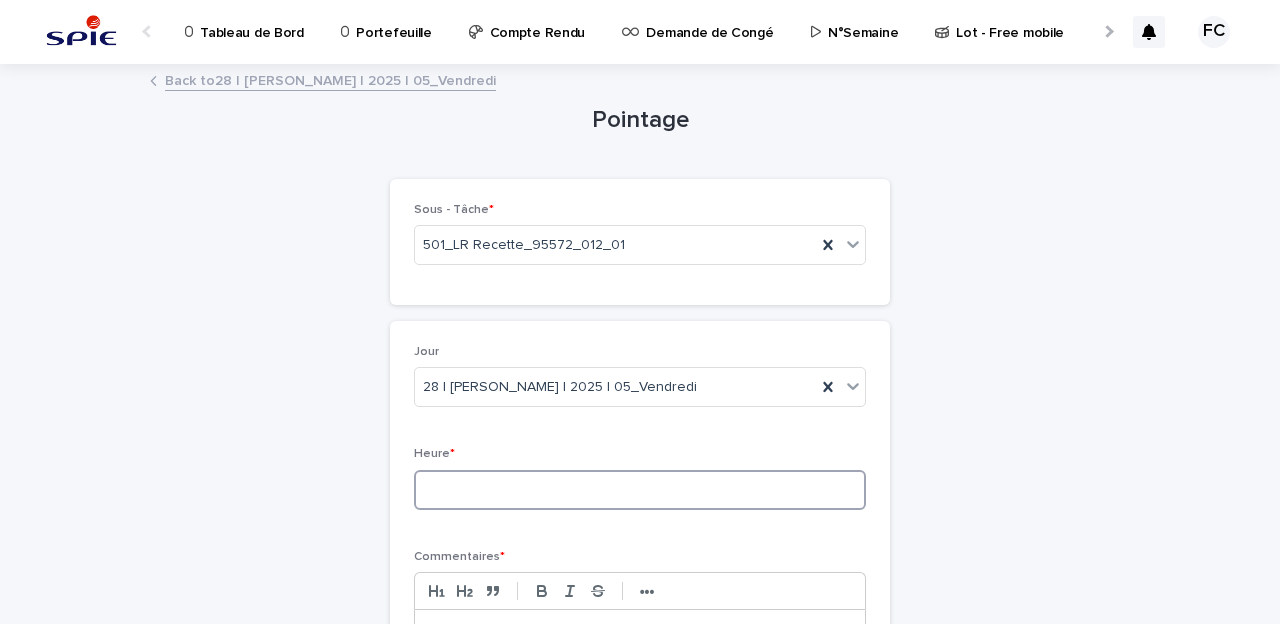 click at bounding box center (640, 490) 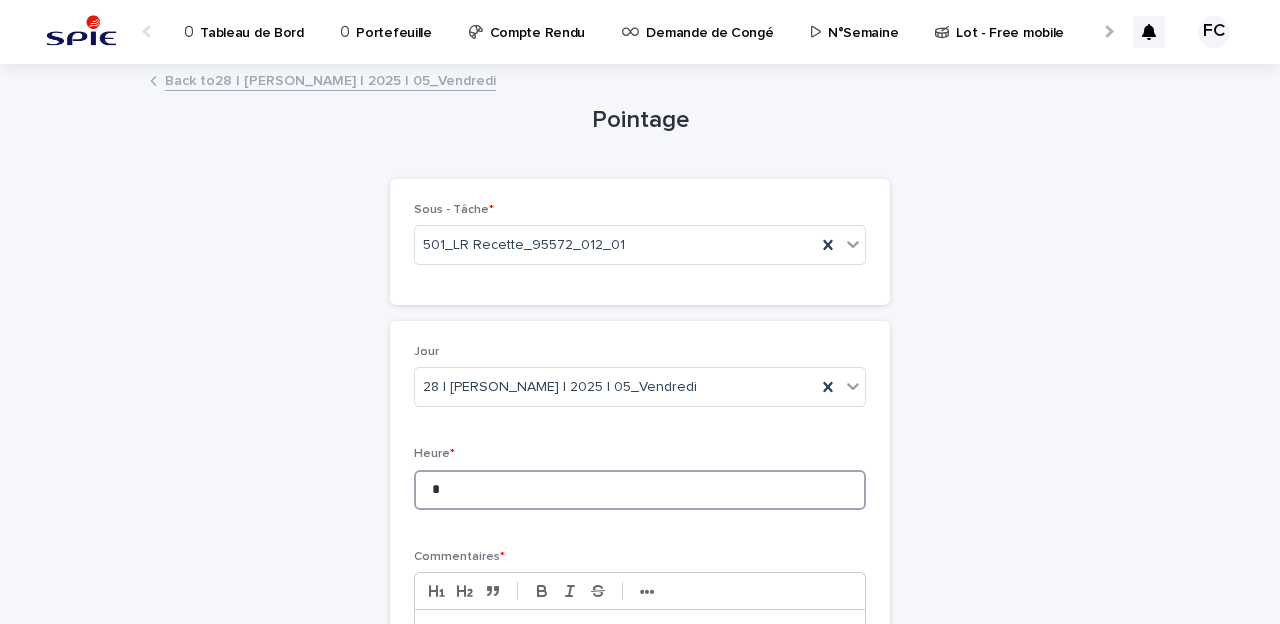 scroll, scrollTop: 318, scrollLeft: 0, axis: vertical 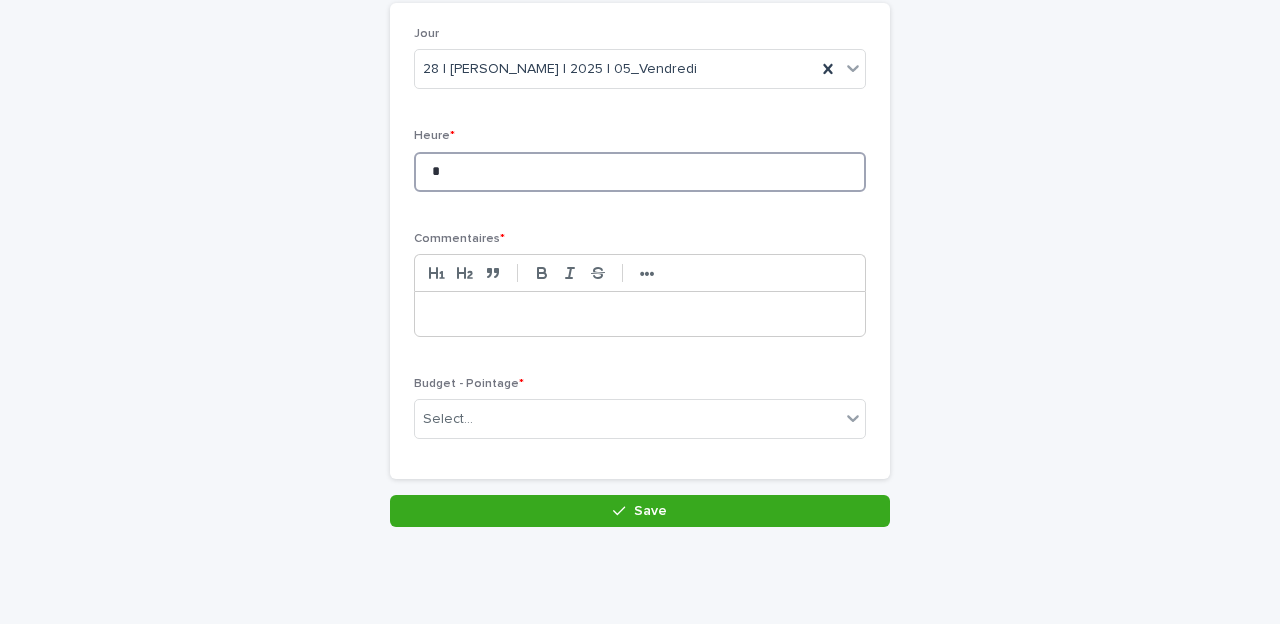 type on "*" 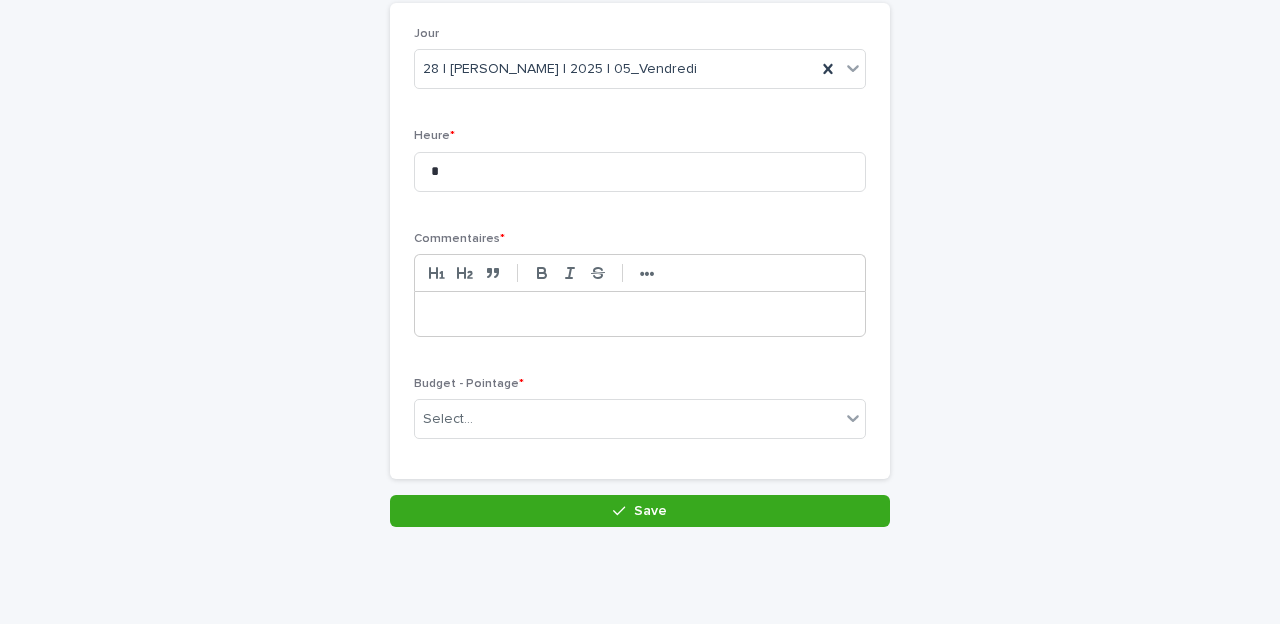 click at bounding box center (640, 314) 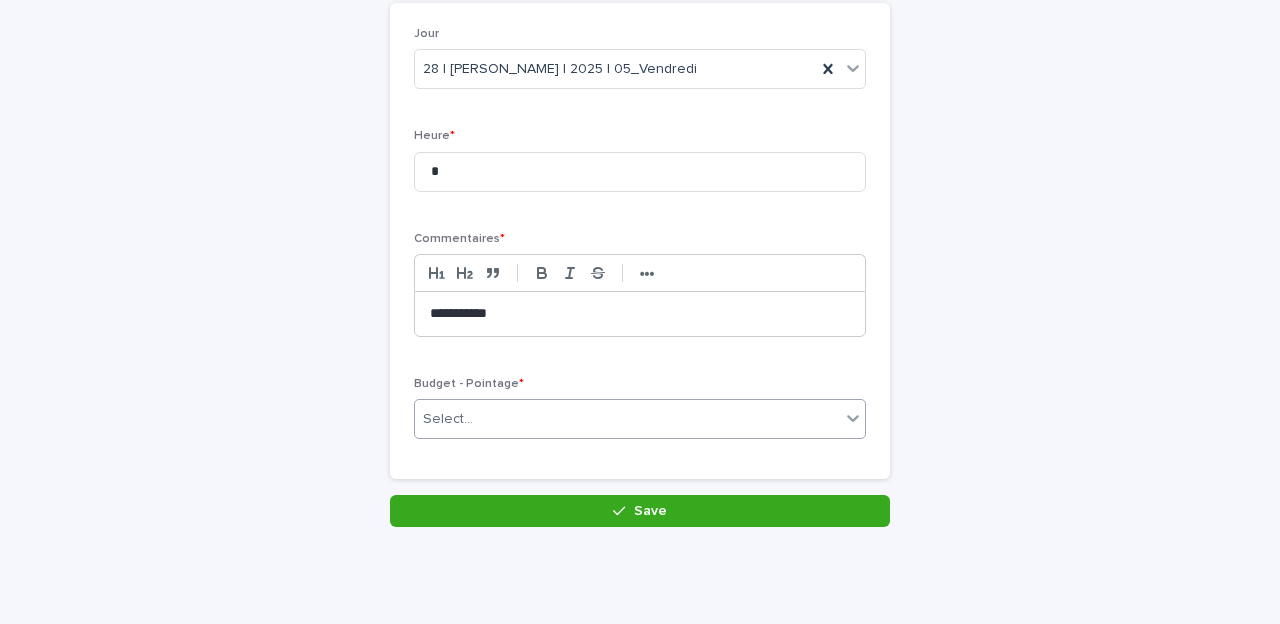 click on "Select..." at bounding box center [448, 419] 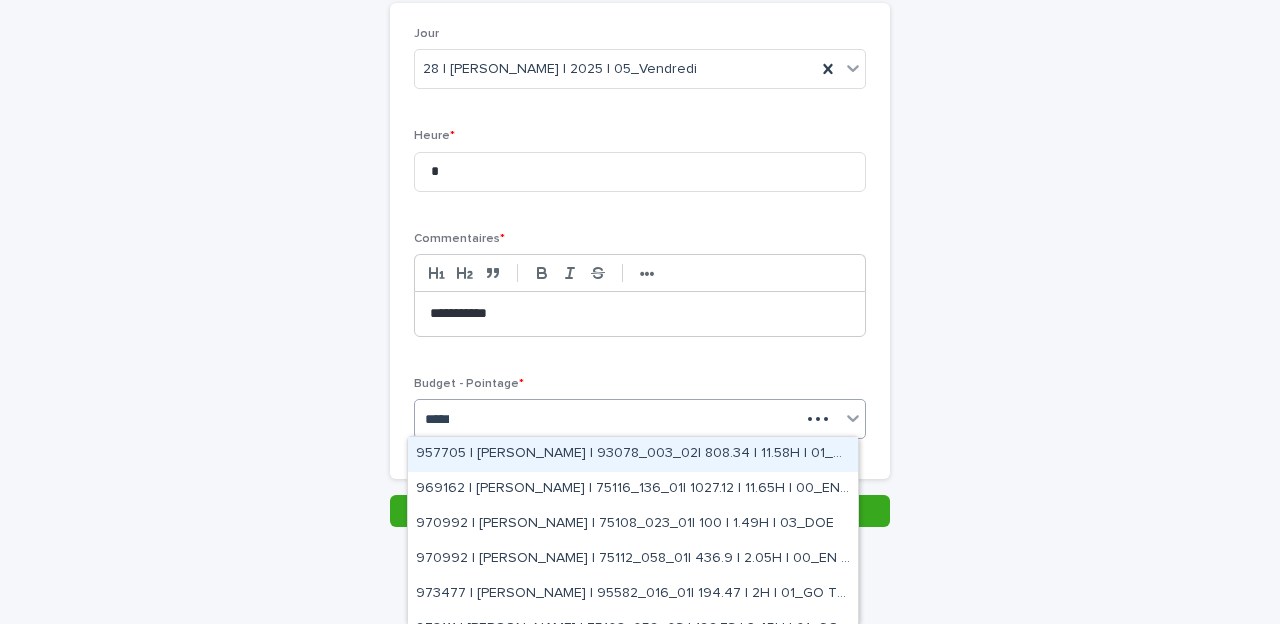 type on "******" 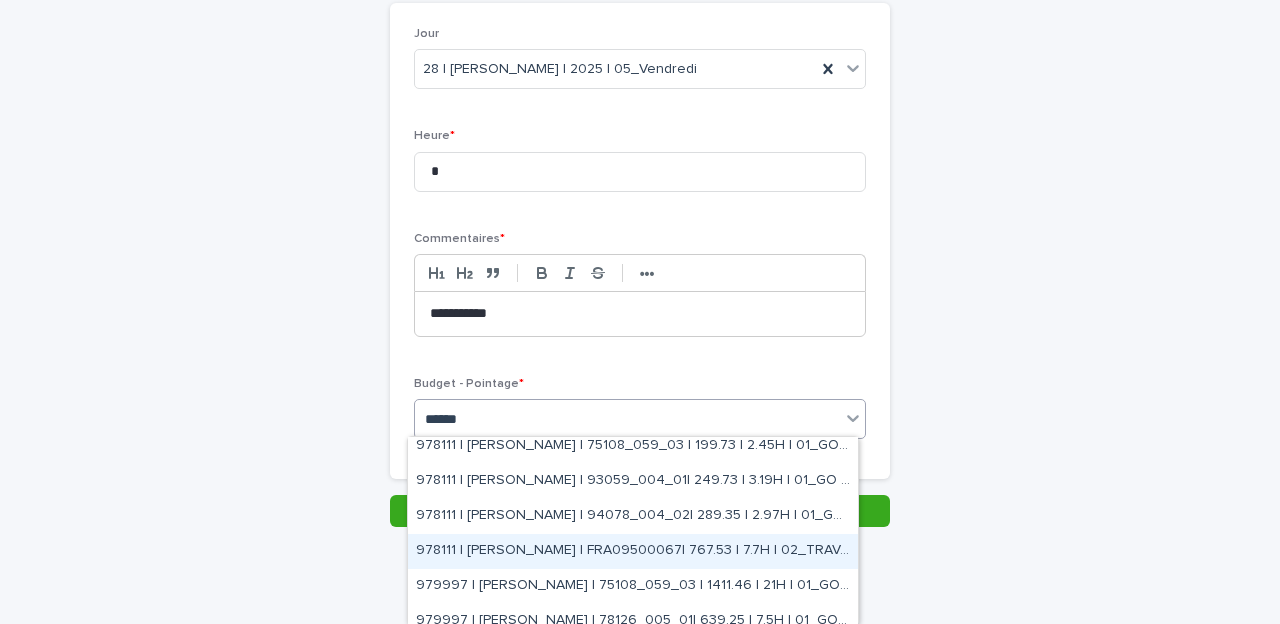 scroll, scrollTop: 99, scrollLeft: 0, axis: vertical 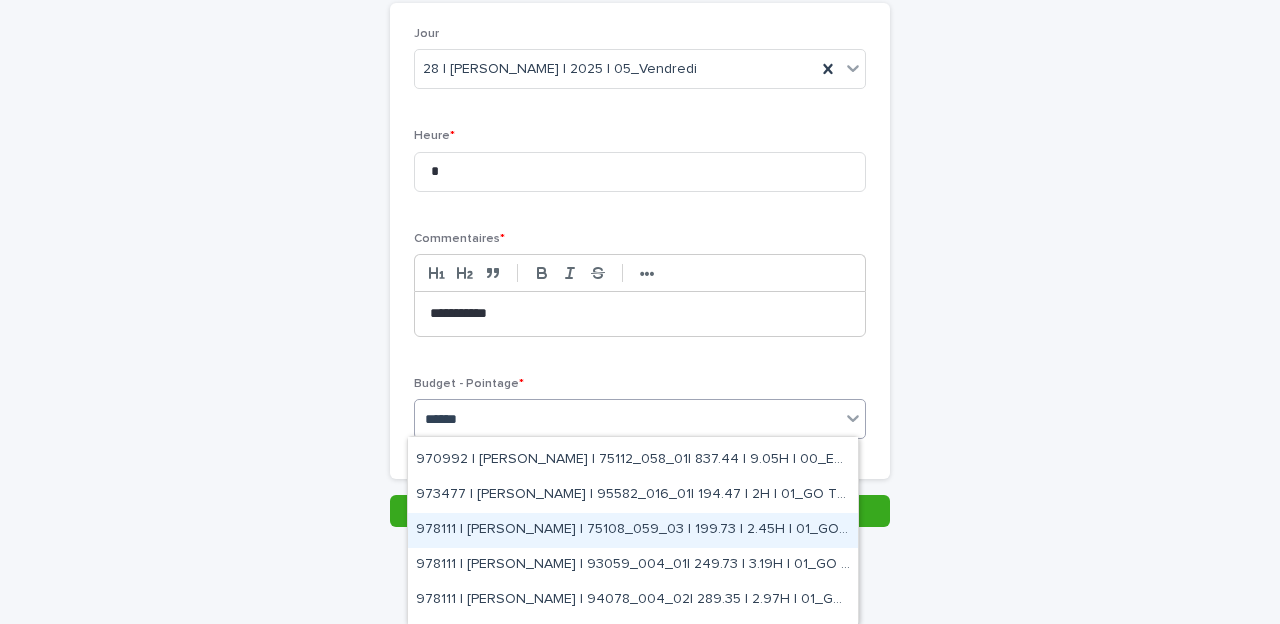 click on "978111 | [PERSON_NAME] | 75108_059_03 | 199.73 | 2.45H  | 01_GO TRAVAUX" at bounding box center [633, 530] 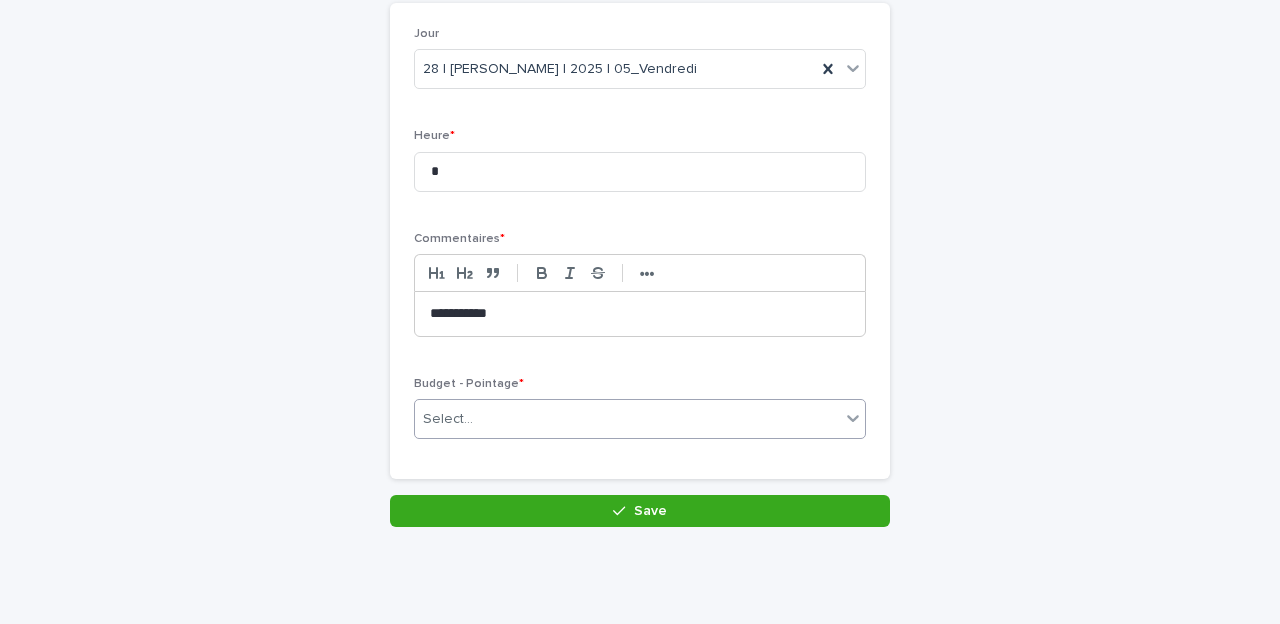 scroll, scrollTop: 336, scrollLeft: 0, axis: vertical 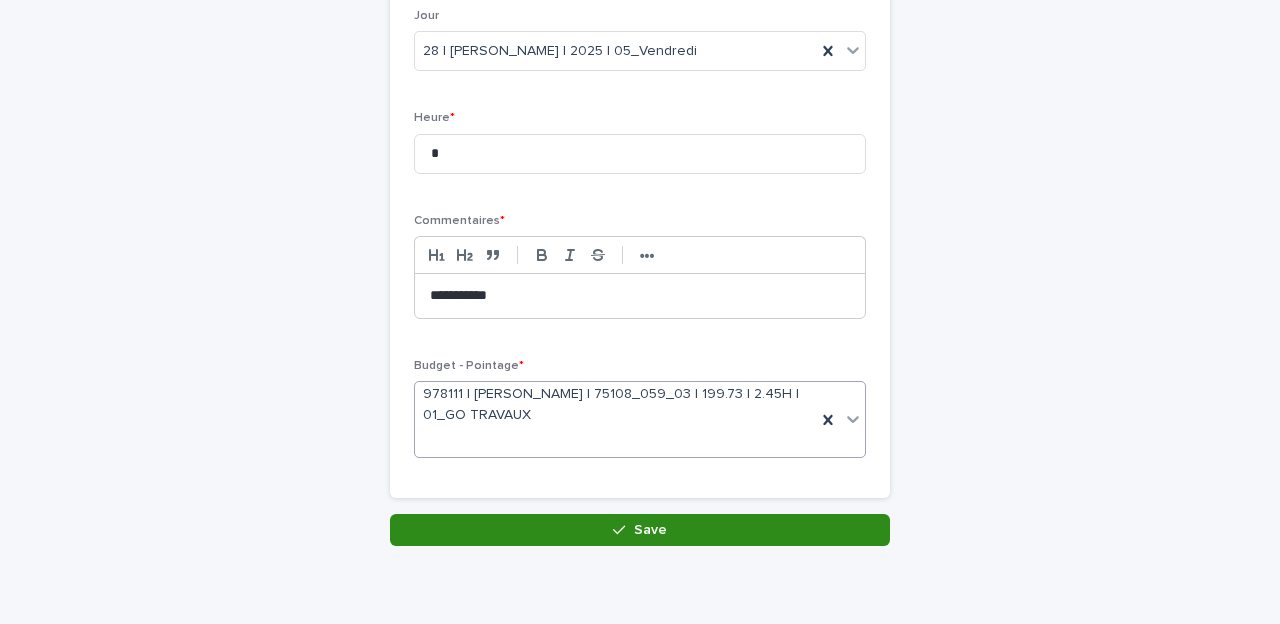 click on "Save" at bounding box center [640, 530] 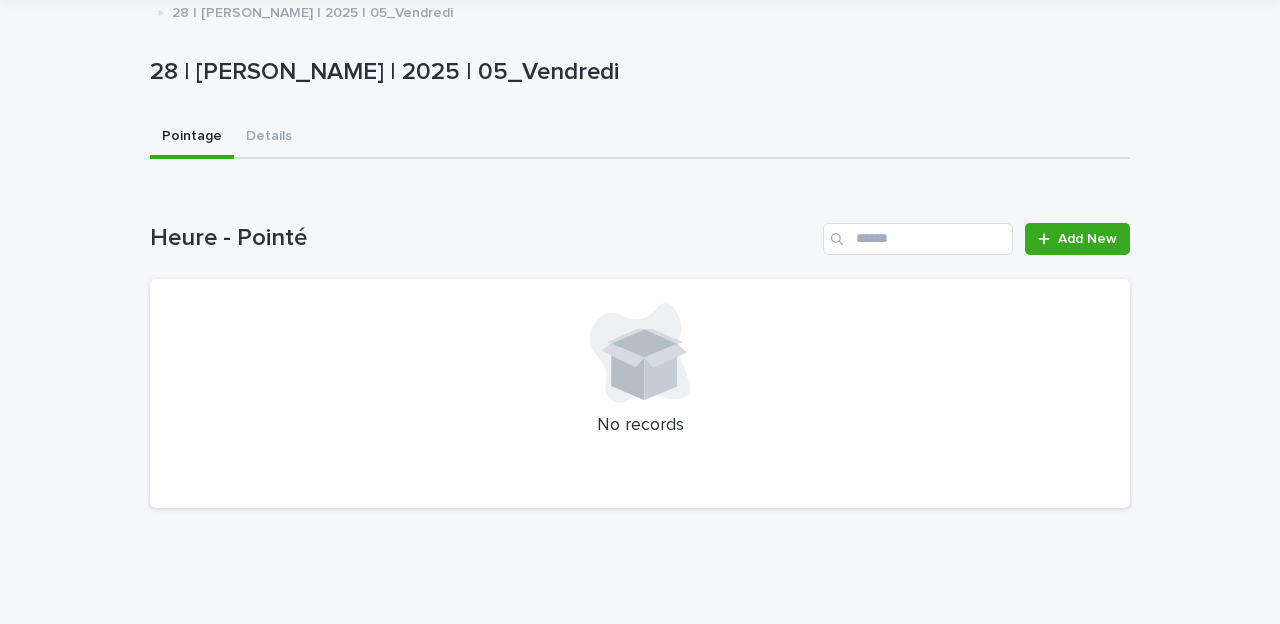 scroll, scrollTop: 0, scrollLeft: 0, axis: both 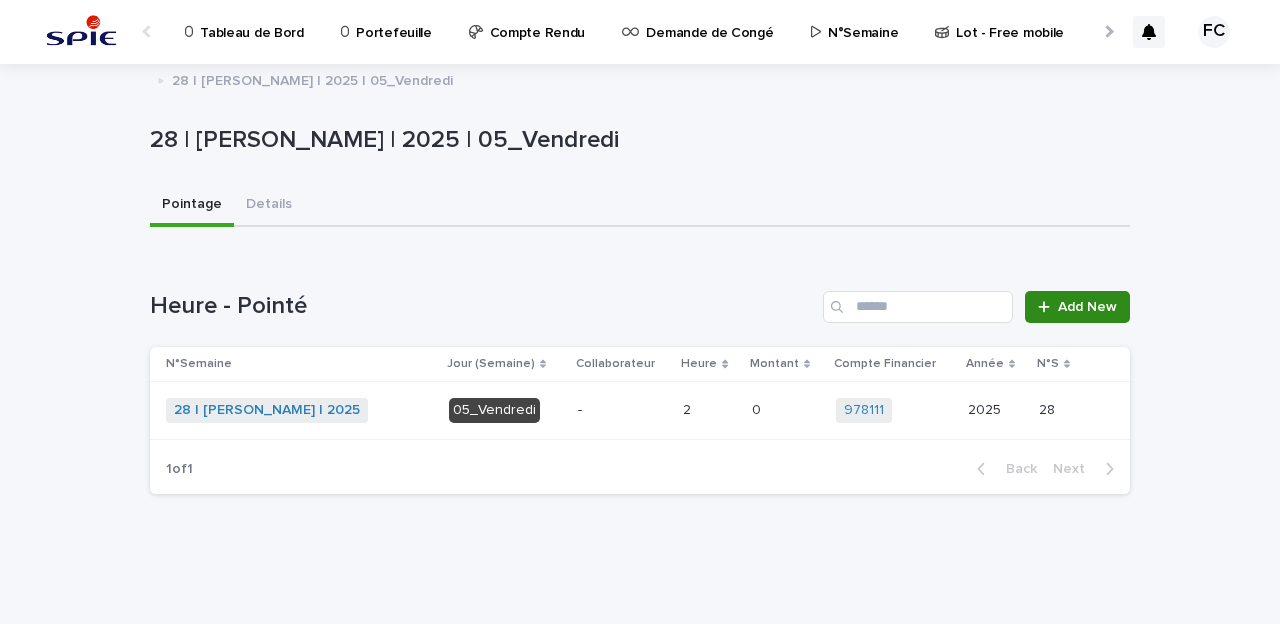 click on "Add New" at bounding box center [1087, 307] 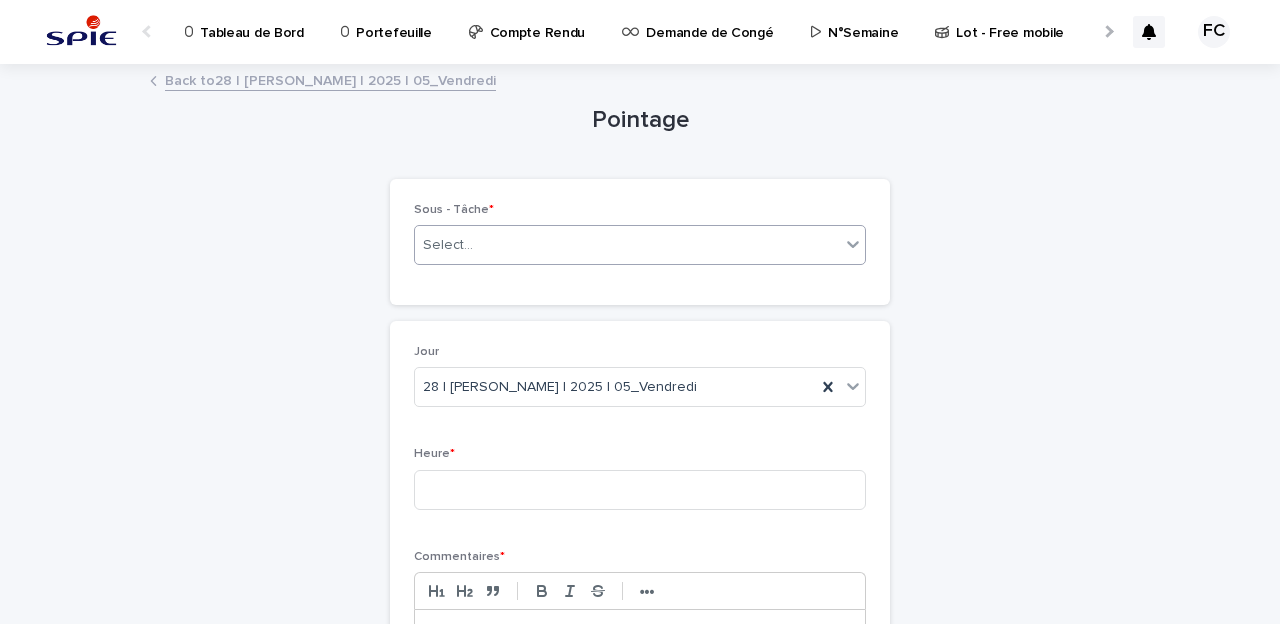 click on "Select..." at bounding box center (627, 245) 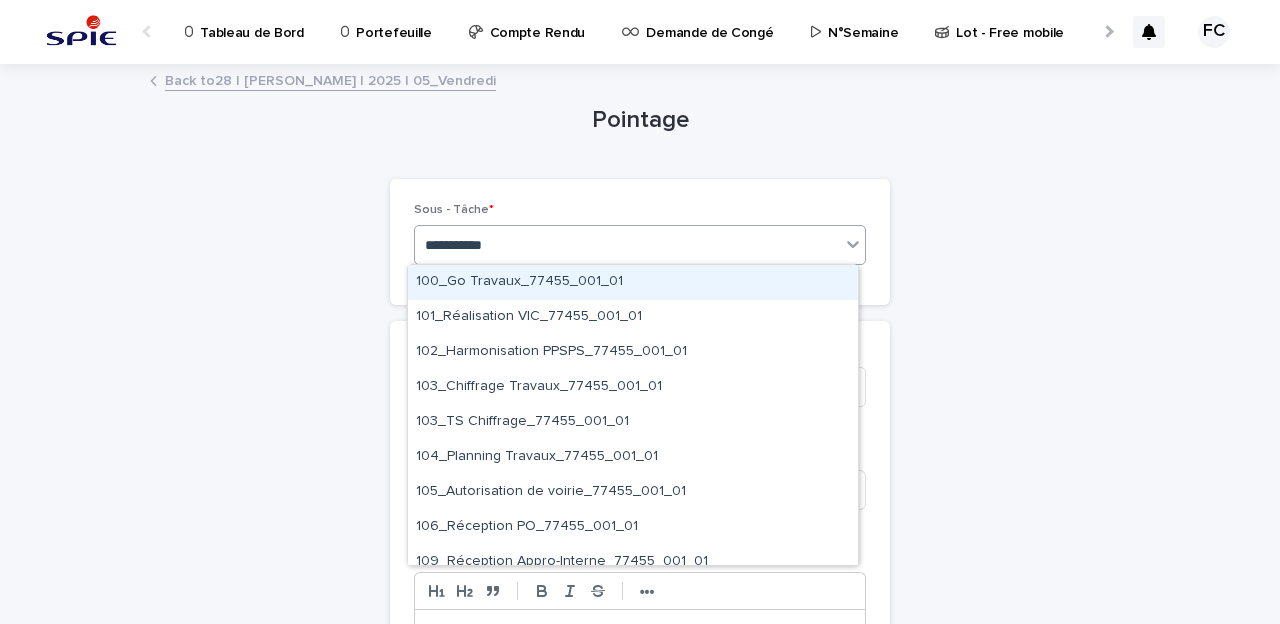 type on "**********" 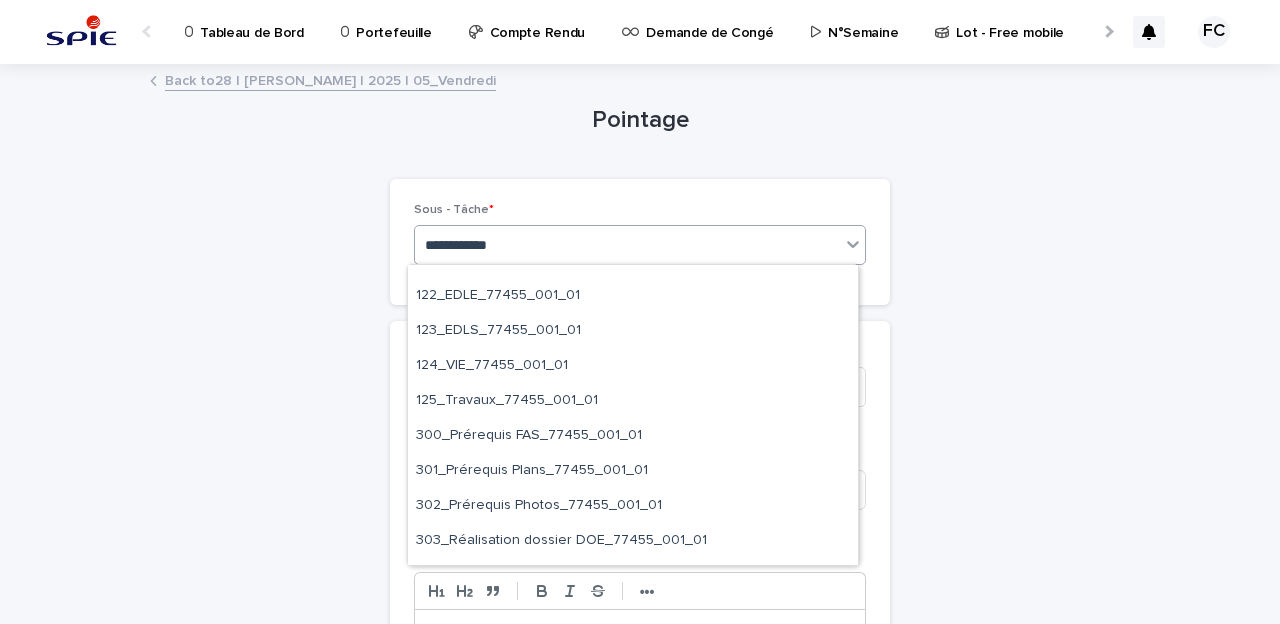 scroll, scrollTop: 1100, scrollLeft: 0, axis: vertical 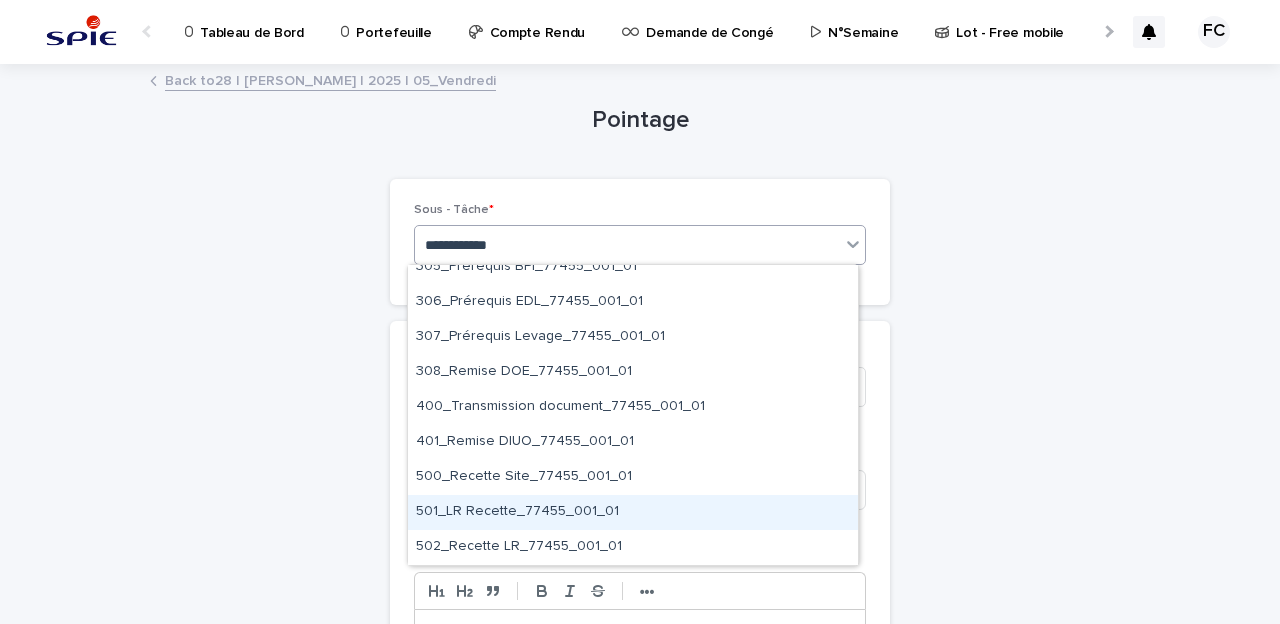 click on "501_LR Recette_77455_001_01" at bounding box center (633, 512) 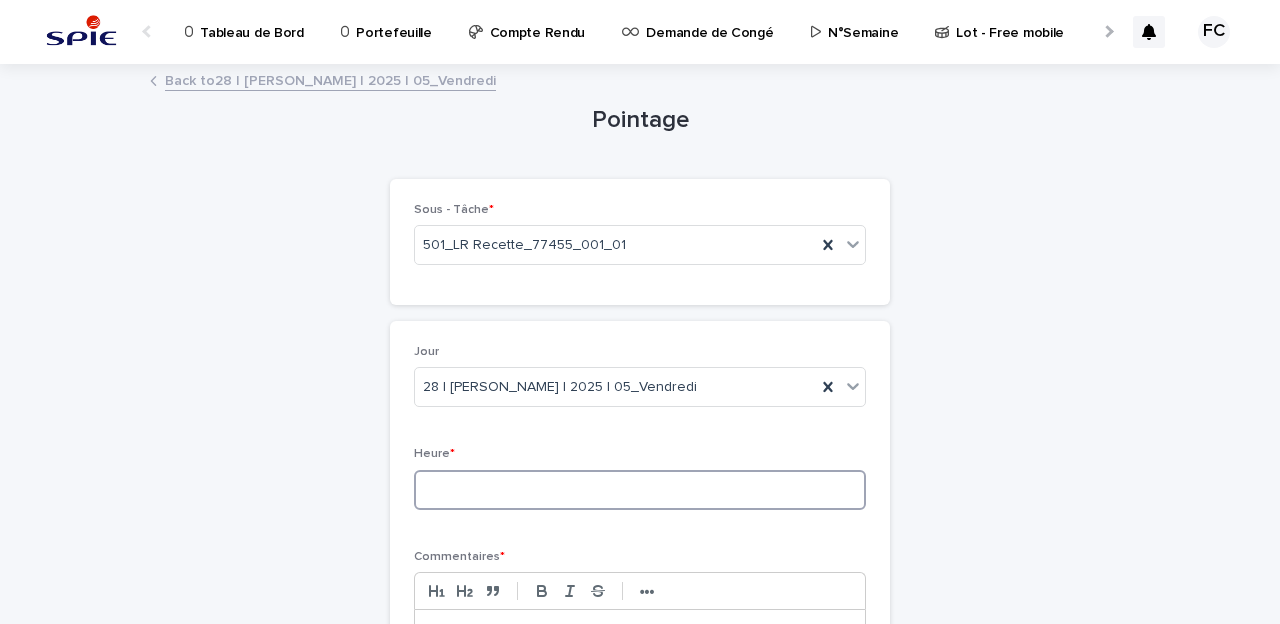 click at bounding box center (640, 490) 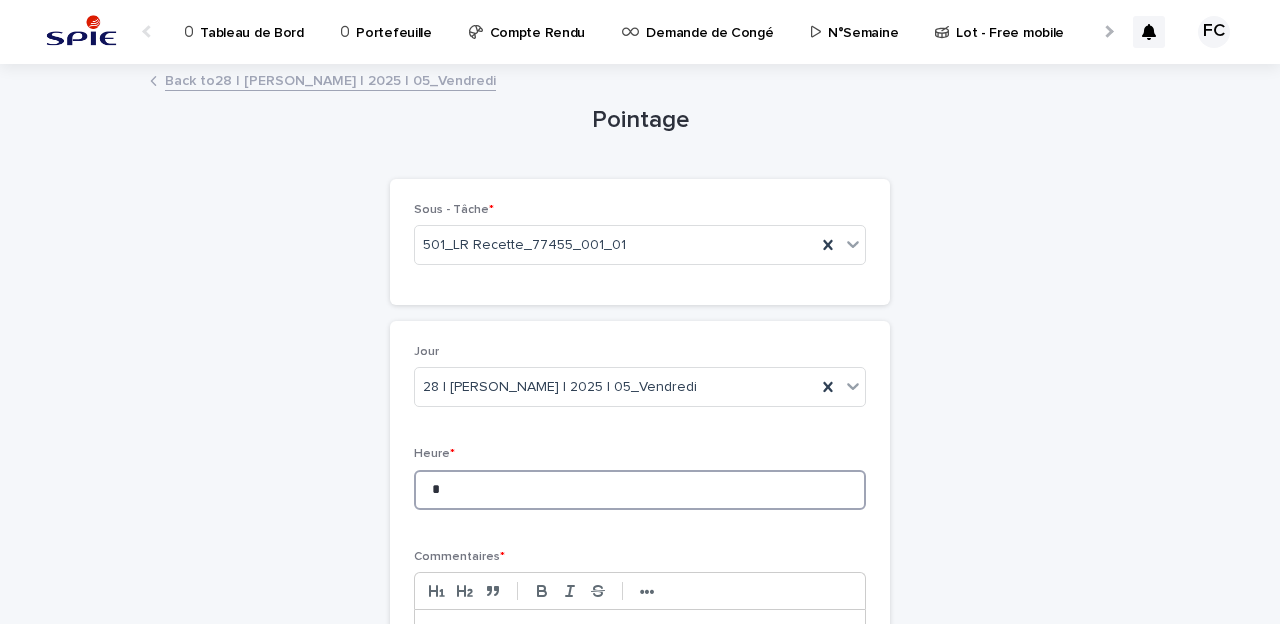 scroll, scrollTop: 168, scrollLeft: 0, axis: vertical 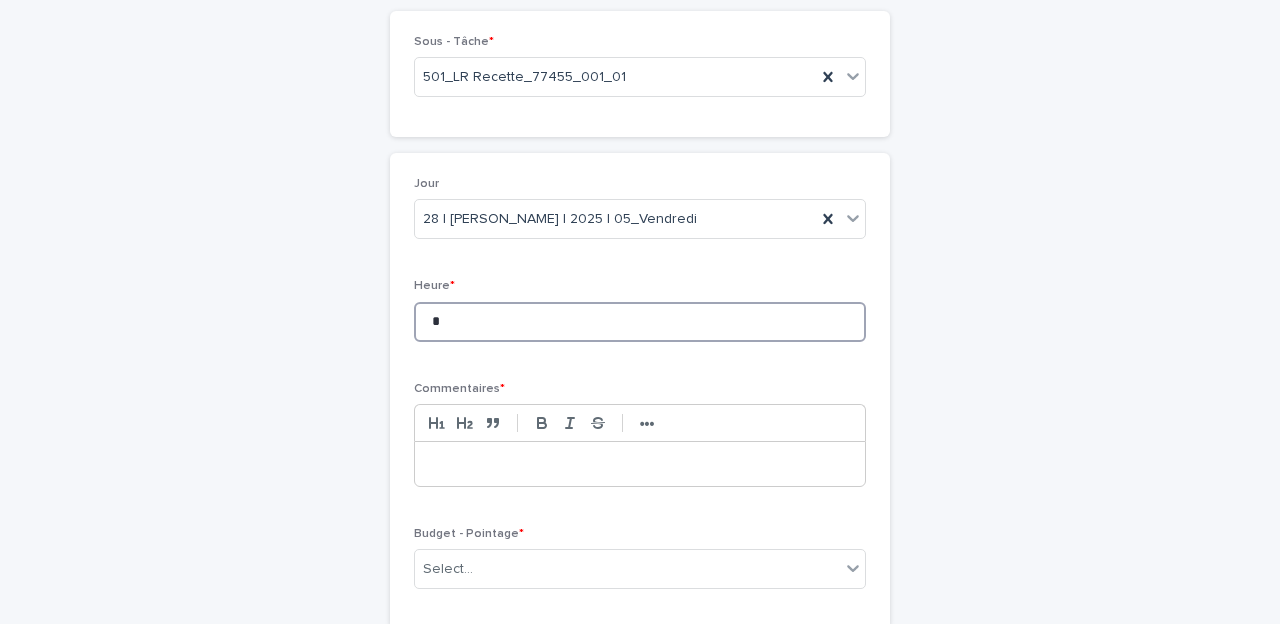 type on "*" 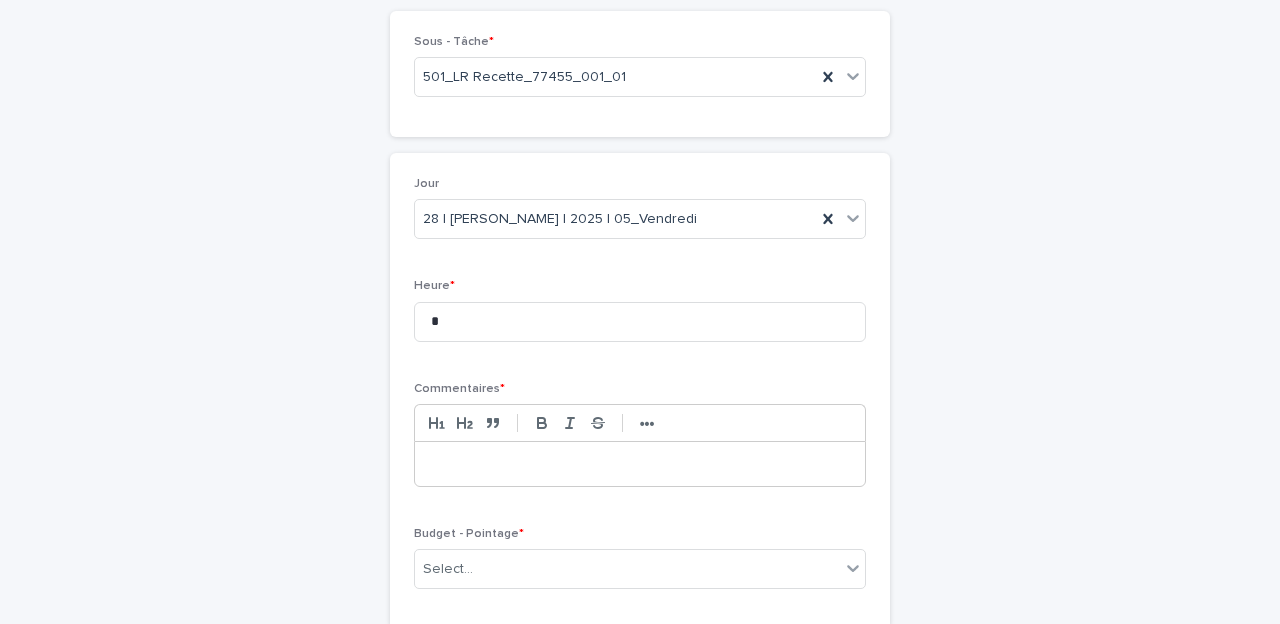 click at bounding box center [640, 464] 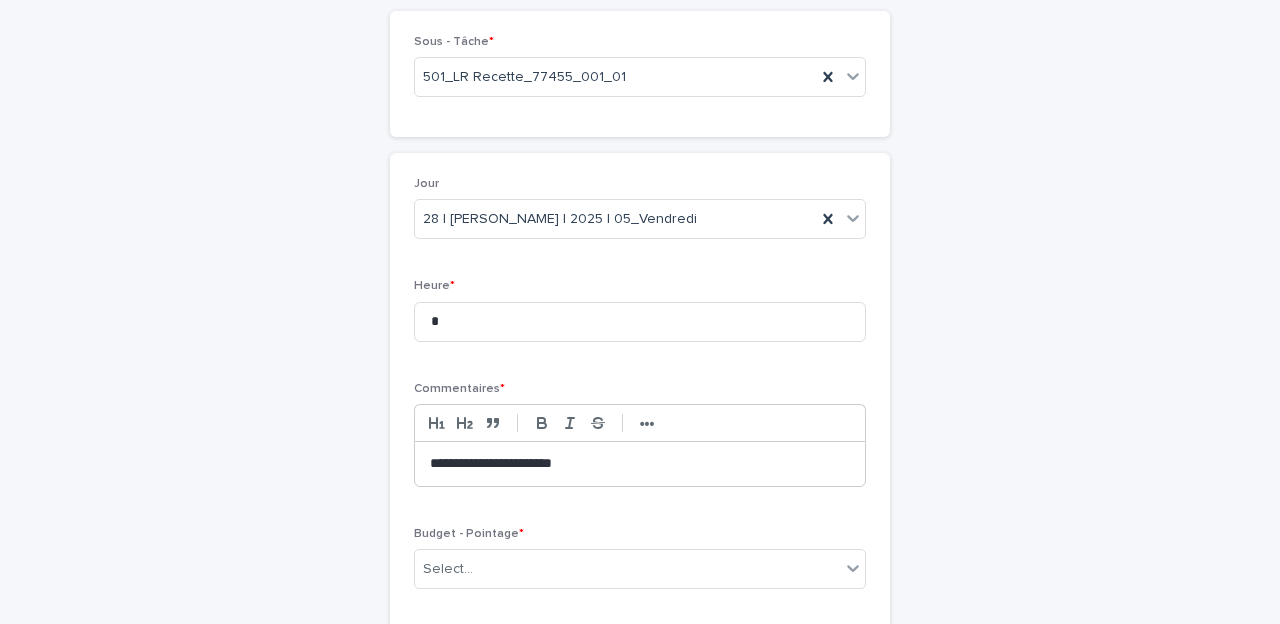 scroll, scrollTop: 318, scrollLeft: 0, axis: vertical 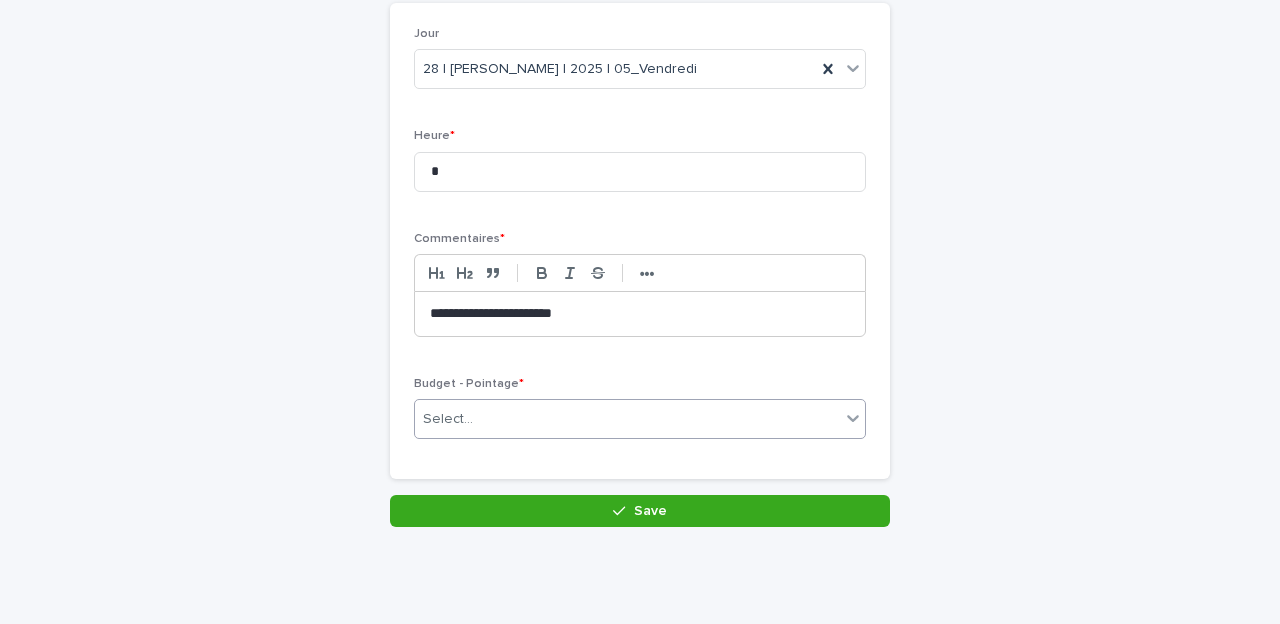 click on "Select..." at bounding box center [448, 419] 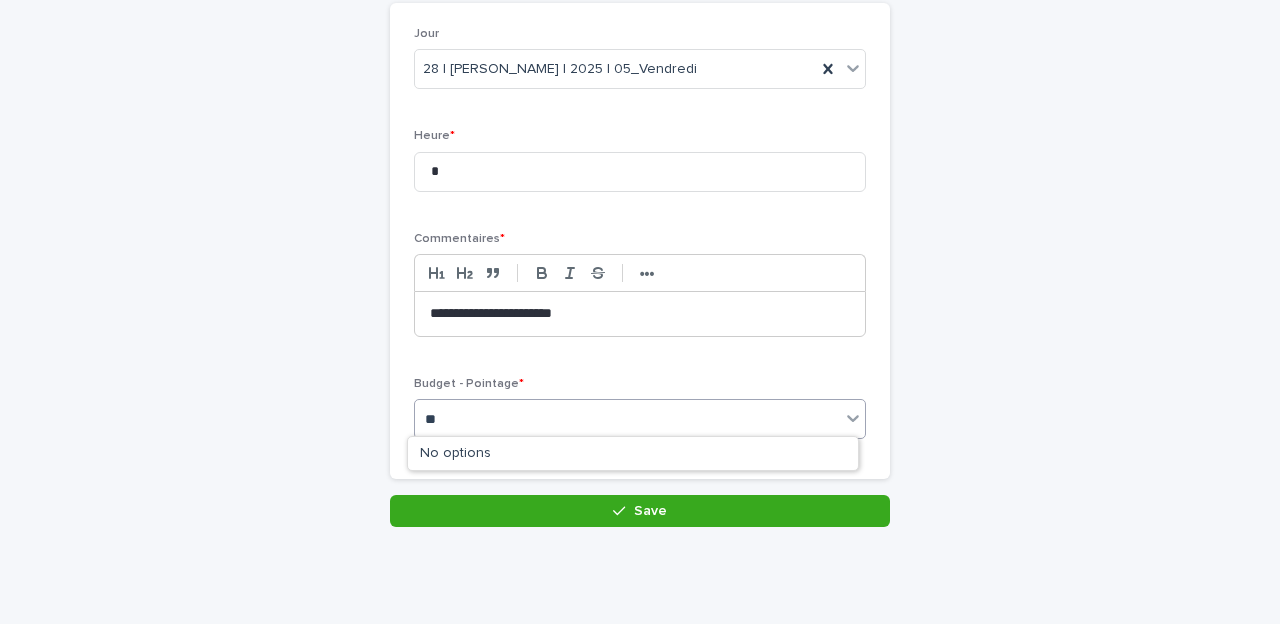 type on "*" 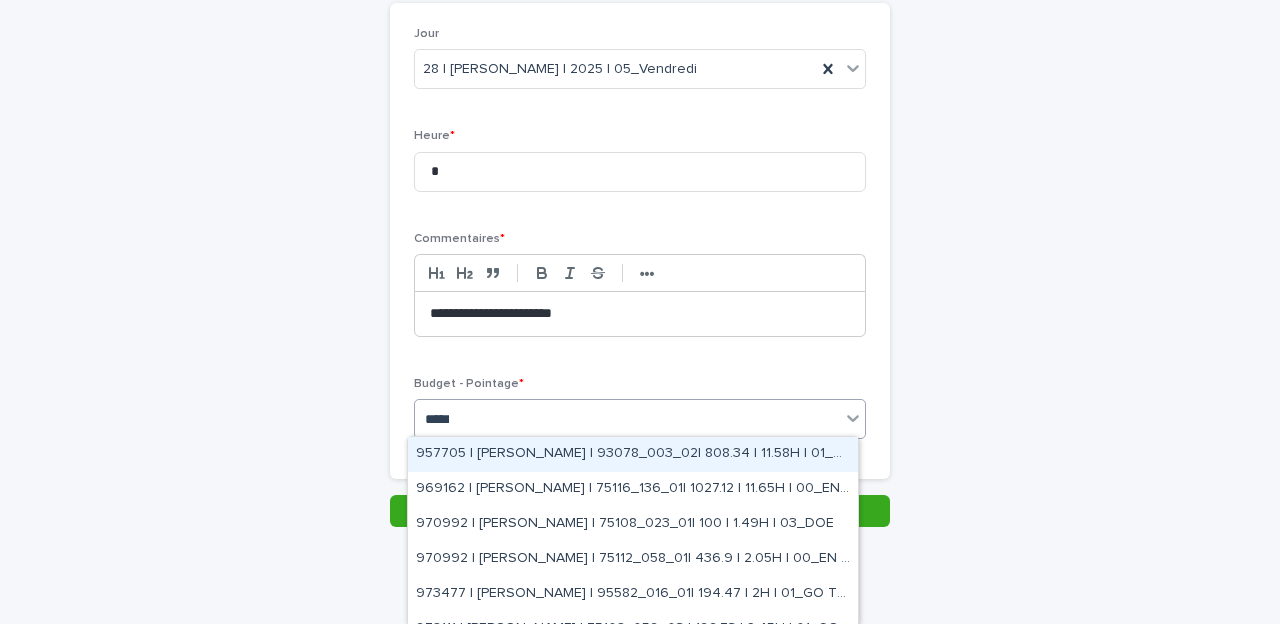 type on "******" 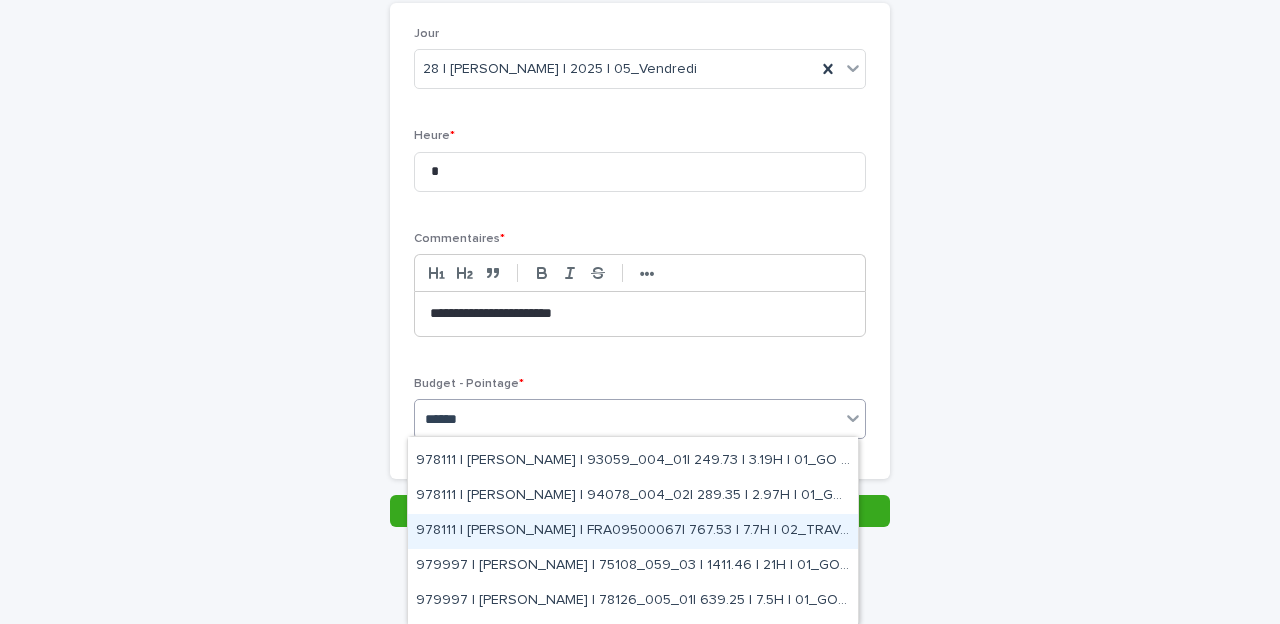 scroll, scrollTop: 232, scrollLeft: 0, axis: vertical 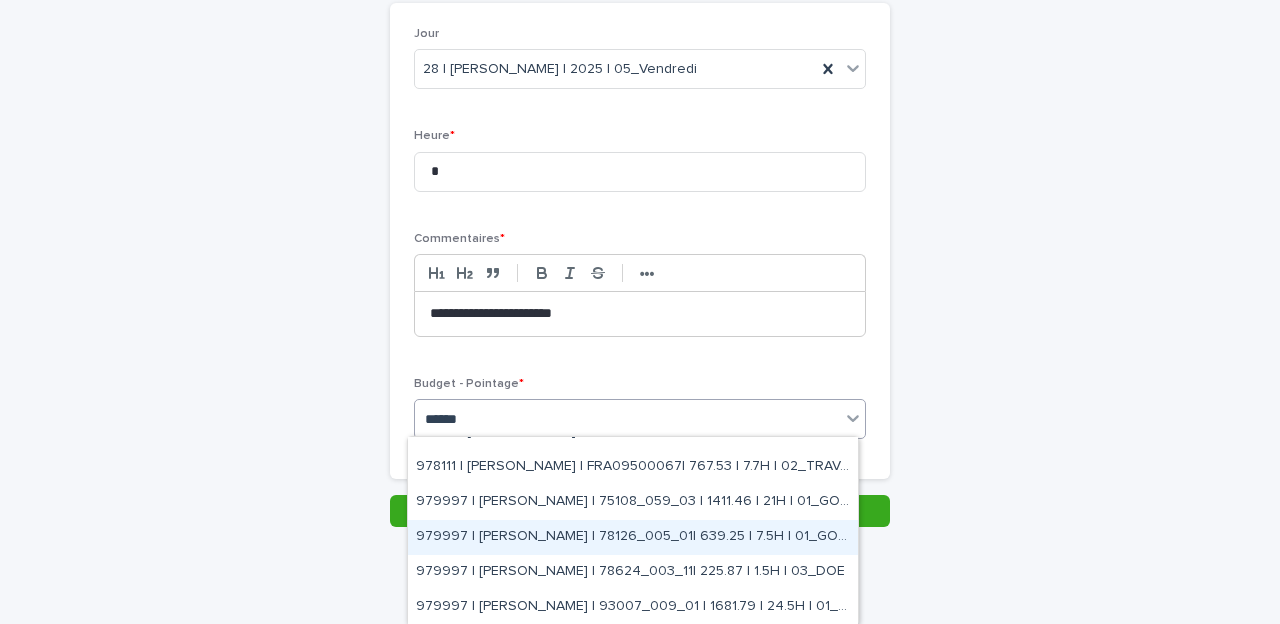 click on "979997 | [PERSON_NAME] | 78126_005_01| 639.25 | 7.5H  | 01_GO TRAVAUX" at bounding box center (633, 537) 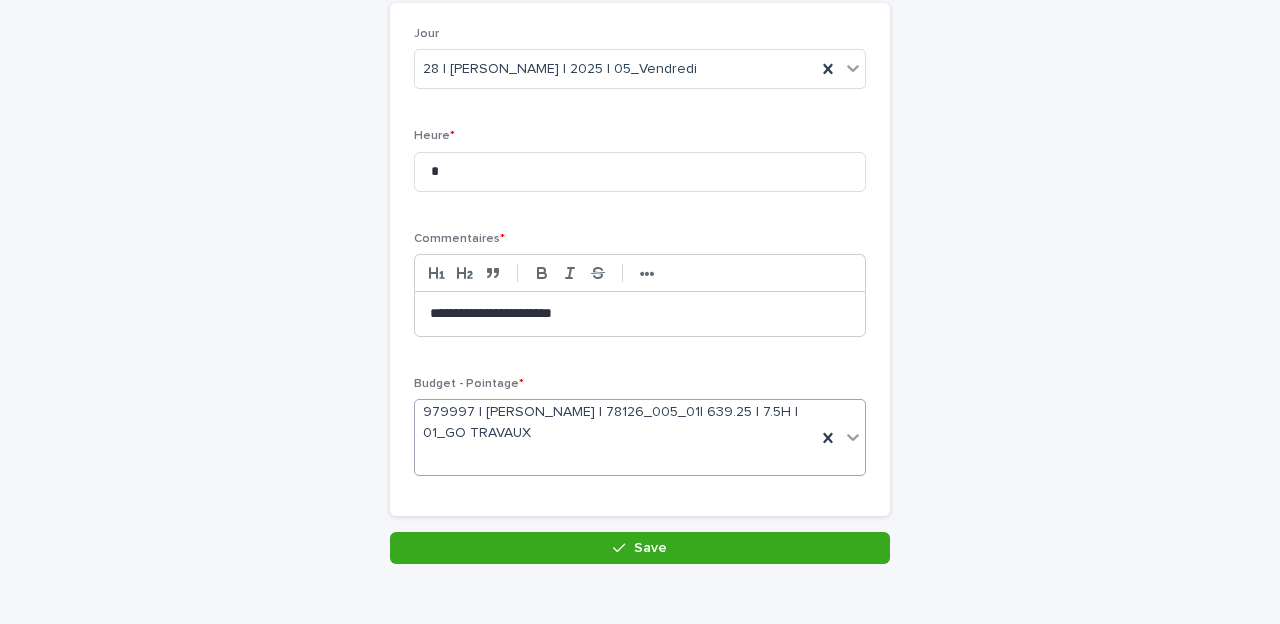 scroll, scrollTop: 336, scrollLeft: 0, axis: vertical 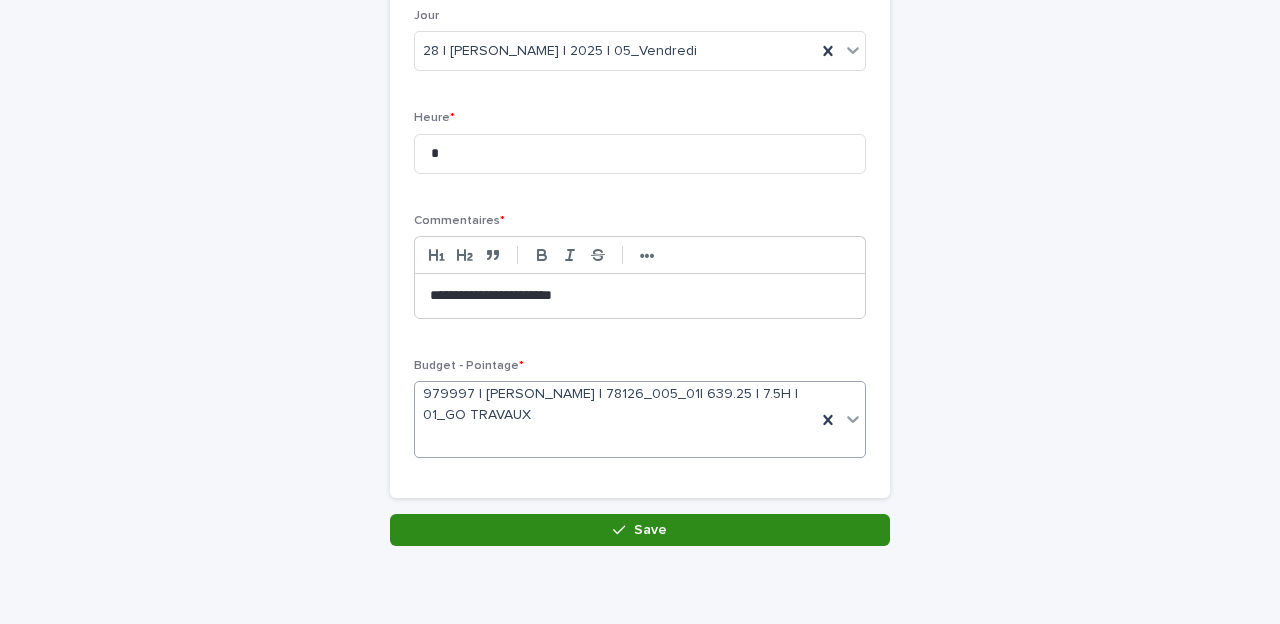 click on "Save" at bounding box center (640, 530) 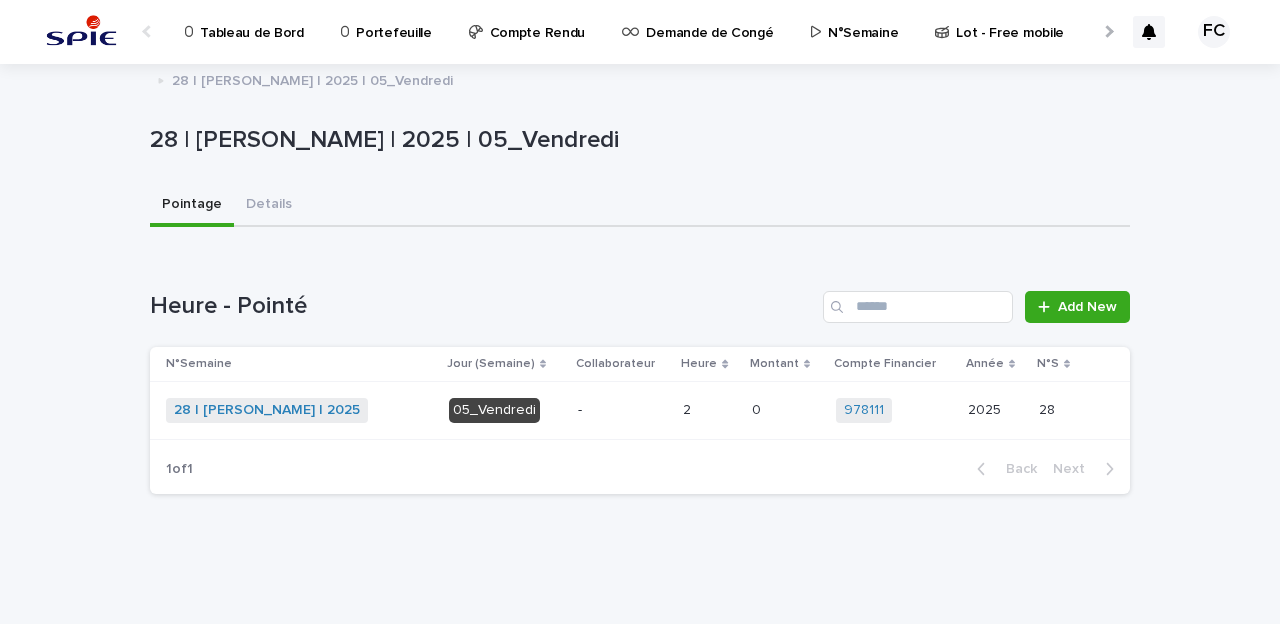 scroll, scrollTop: 0, scrollLeft: 0, axis: both 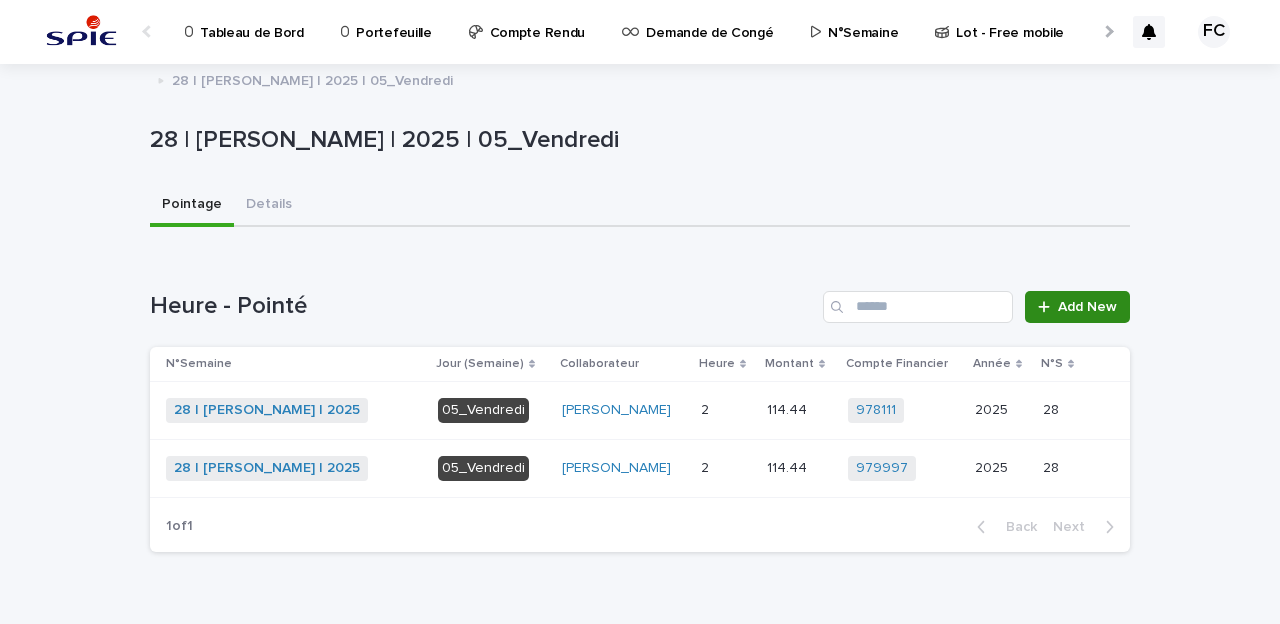 click on "Add New" at bounding box center (1087, 307) 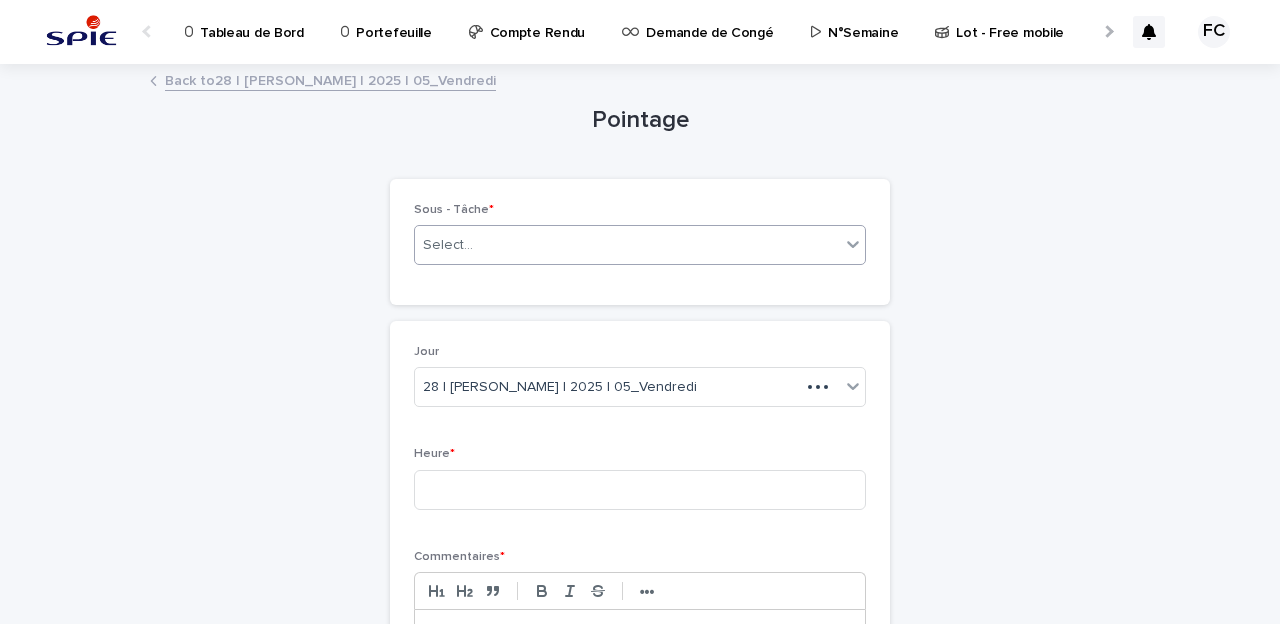 click on "Select..." at bounding box center (627, 245) 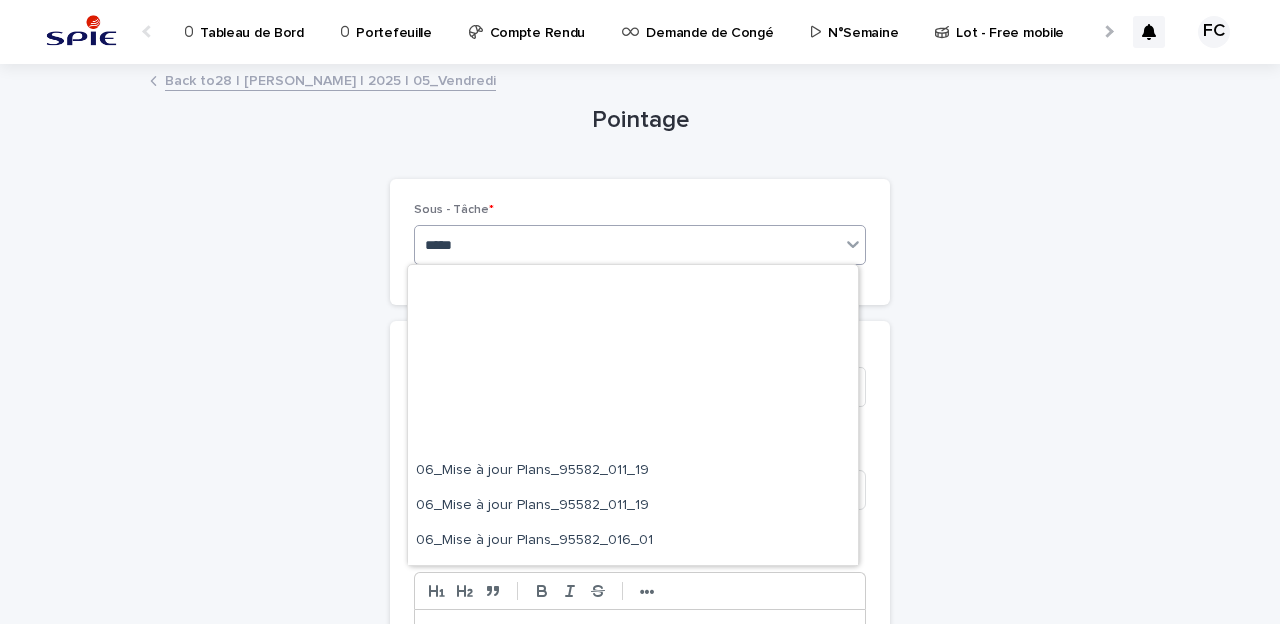 scroll, scrollTop: 588, scrollLeft: 0, axis: vertical 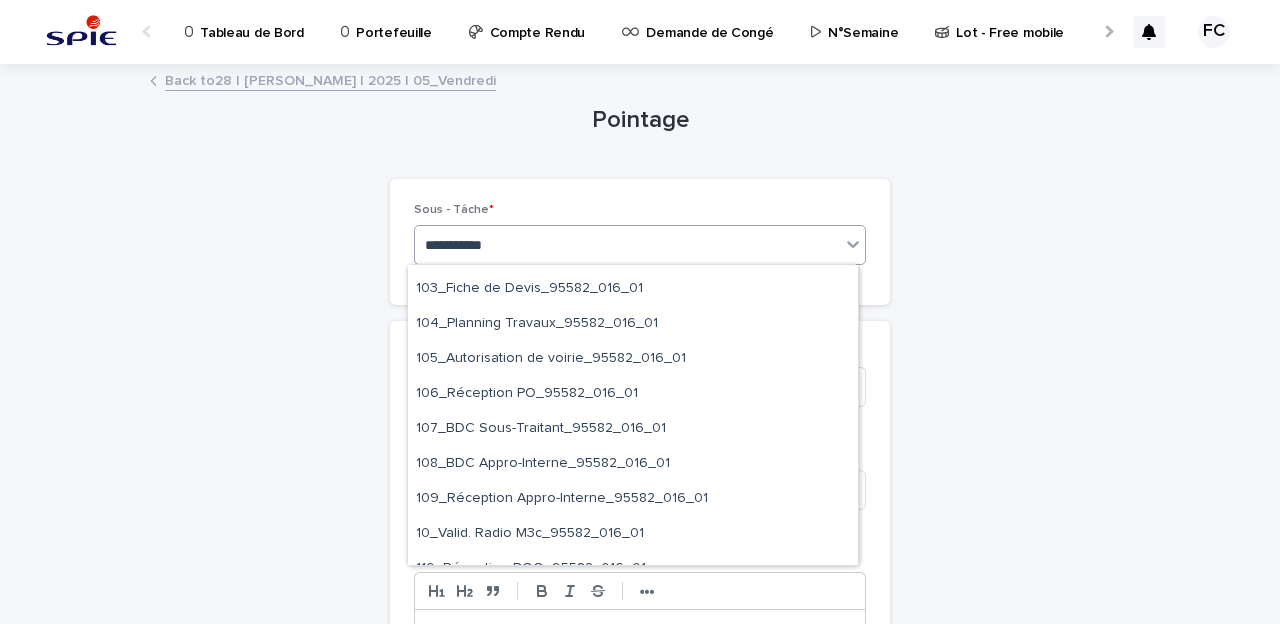 type on "**********" 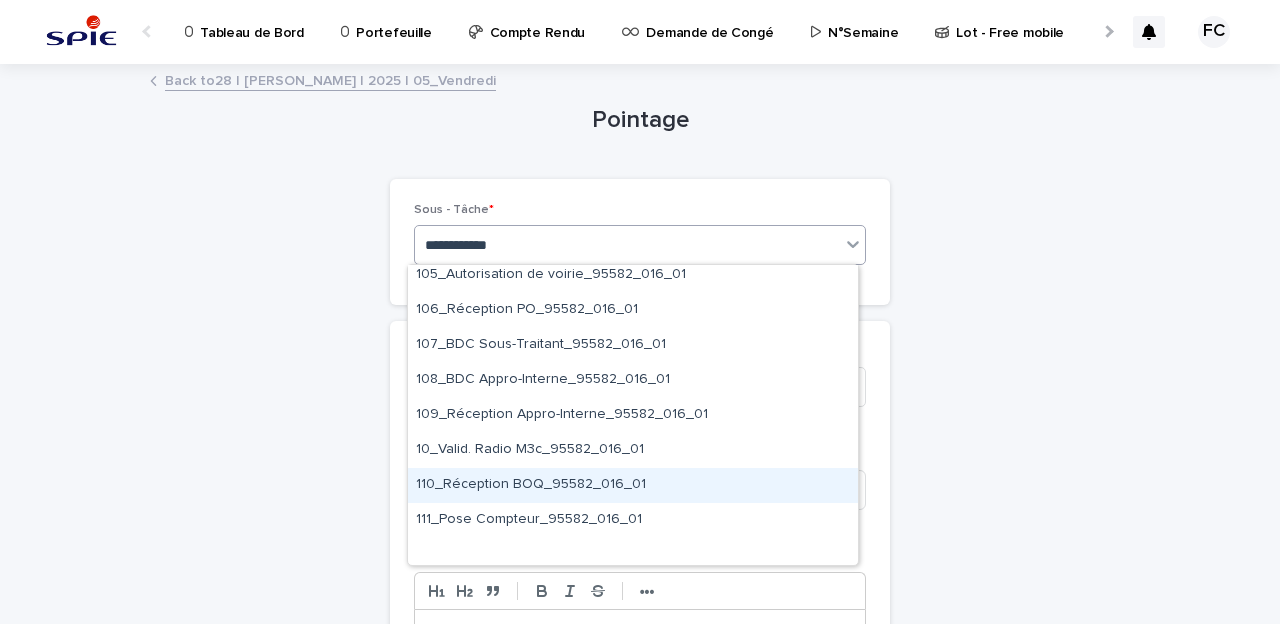 scroll, scrollTop: 420, scrollLeft: 0, axis: vertical 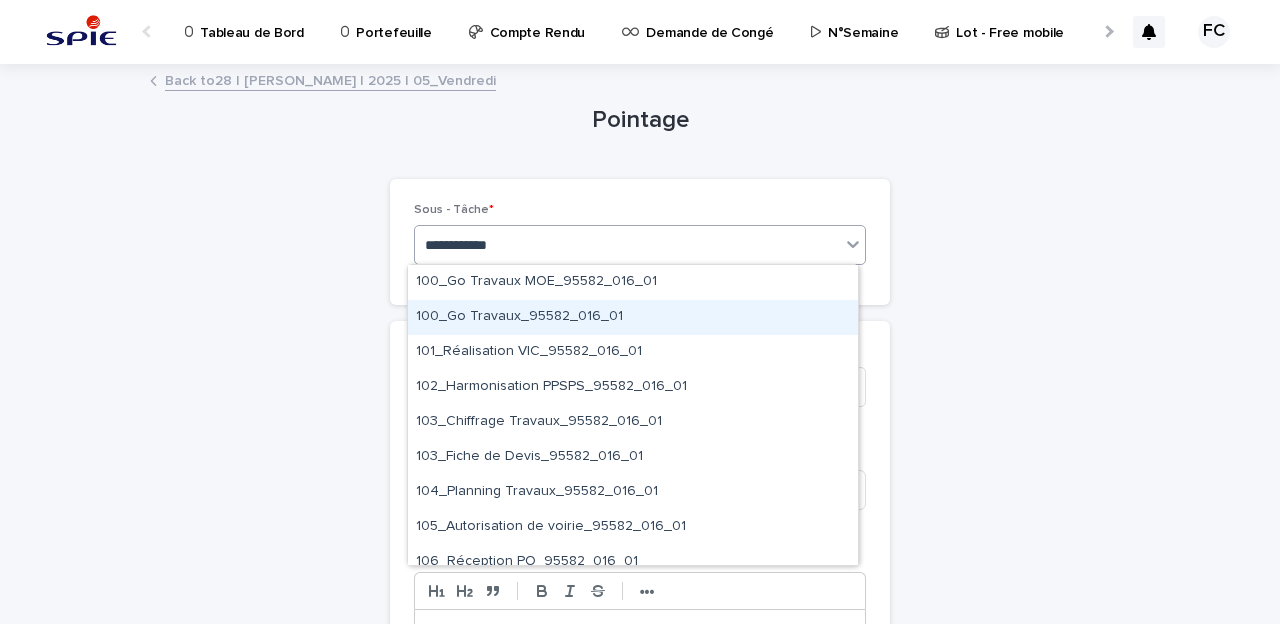 click on "100_Go Travaux_95582_016_01" at bounding box center [633, 317] 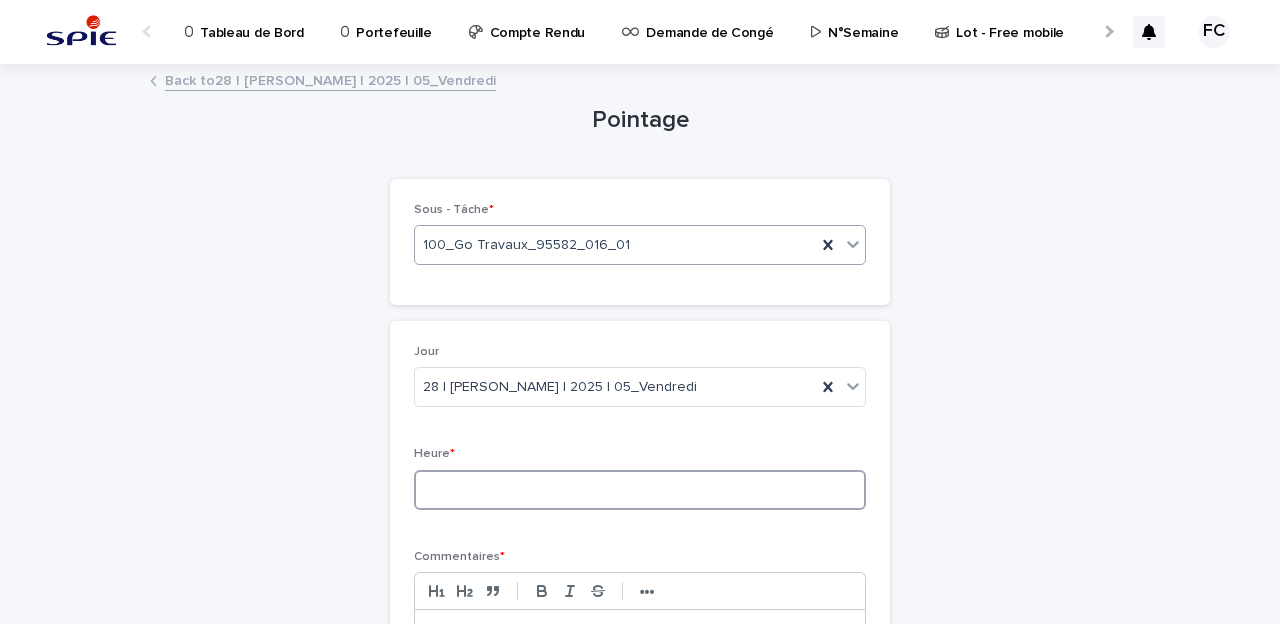 click at bounding box center (640, 490) 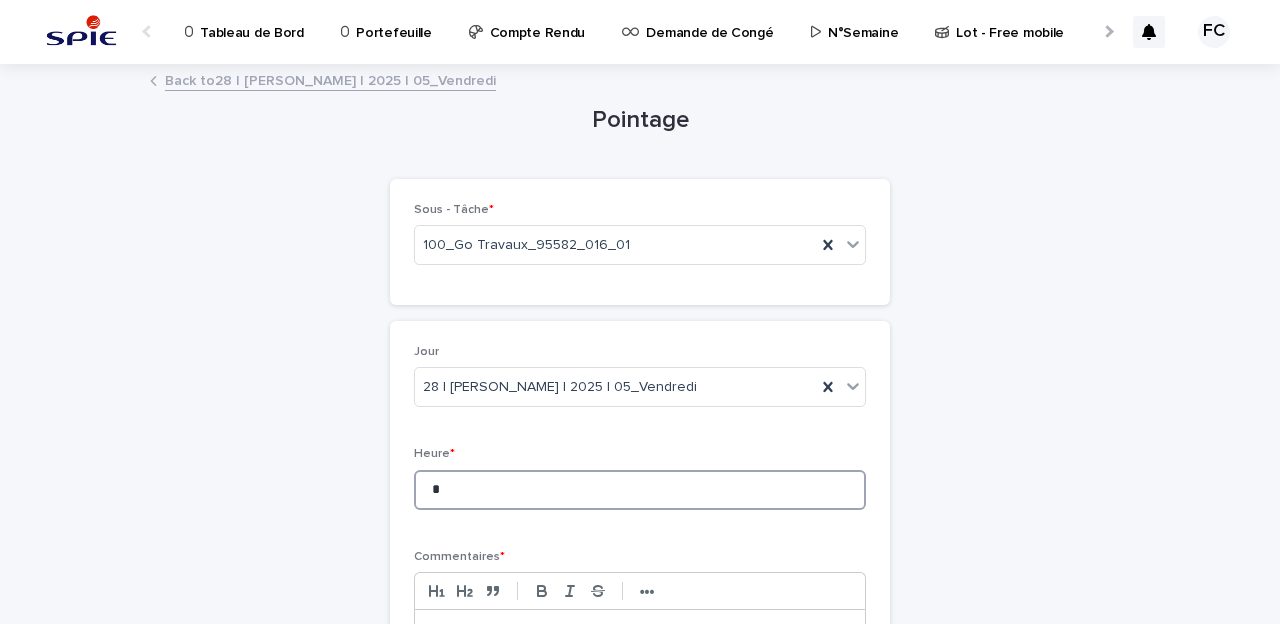 scroll, scrollTop: 168, scrollLeft: 0, axis: vertical 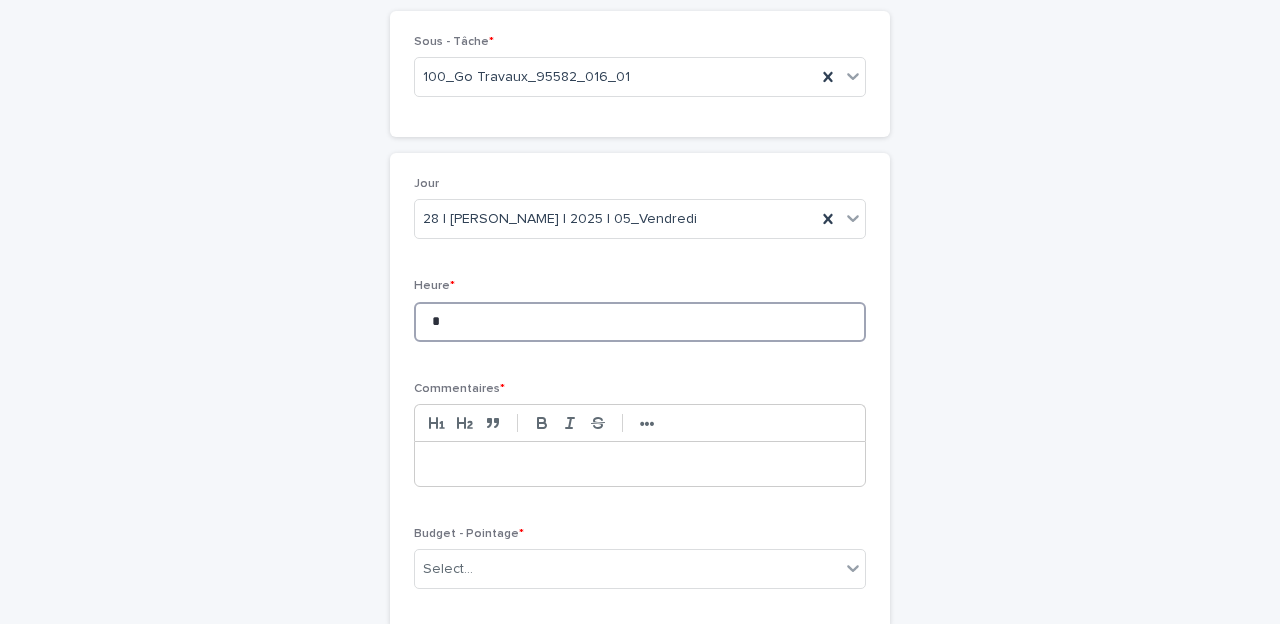 type on "*" 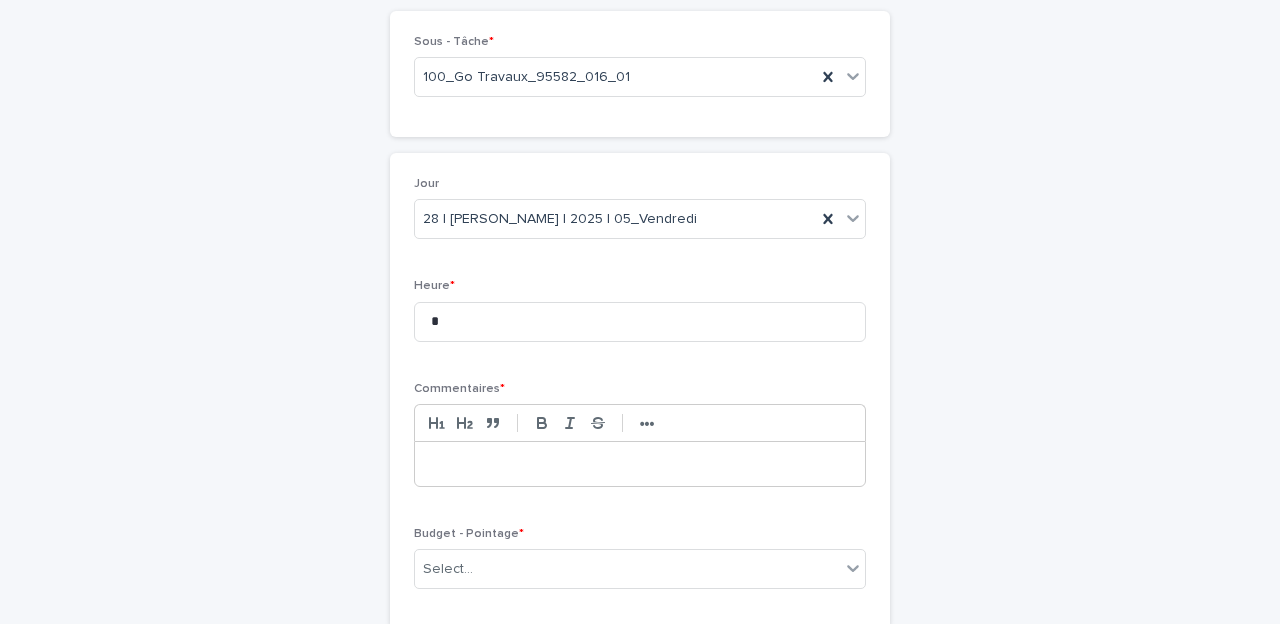 click at bounding box center [640, 464] 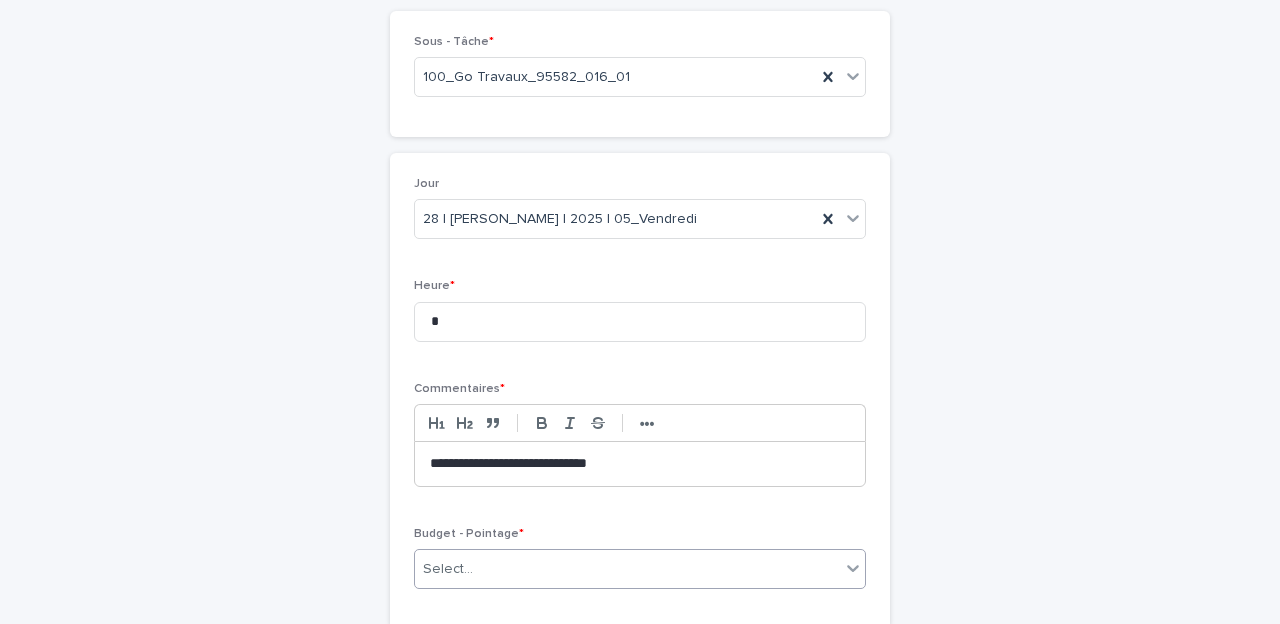 click on "Select..." at bounding box center [448, 569] 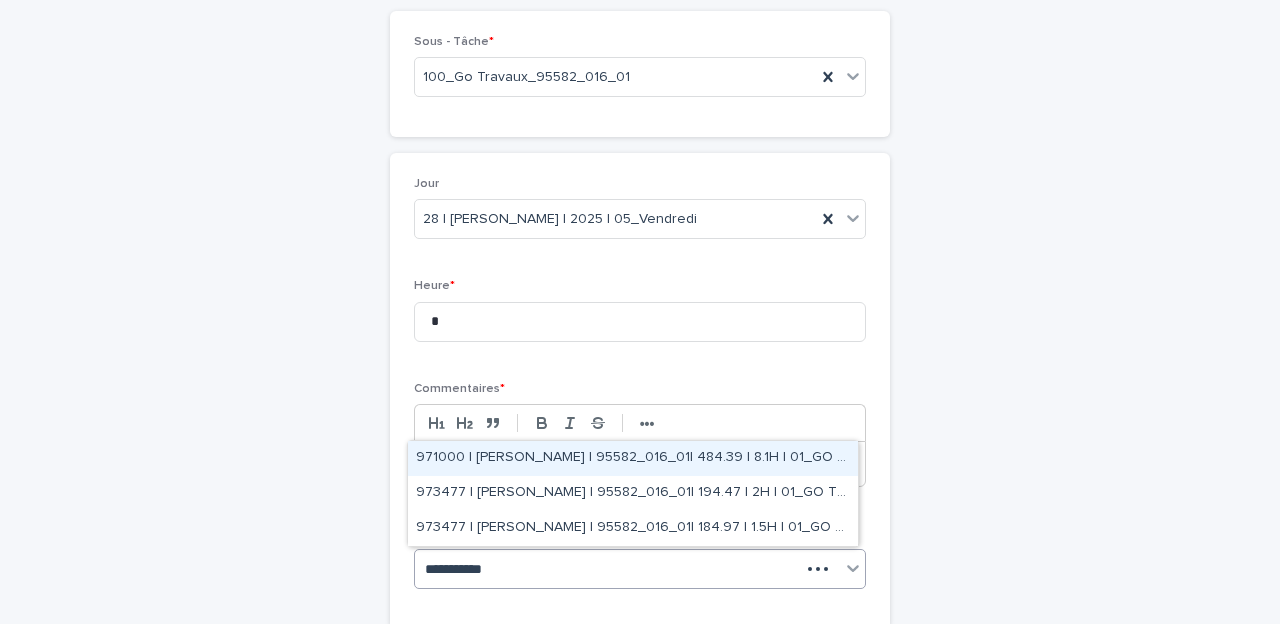type on "**********" 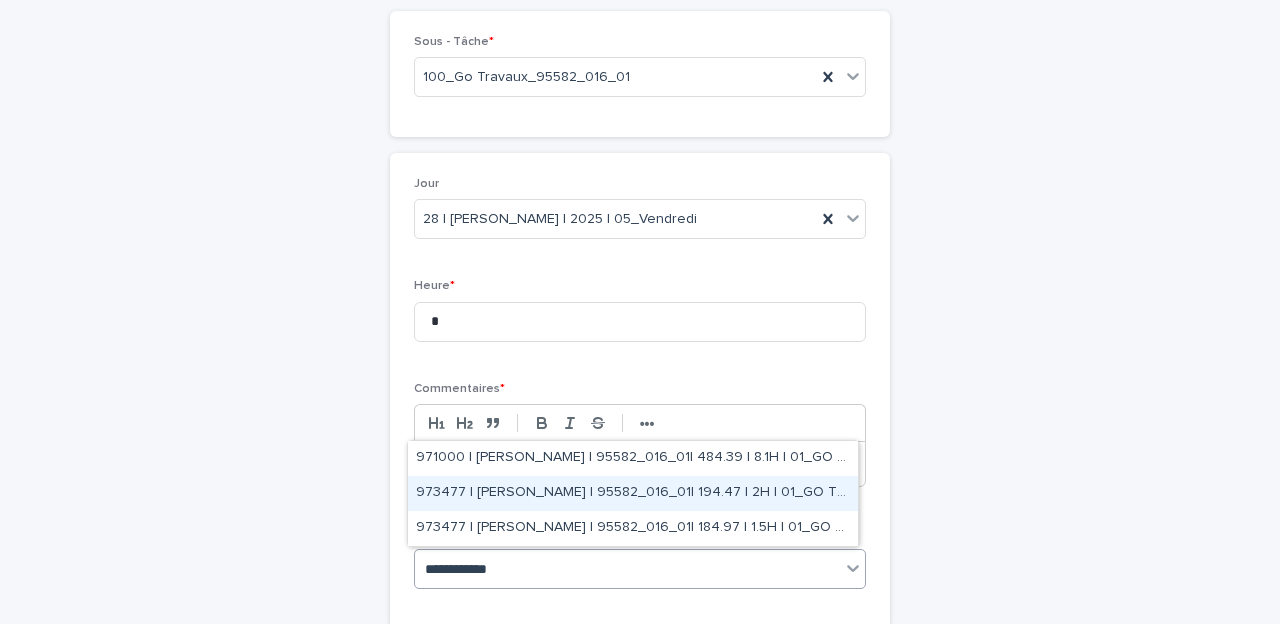 click on "973477 | [PERSON_NAME] | 95582_016_01| 194.47 | 2H  | 01_GO TRAVAUX" at bounding box center (633, 493) 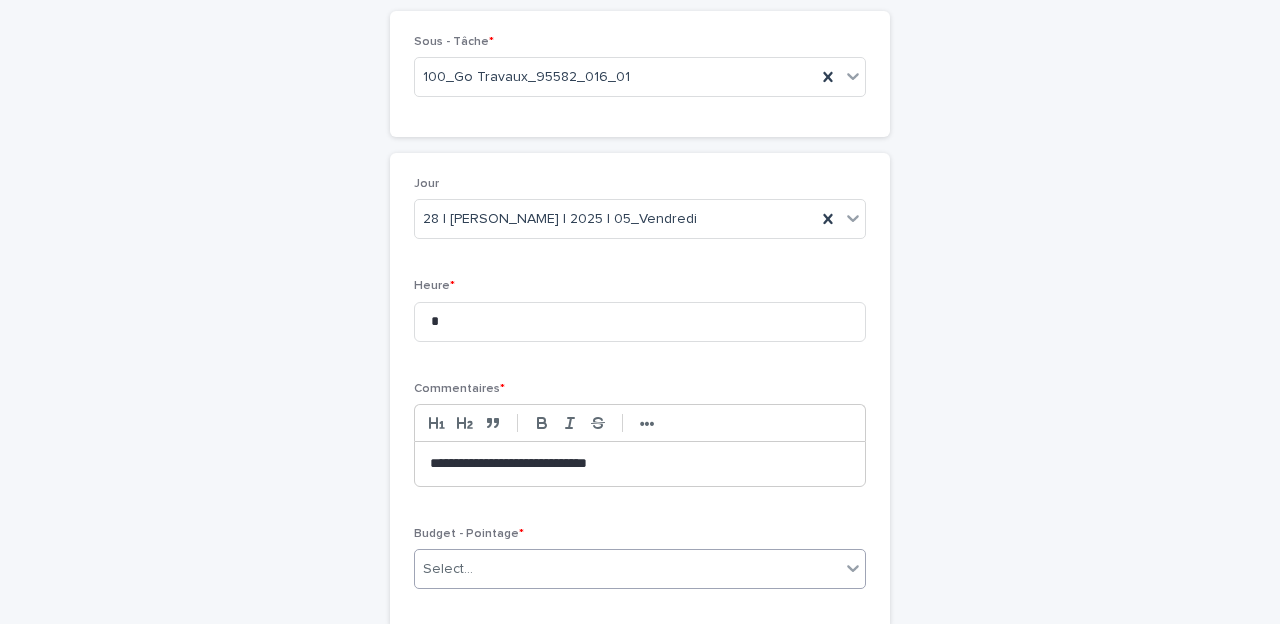 scroll, scrollTop: 186, scrollLeft: 0, axis: vertical 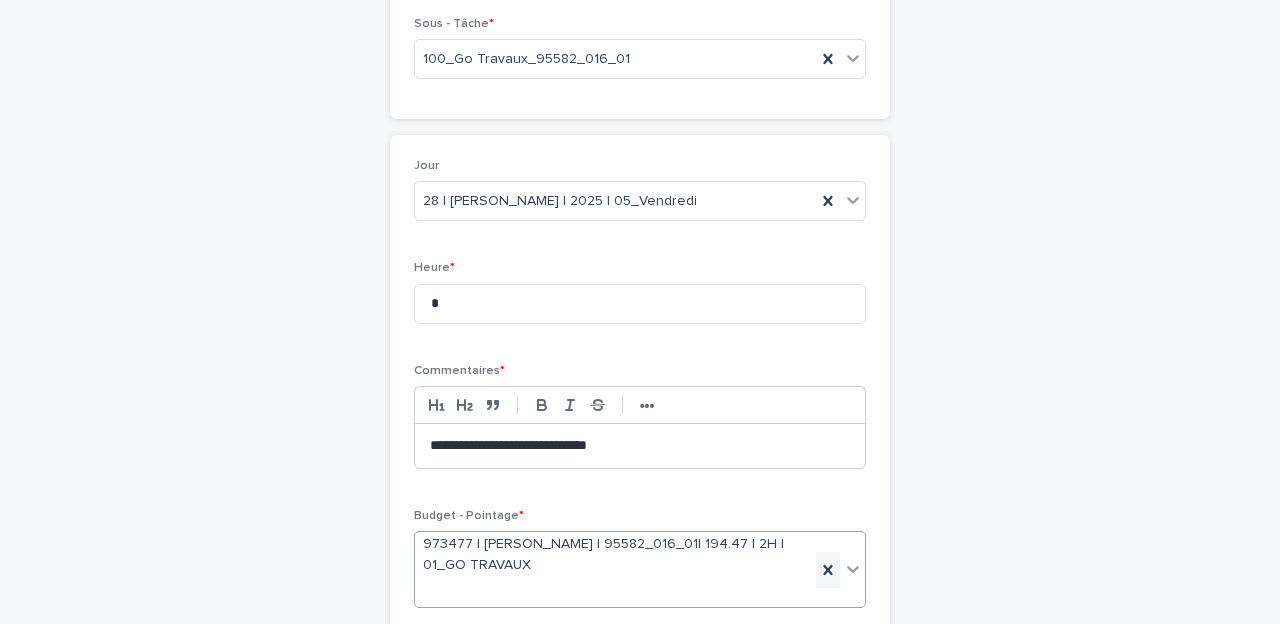 click 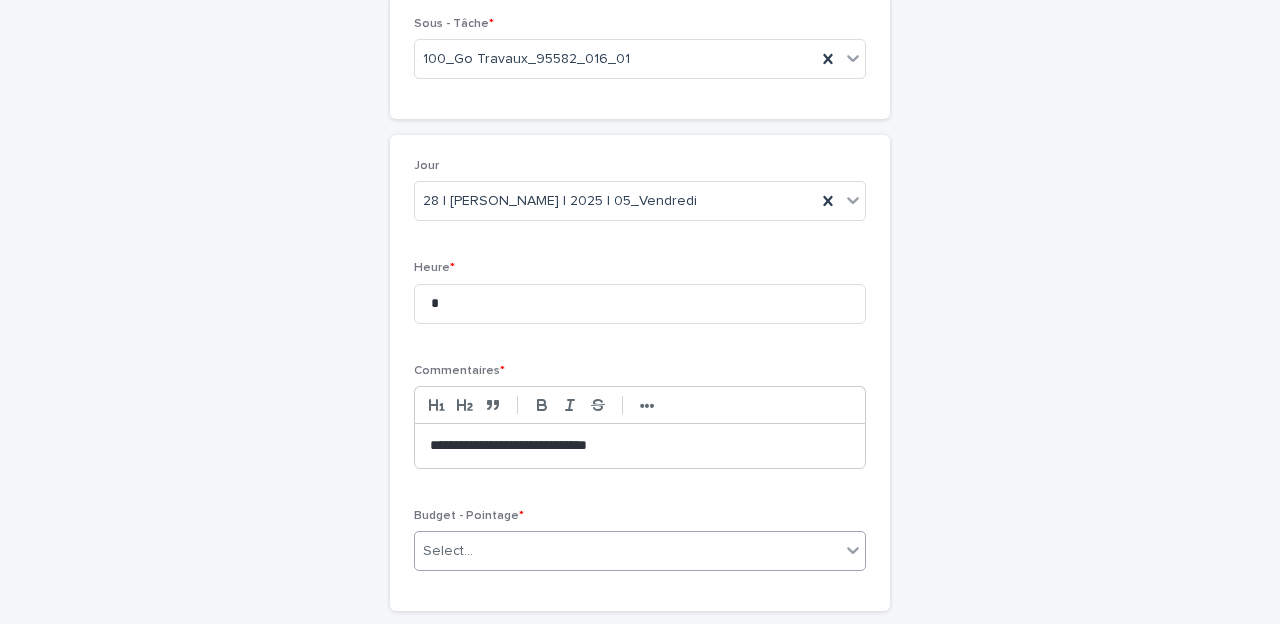 scroll, scrollTop: 168, scrollLeft: 0, axis: vertical 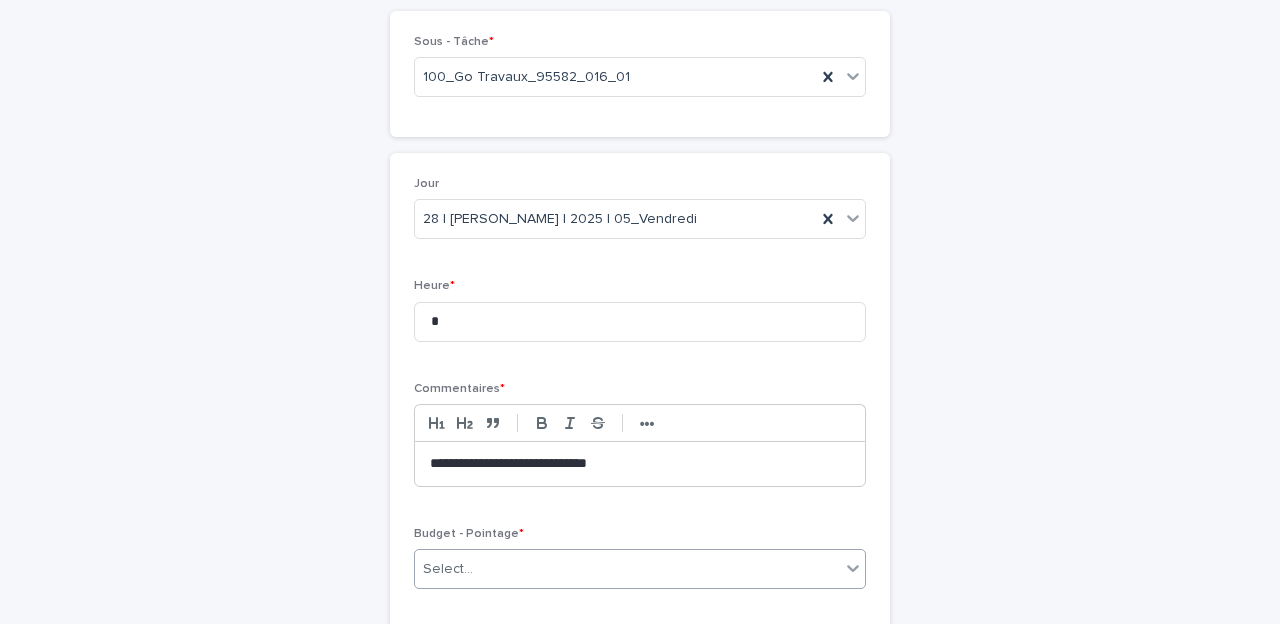 click on "Select..." at bounding box center (448, 569) 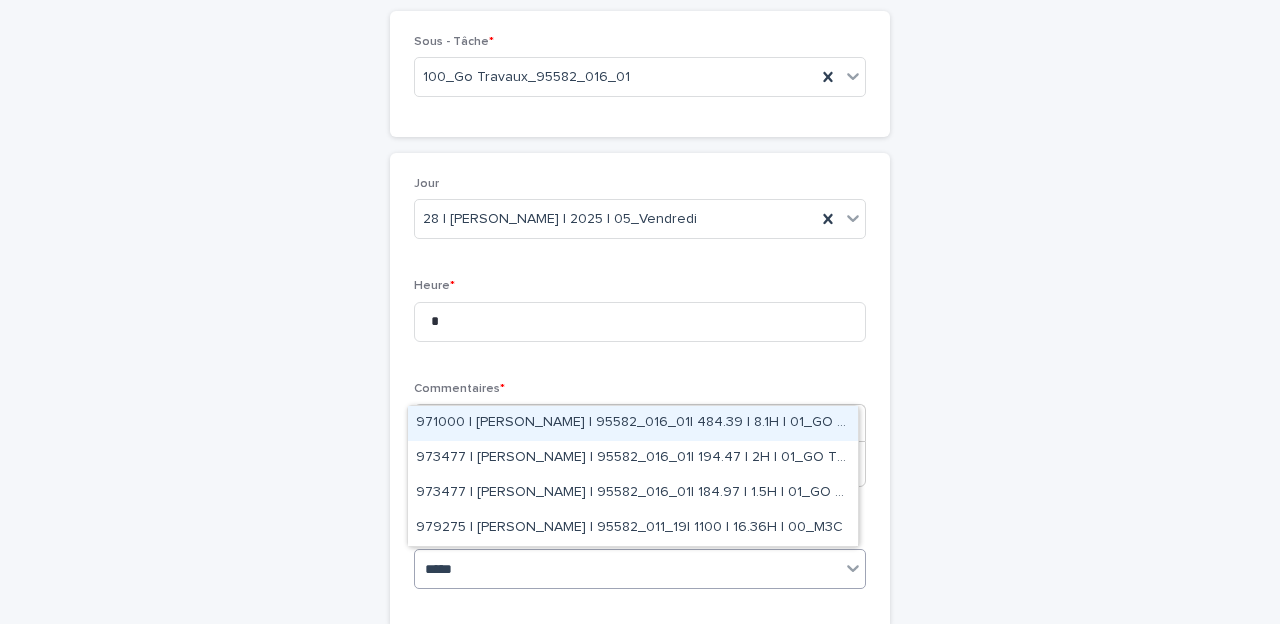 type on "******" 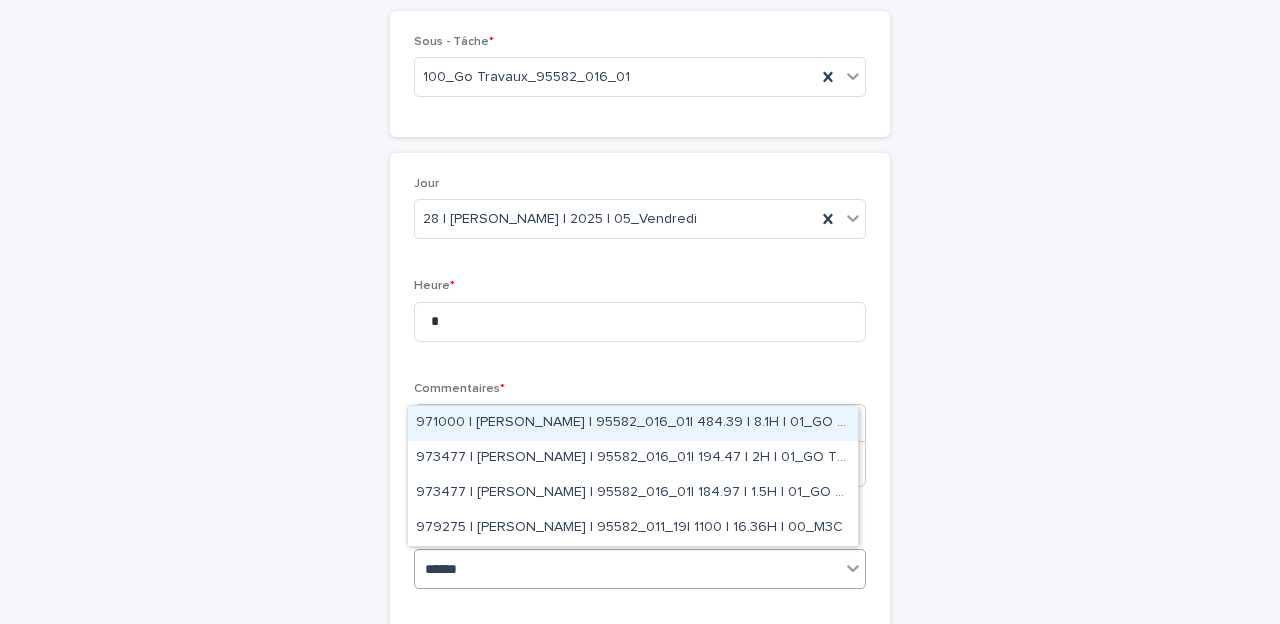 click on "971000 | [PERSON_NAME] | 95582_016_01| 484.39 | 8.1H  | 01_GO TRAVAUX" at bounding box center (633, 423) 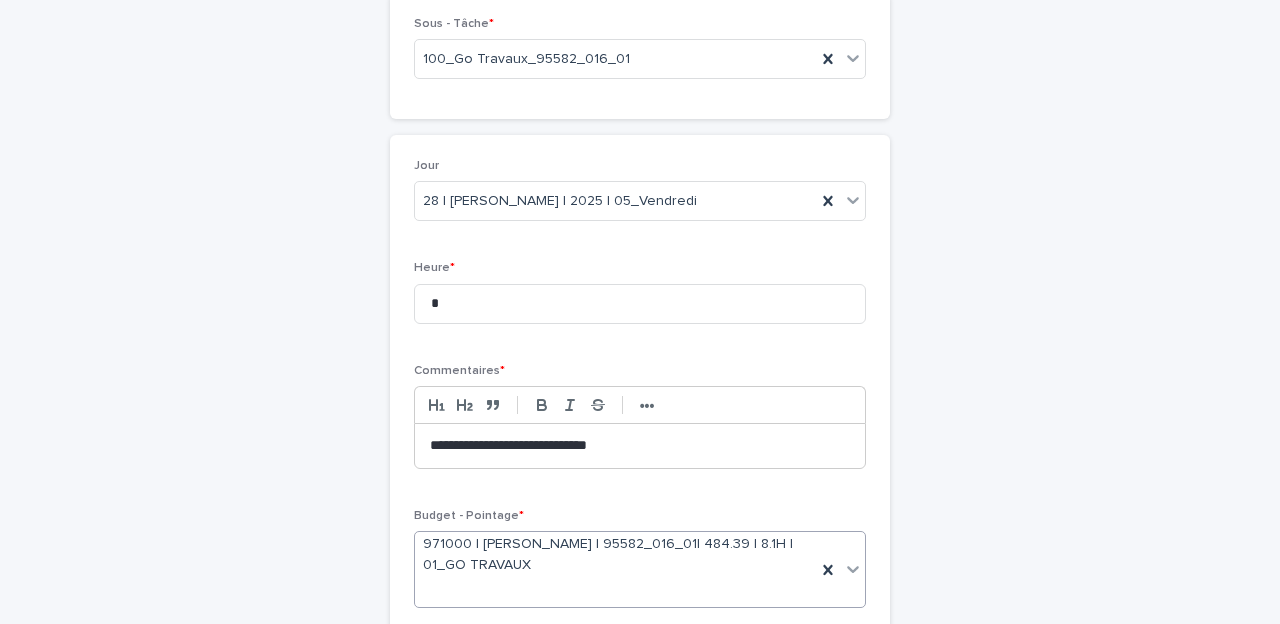 scroll, scrollTop: 355, scrollLeft: 0, axis: vertical 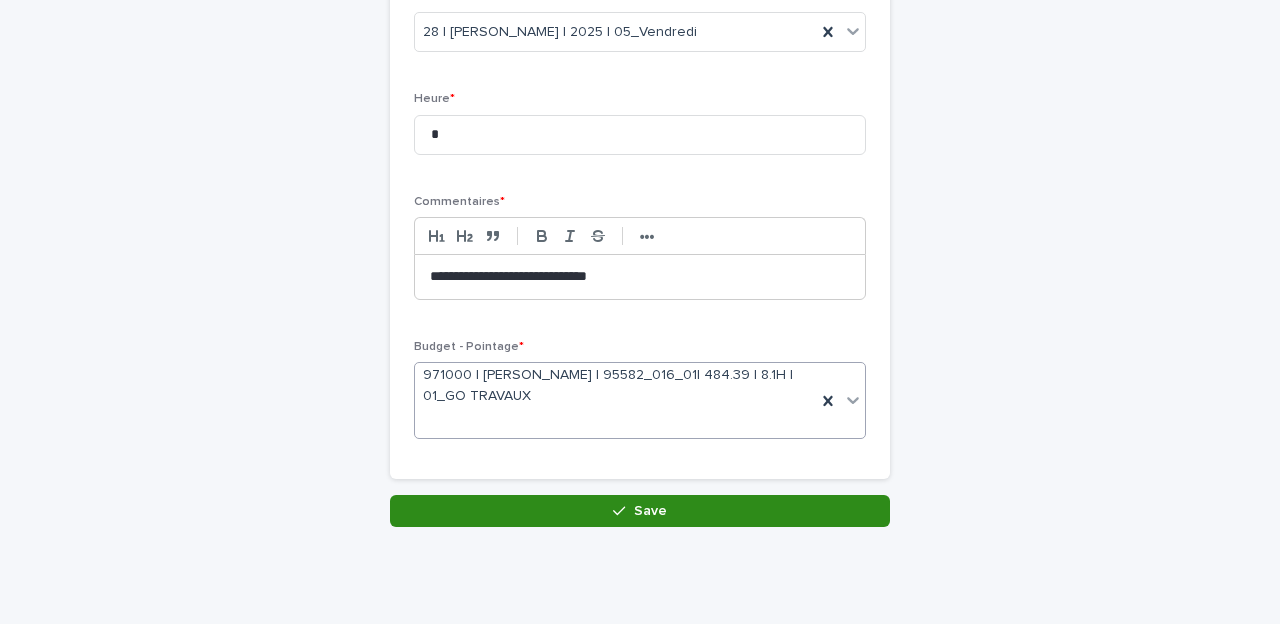 click on "Save" at bounding box center (640, 511) 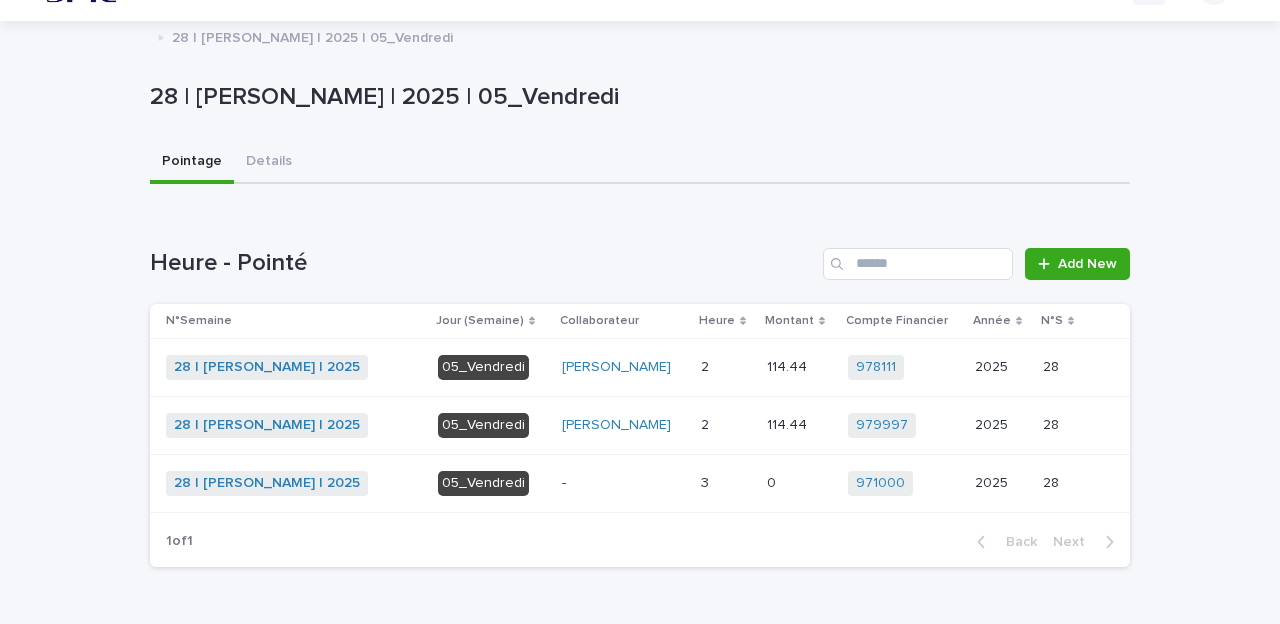 scroll, scrollTop: 0, scrollLeft: 0, axis: both 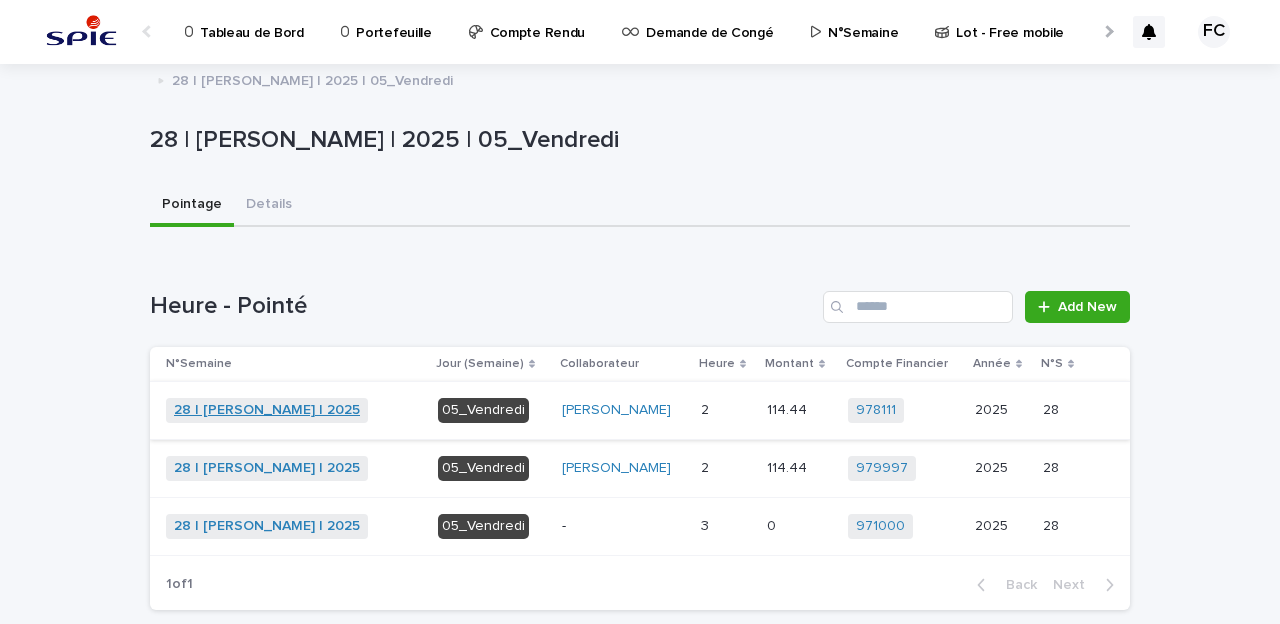 click on "28 | [PERSON_NAME] | 2025" at bounding box center [267, 410] 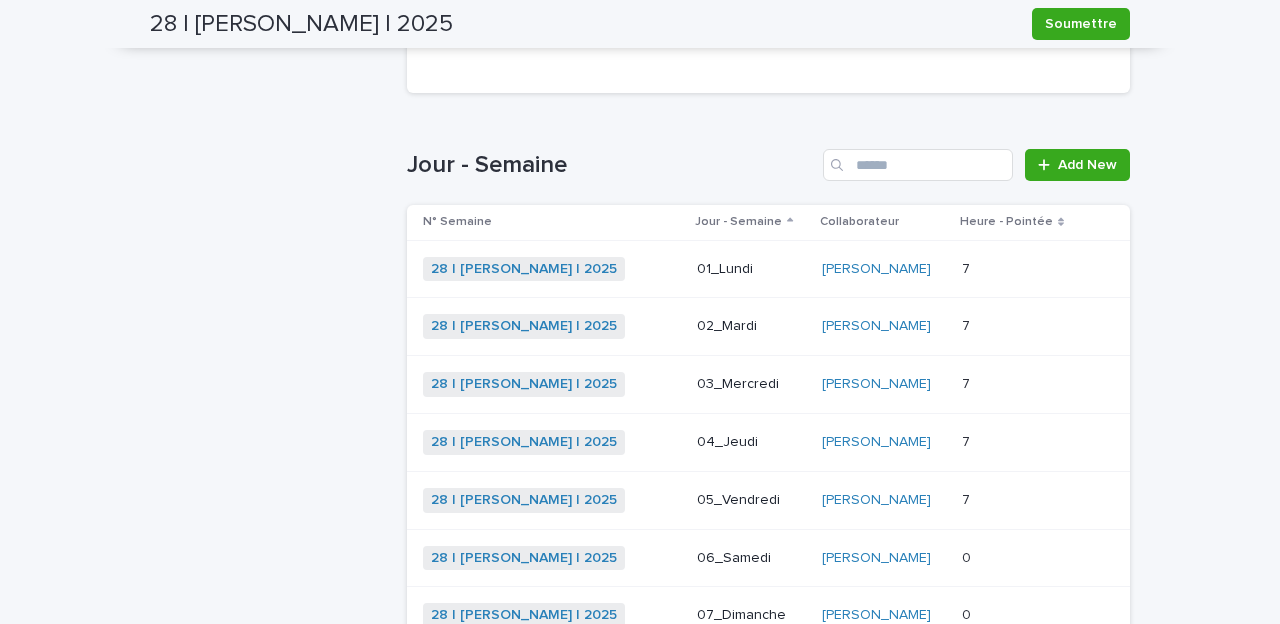 scroll, scrollTop: 252, scrollLeft: 0, axis: vertical 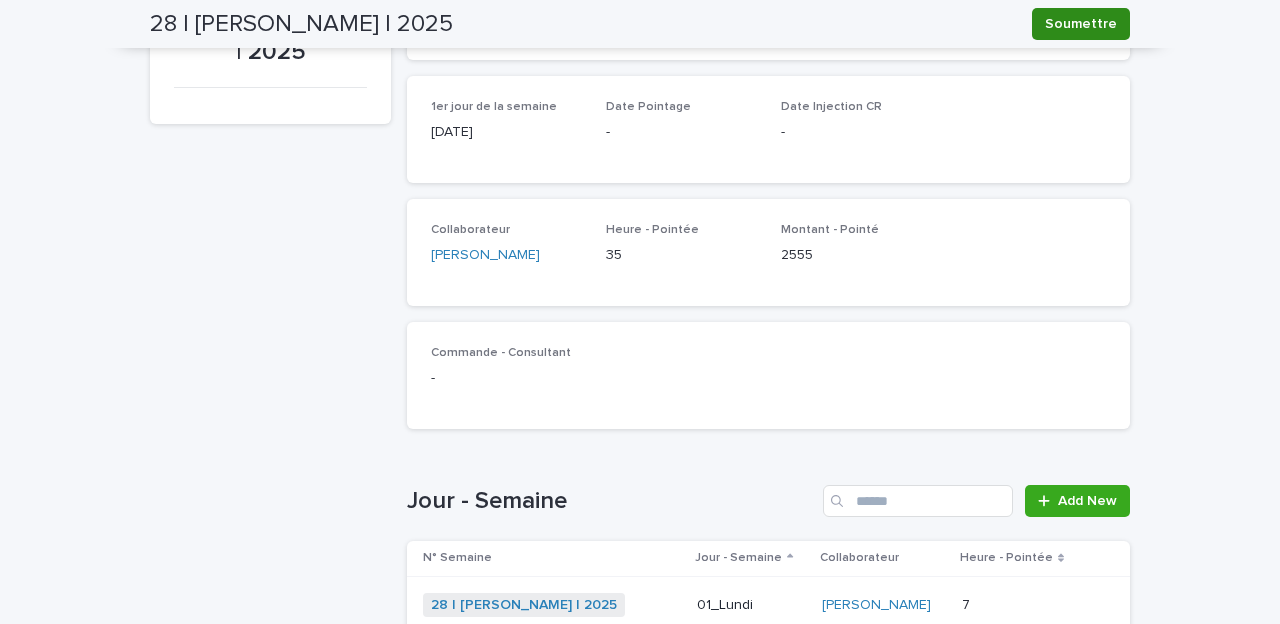 click on "Soumettre" at bounding box center [1081, 24] 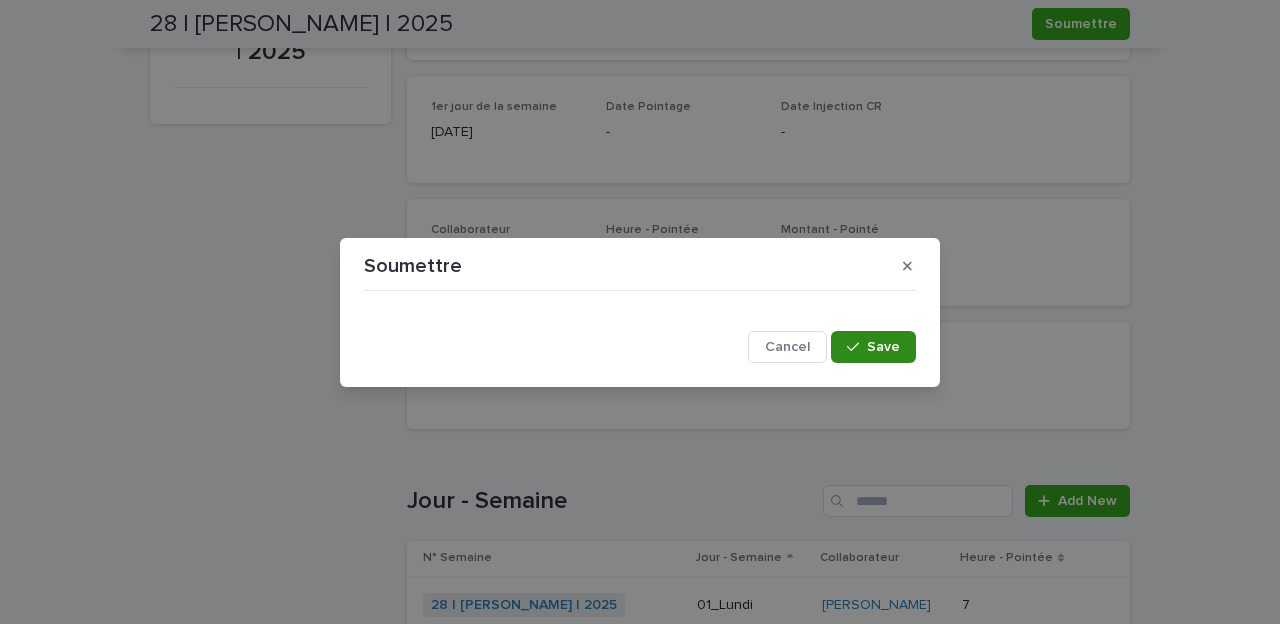 click on "Save" at bounding box center [883, 347] 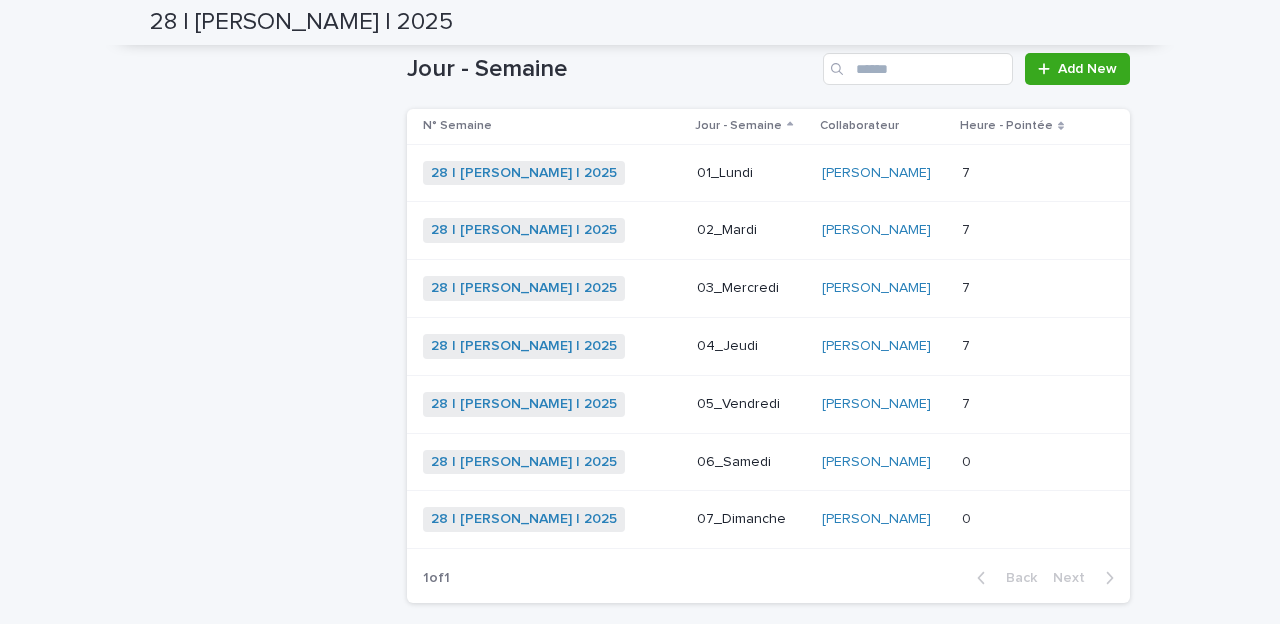 scroll, scrollTop: 240, scrollLeft: 0, axis: vertical 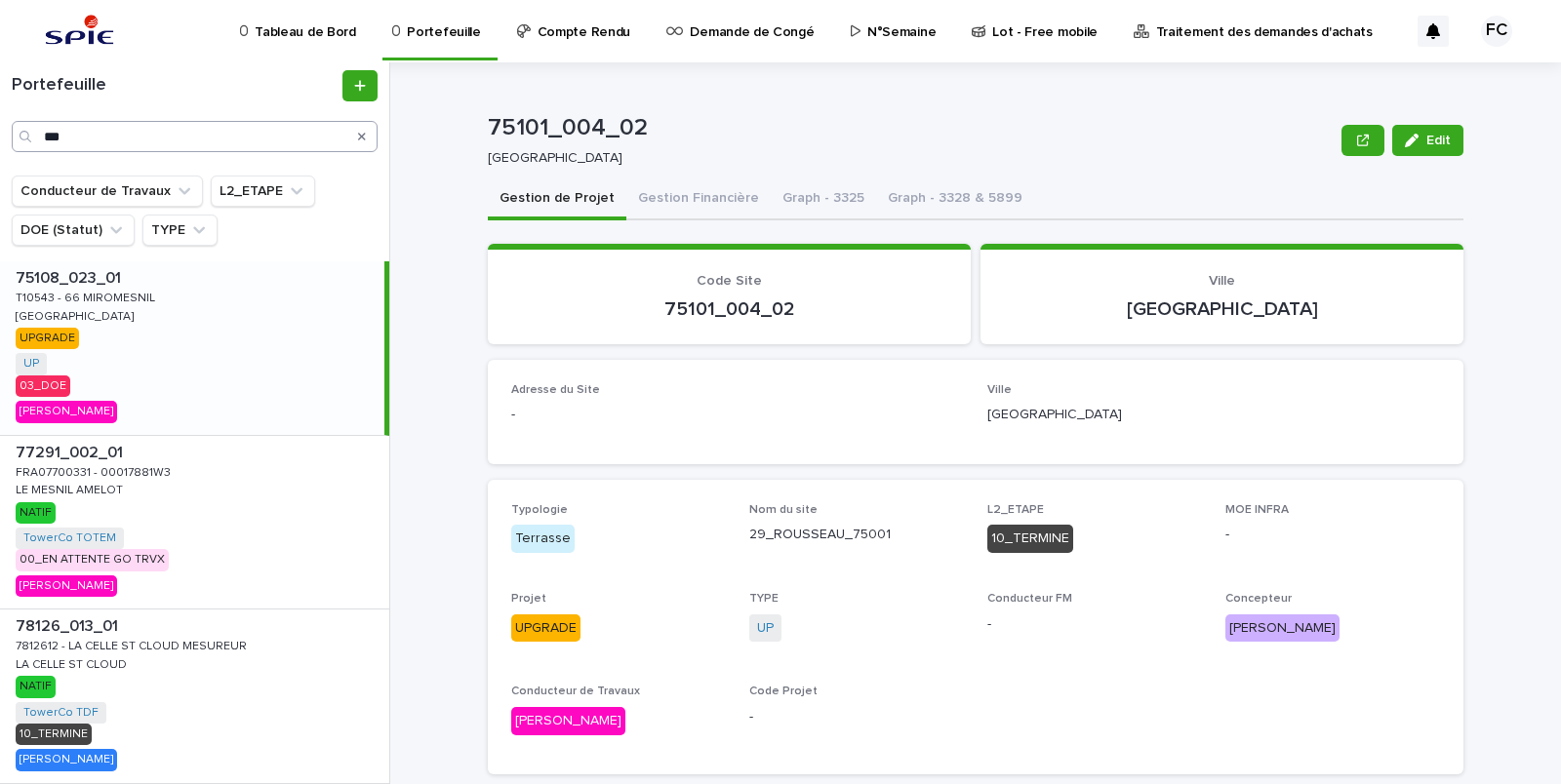 drag, startPoint x: 78, startPoint y: 138, endPoint x: -16, endPoint y: 137, distance: 94.00532 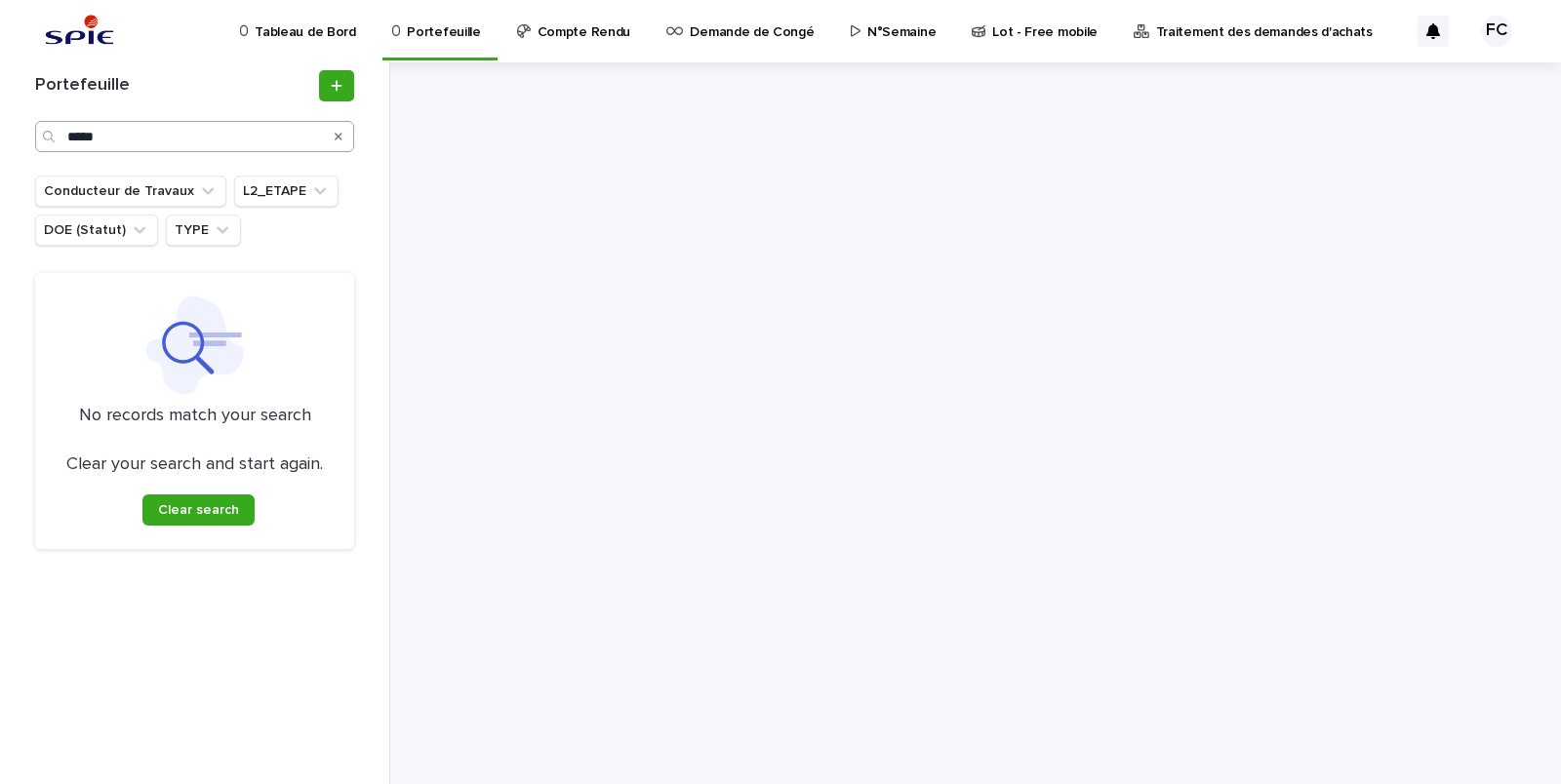 click on "*****" at bounding box center (194, 137) 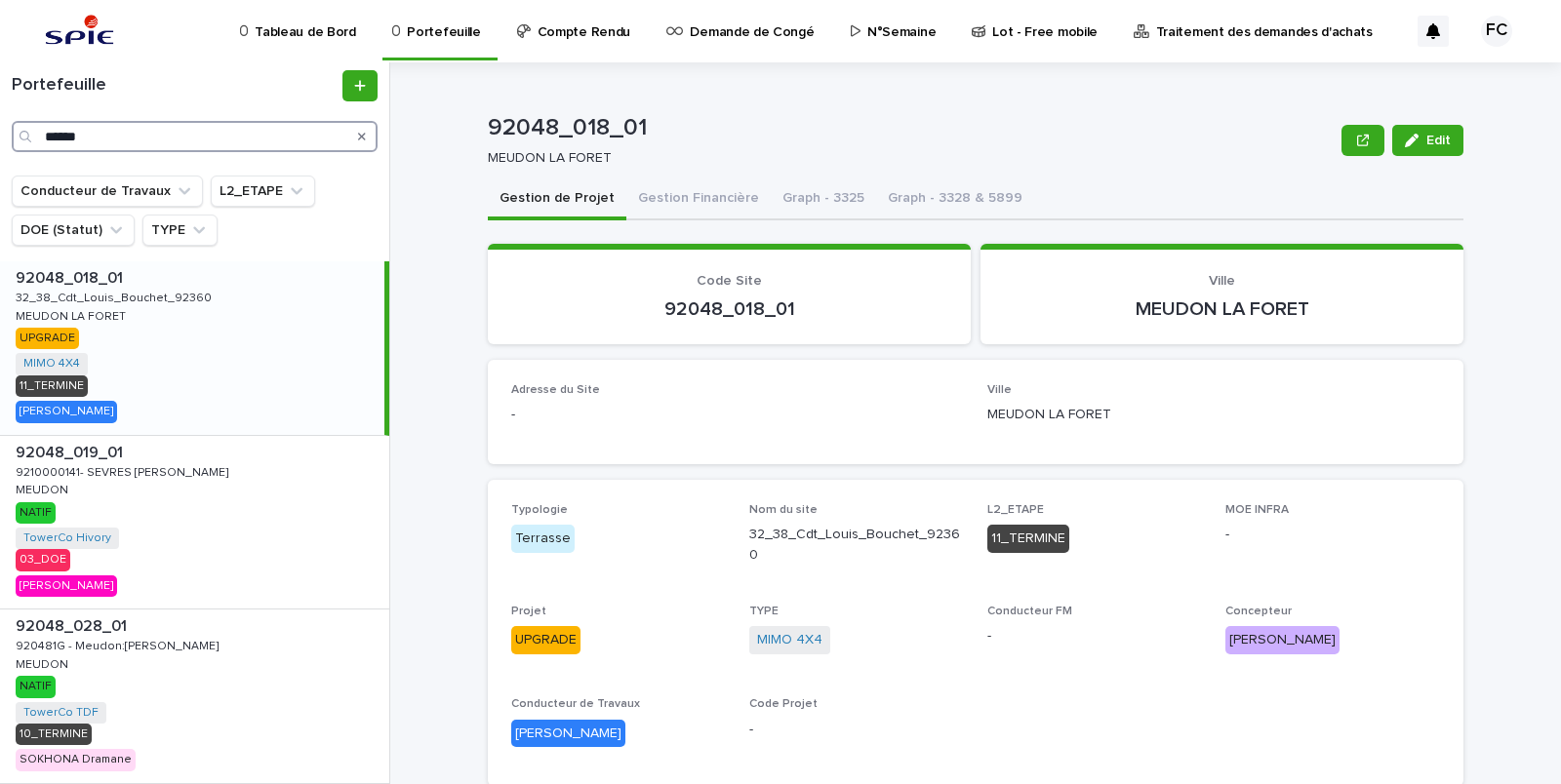 drag, startPoint x: 108, startPoint y: 136, endPoint x: -3, endPoint y: 135, distance: 111.0045 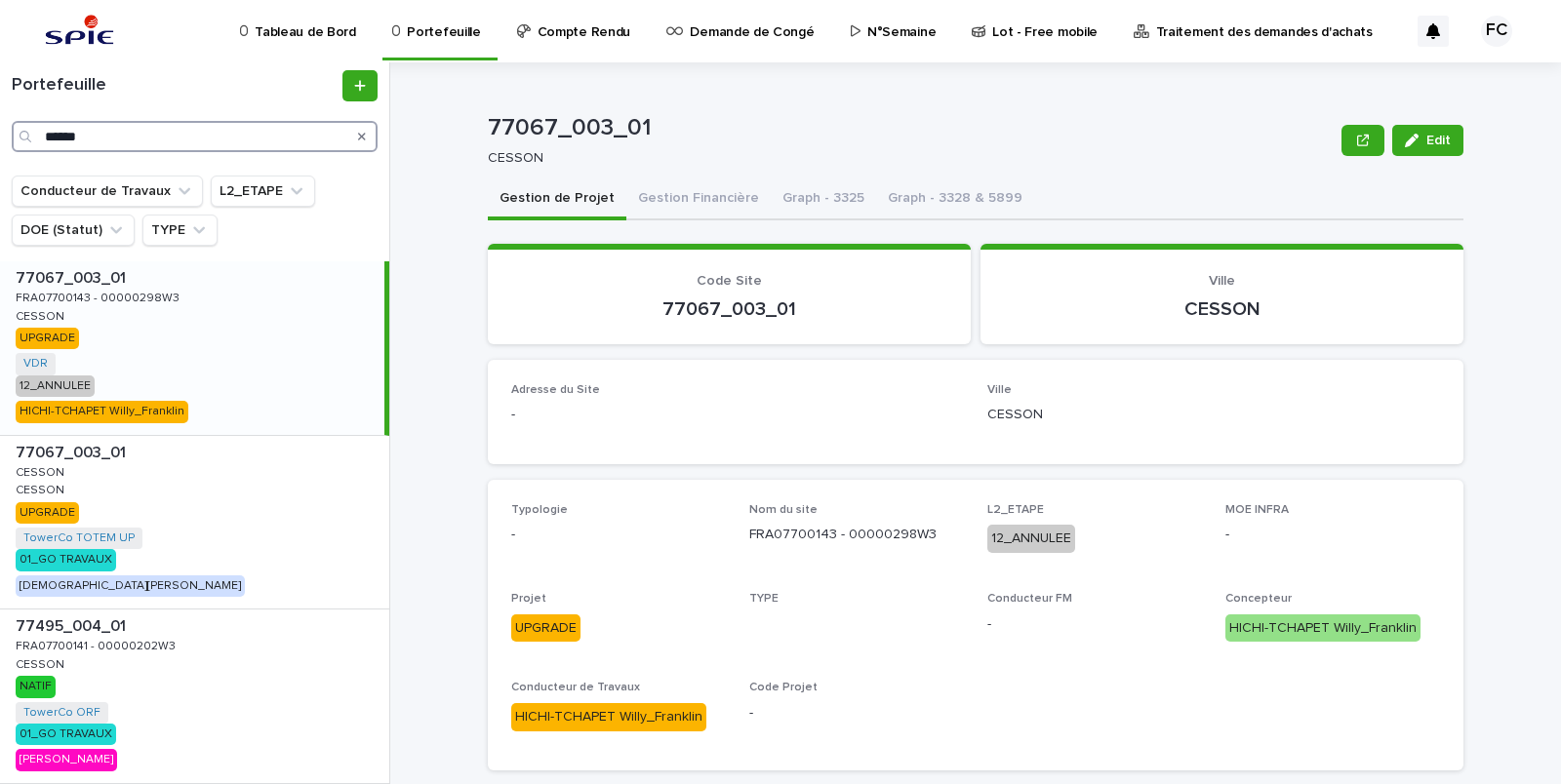 scroll, scrollTop: 285, scrollLeft: 0, axis: vertical 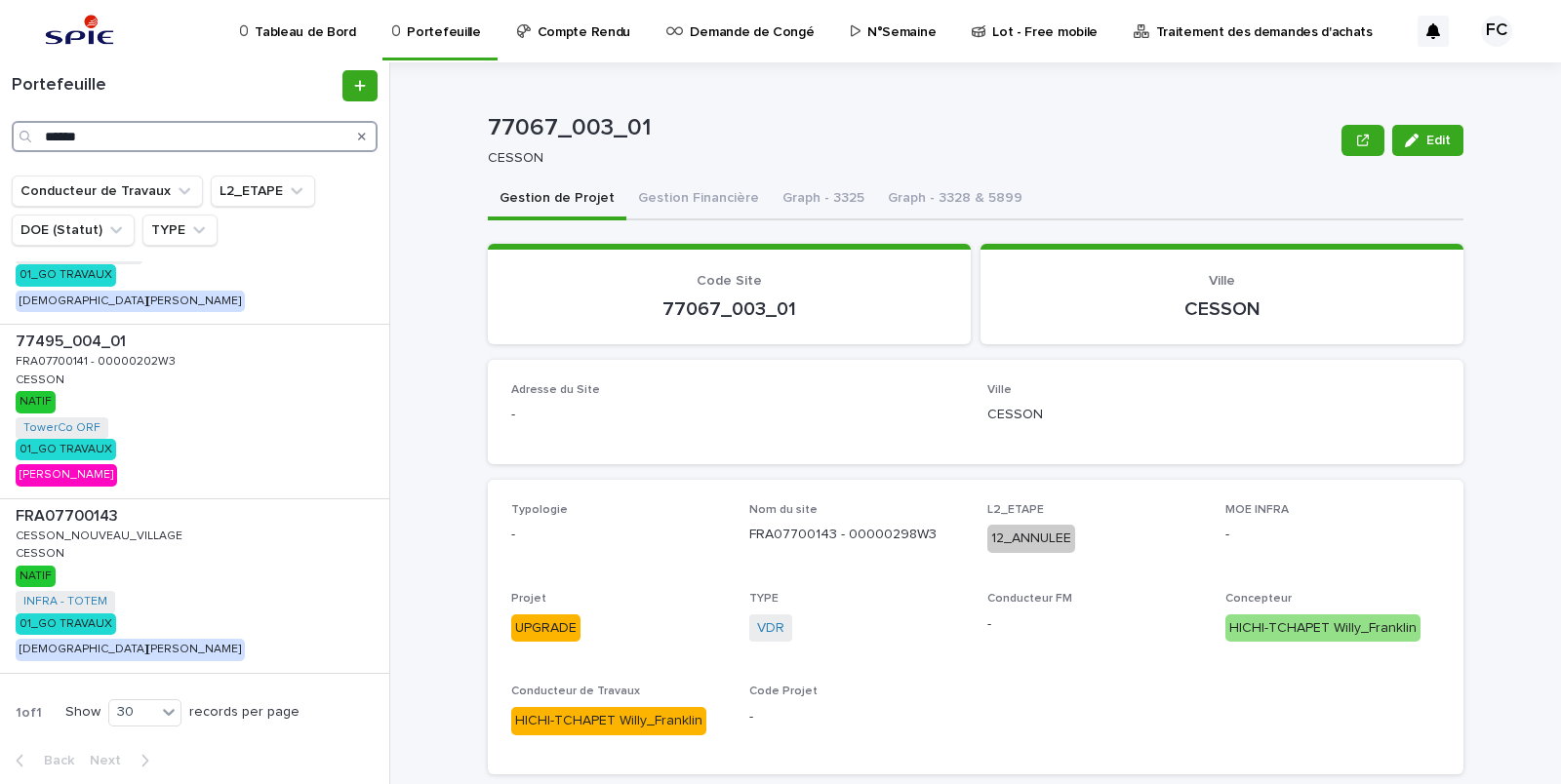 drag, startPoint x: 110, startPoint y: 138, endPoint x: -115, endPoint y: 142, distance: 225.03555 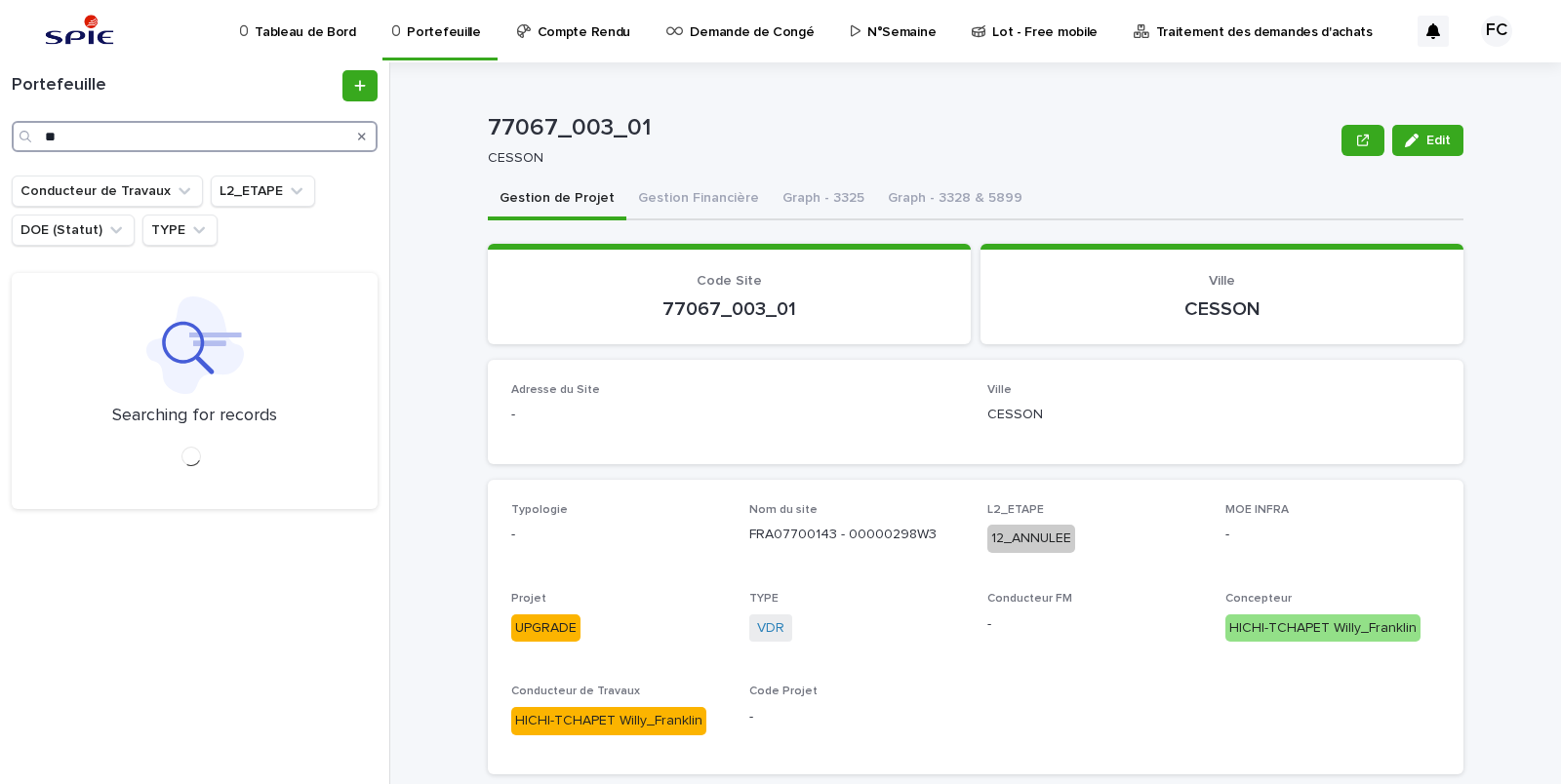 scroll, scrollTop: 0, scrollLeft: 0, axis: both 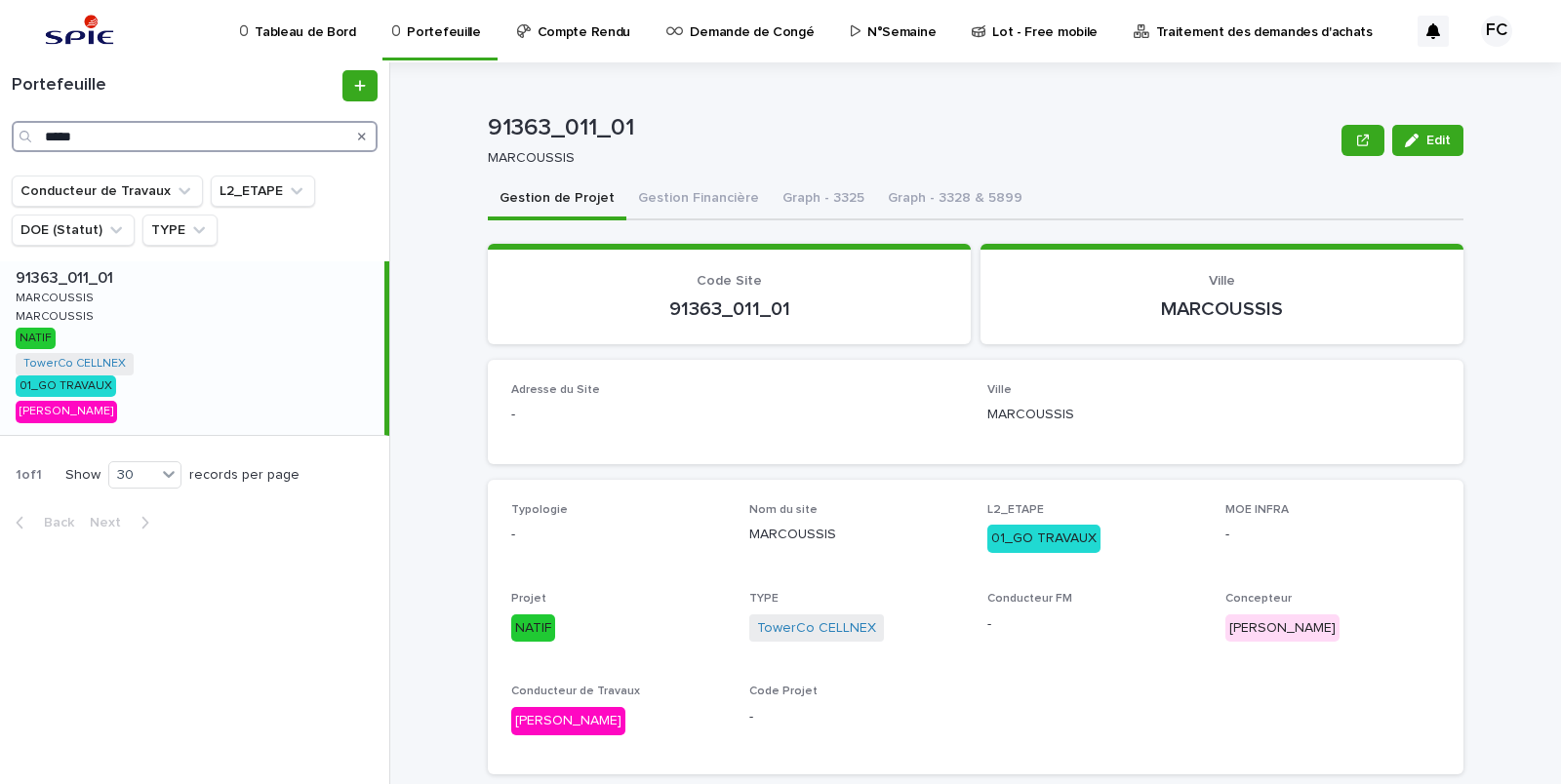 click on "*****" at bounding box center [194, 137] 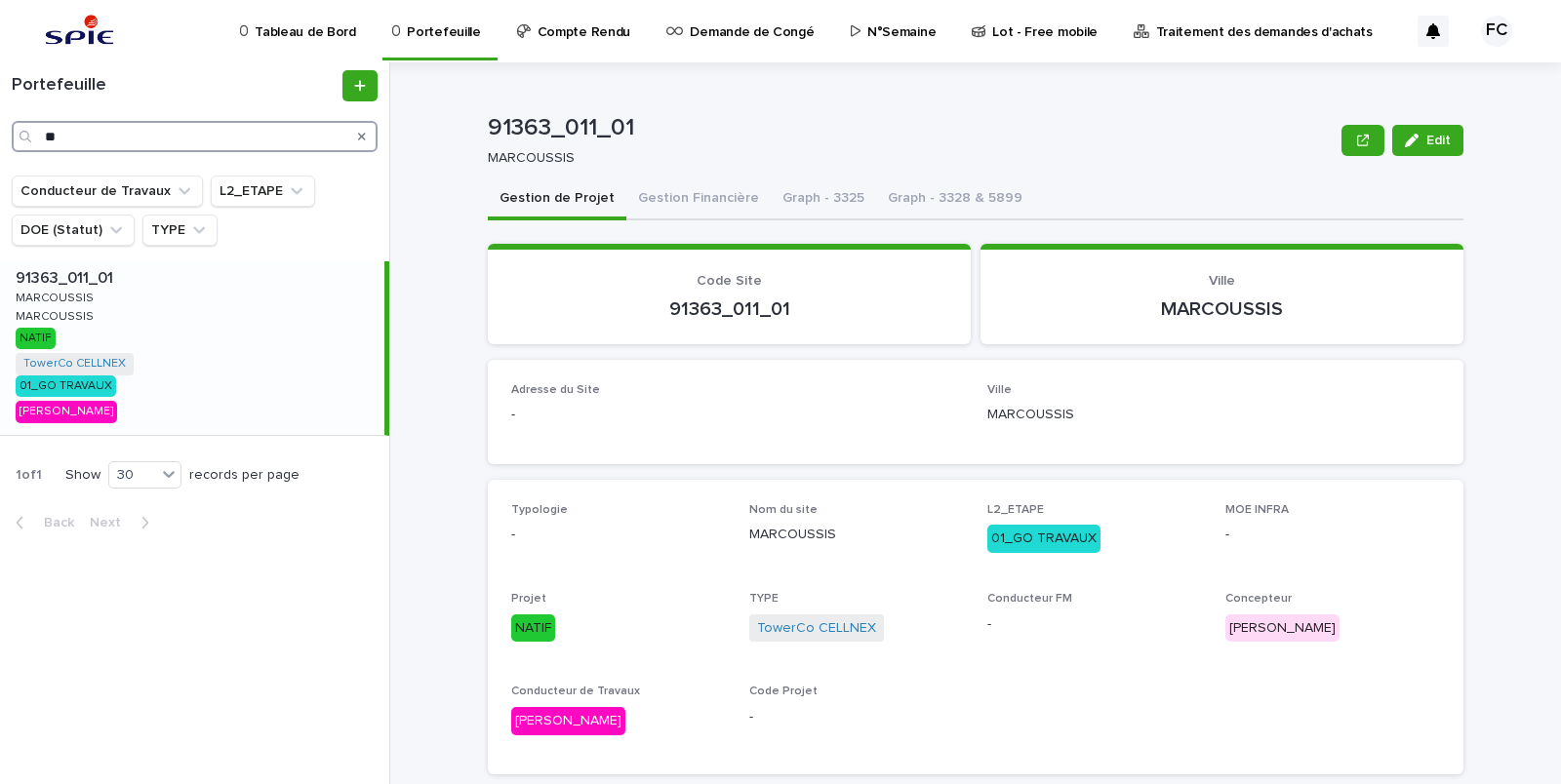 type on "*" 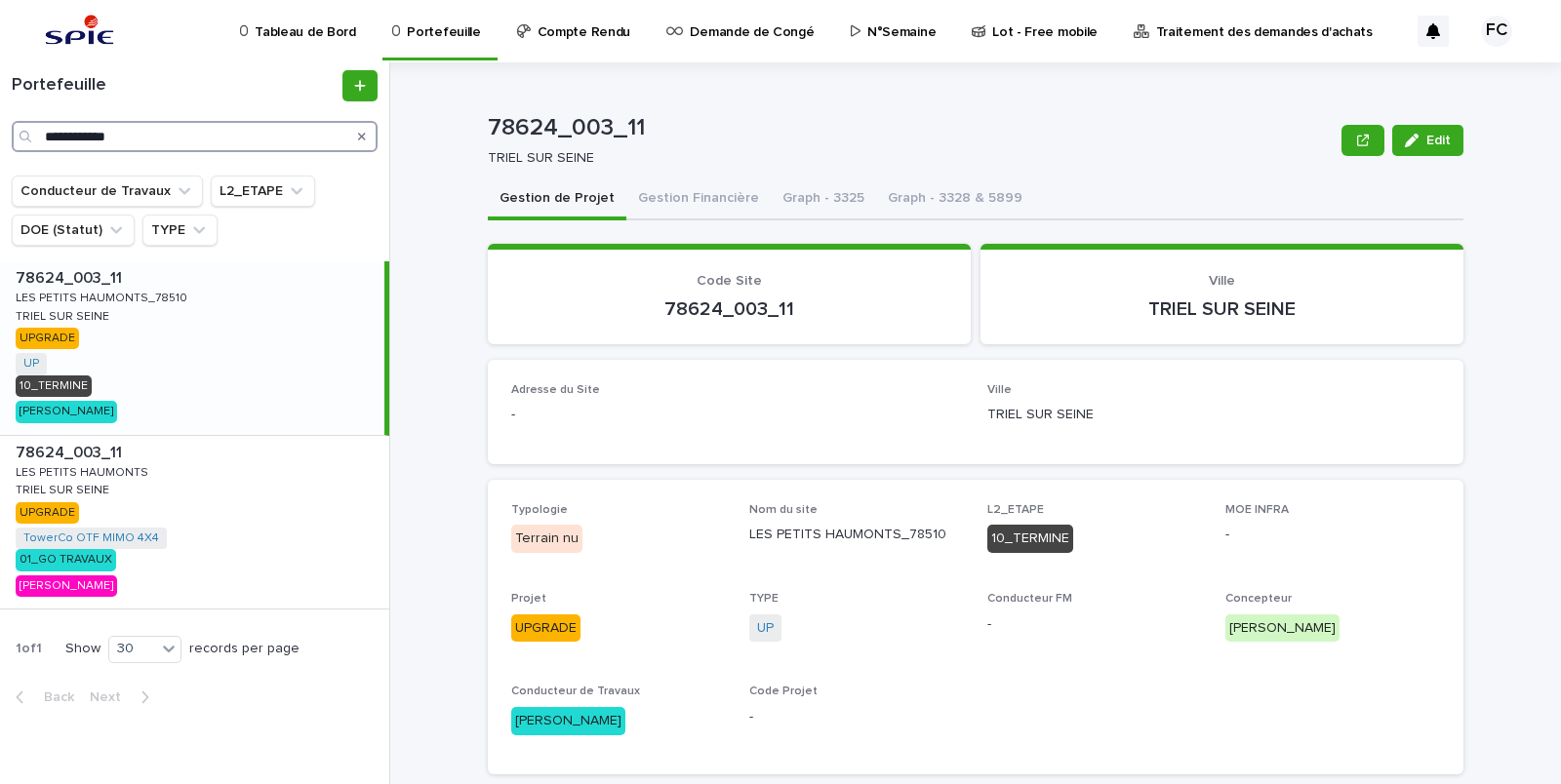 type on "**********" 